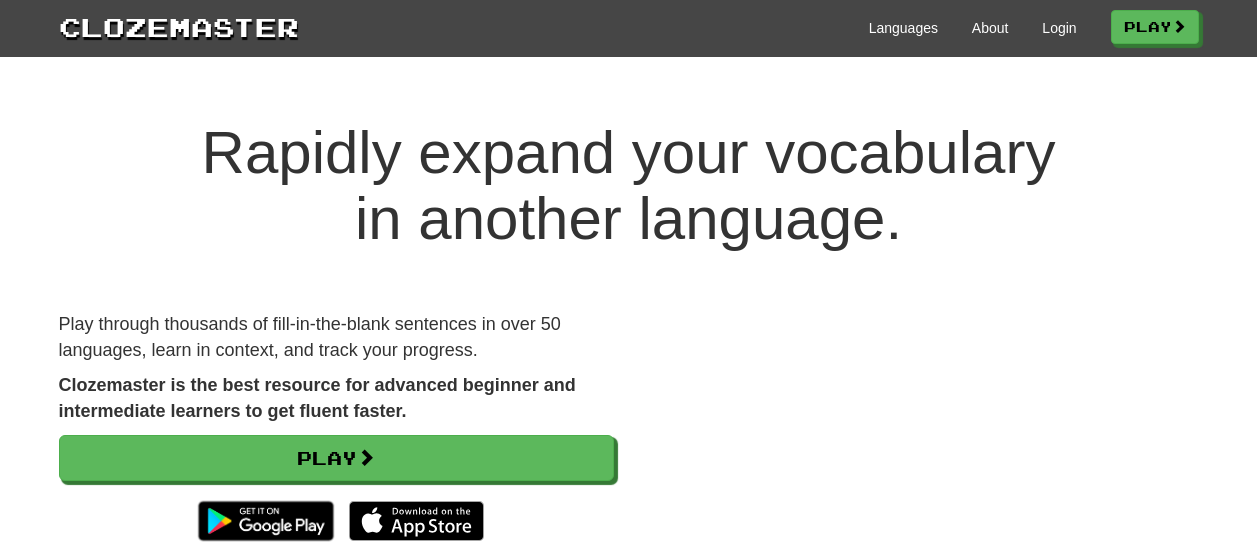 scroll, scrollTop: 0, scrollLeft: 0, axis: both 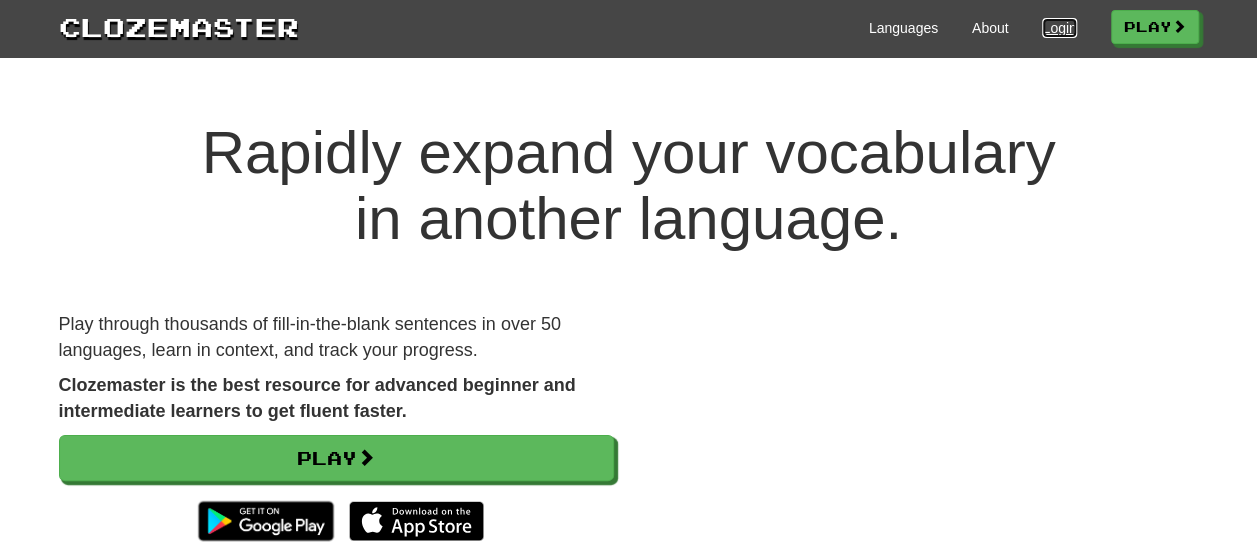 click on "Login" at bounding box center (1059, 28) 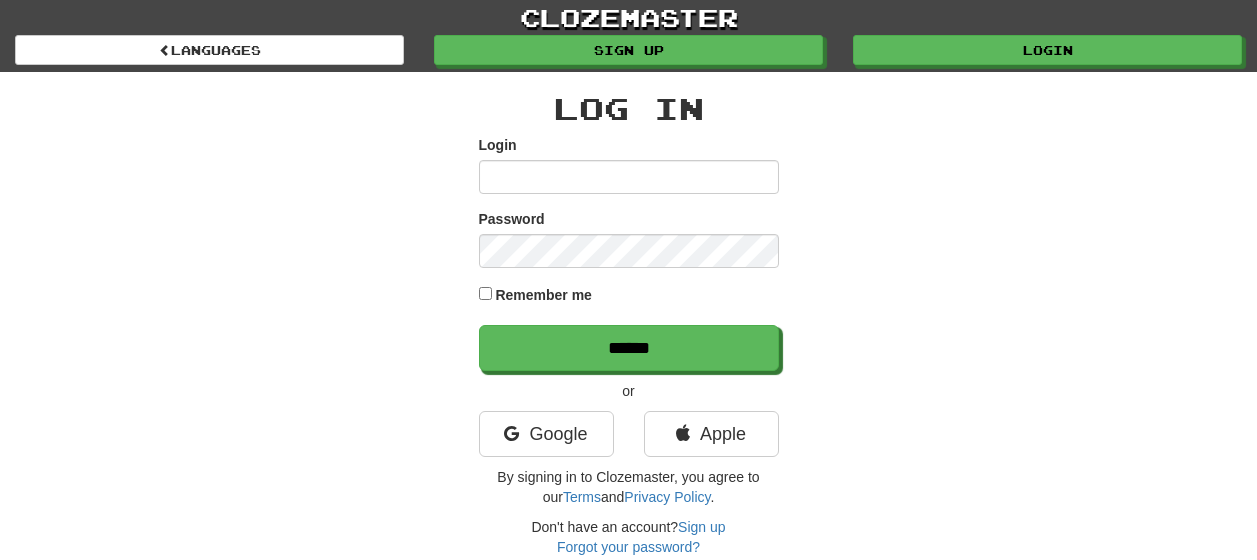 scroll, scrollTop: 0, scrollLeft: 0, axis: both 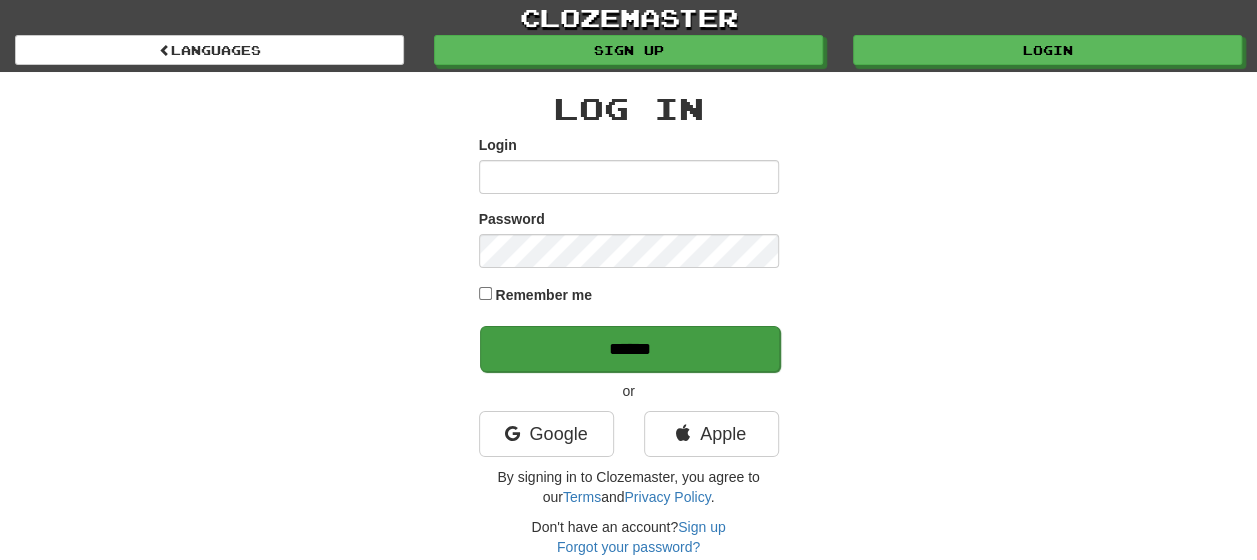 type on "**********" 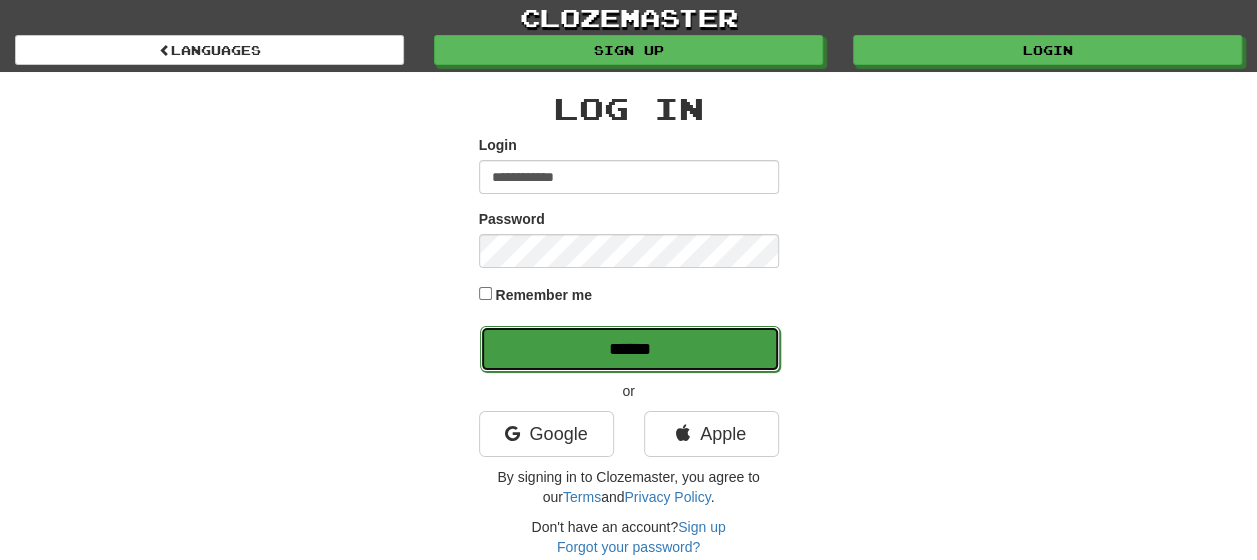 click on "******" at bounding box center (630, 349) 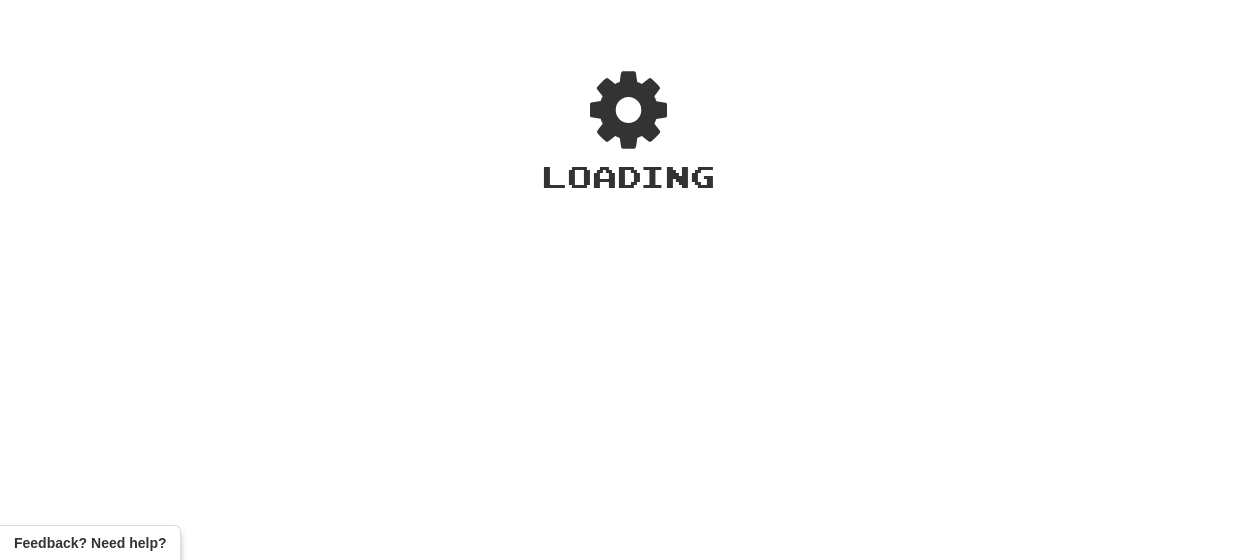 scroll, scrollTop: 0, scrollLeft: 0, axis: both 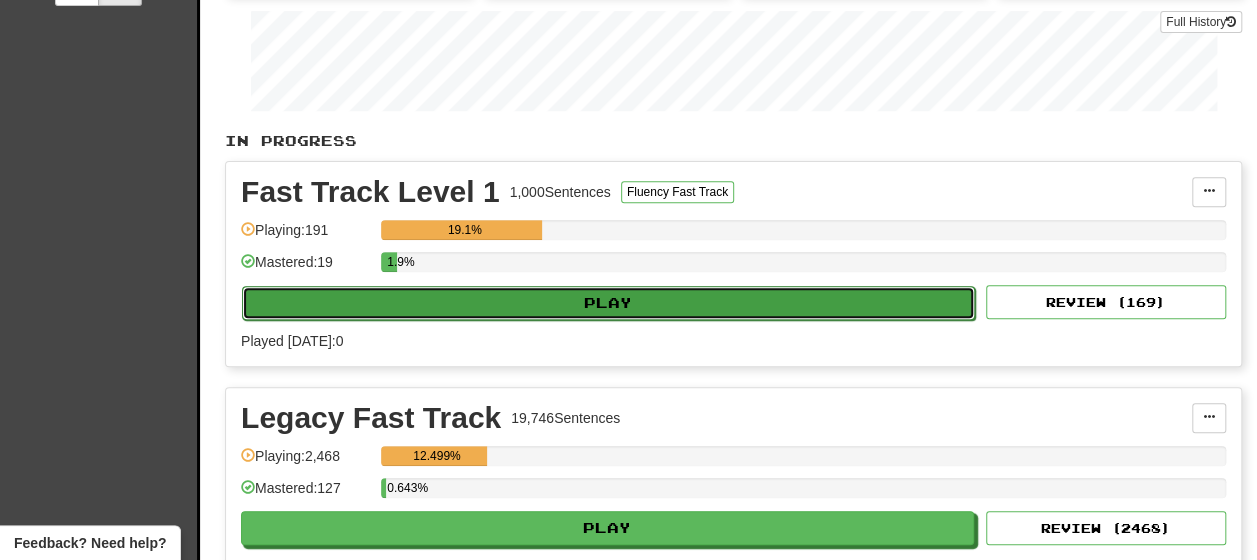 click on "Play" at bounding box center [608, 303] 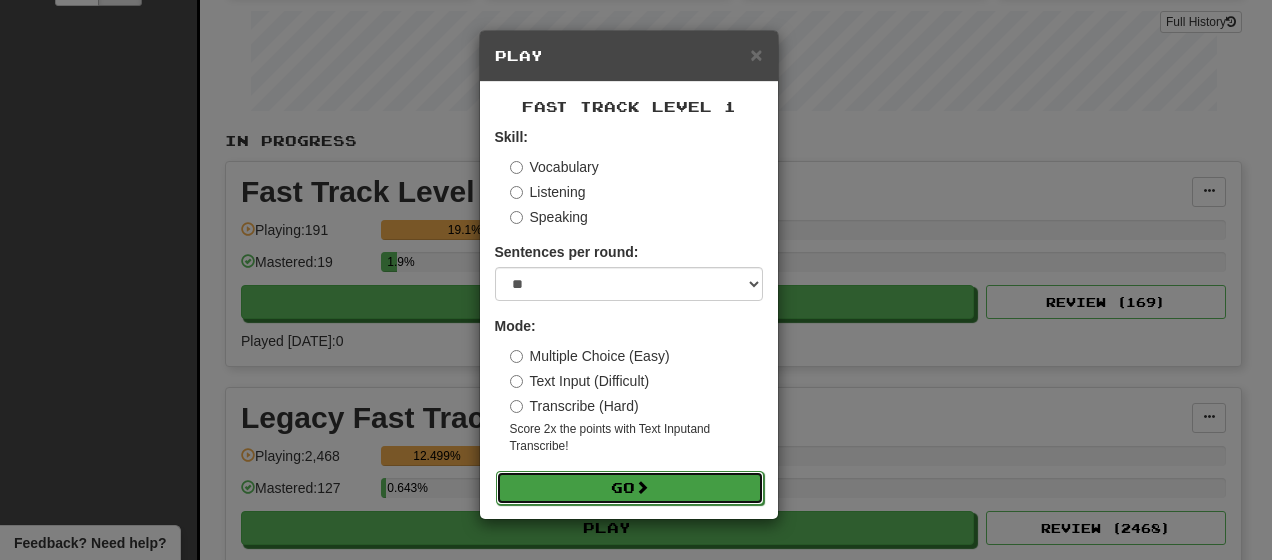 click on "Go" at bounding box center (630, 488) 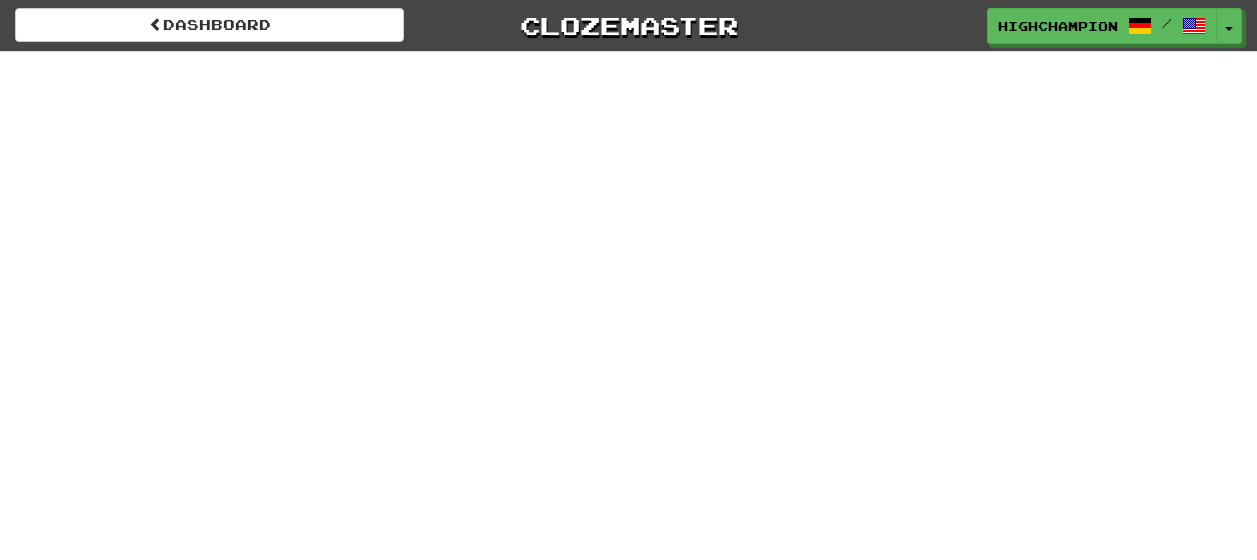 scroll, scrollTop: 0, scrollLeft: 0, axis: both 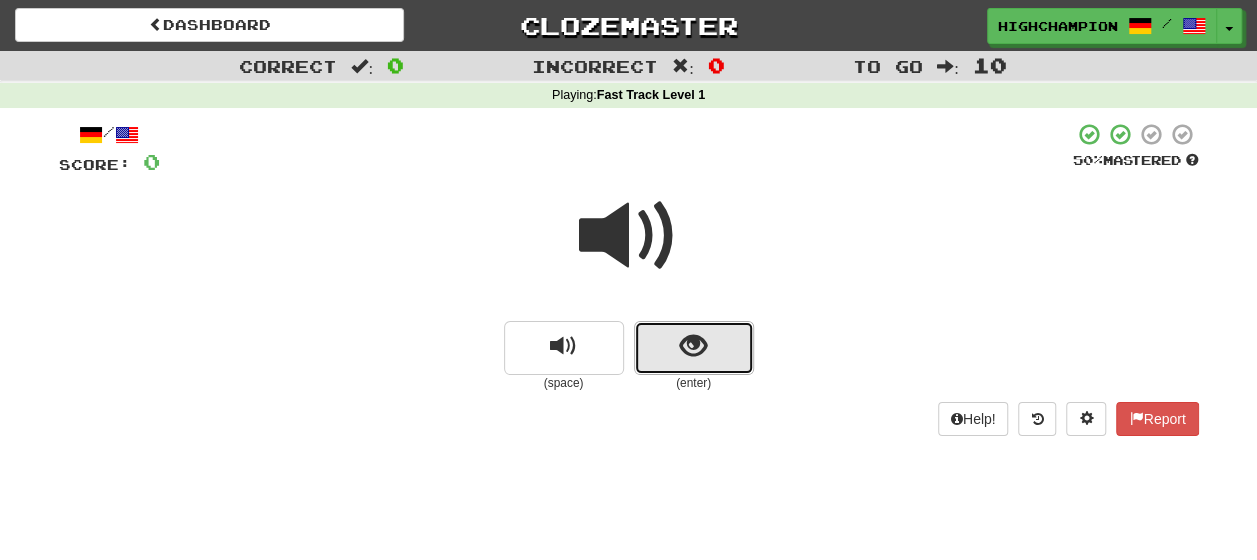 click at bounding box center [693, 346] 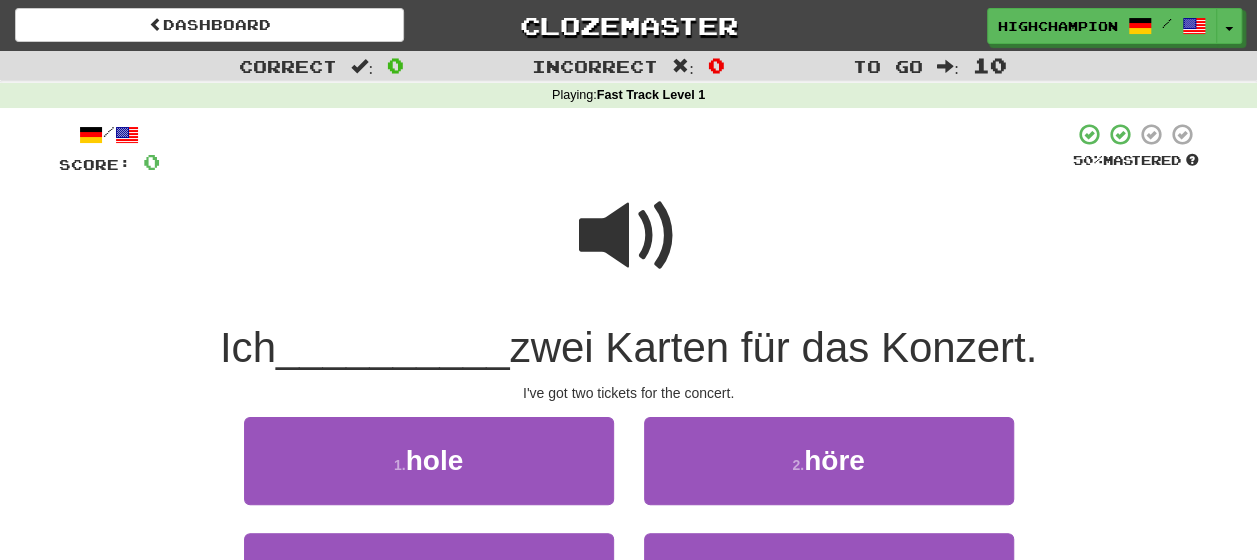click at bounding box center [629, 236] 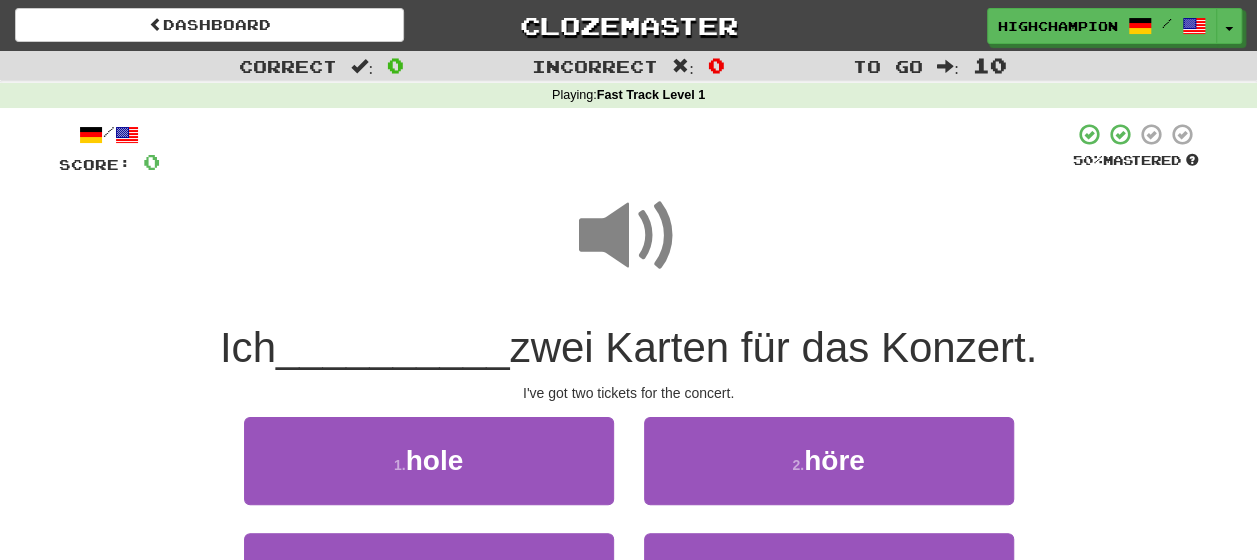 scroll, scrollTop: 100, scrollLeft: 0, axis: vertical 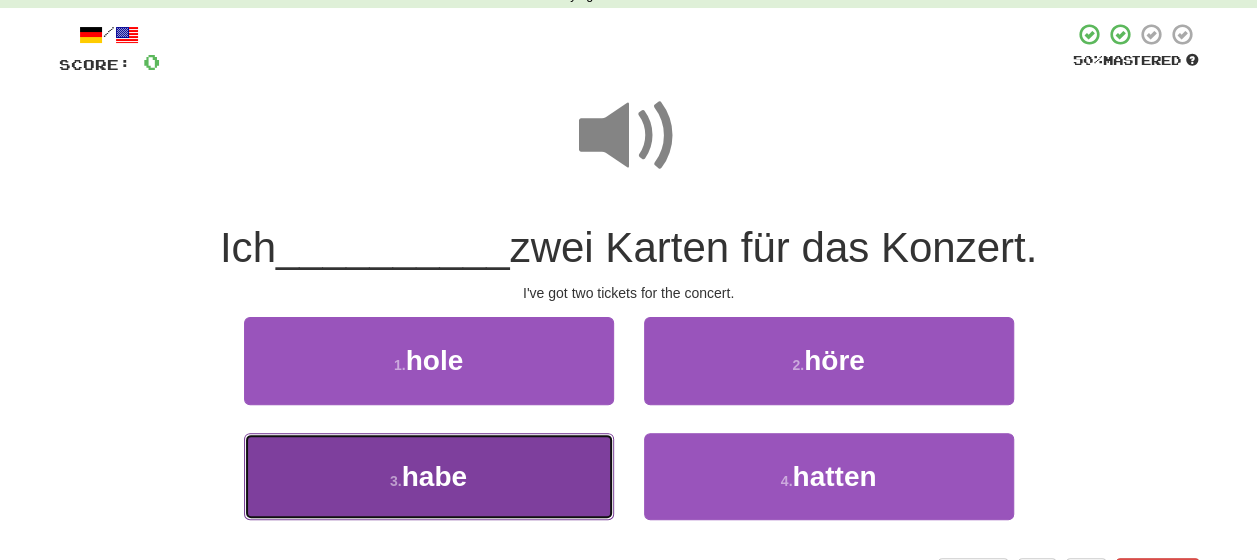 click on "habe" at bounding box center [434, 476] 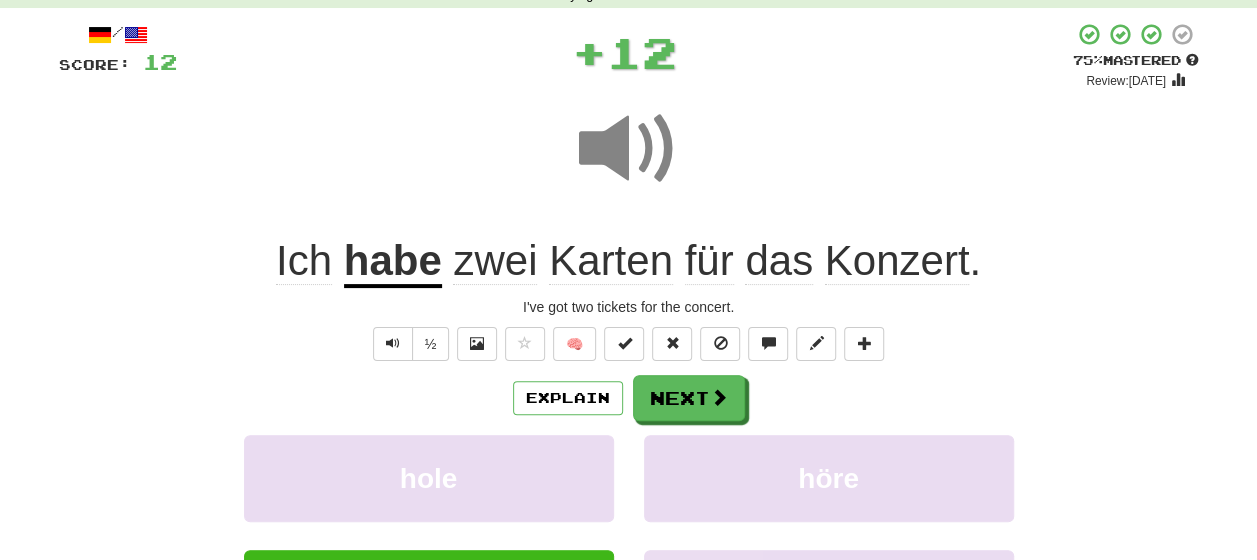 click on "Explain Next" at bounding box center (629, 398) 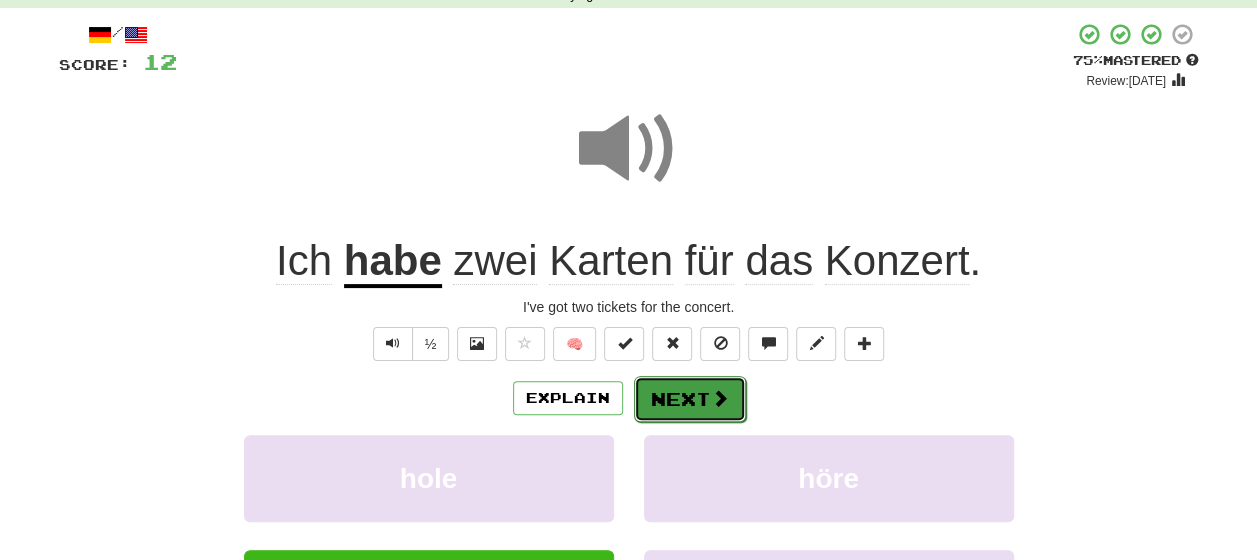 click on "Next" at bounding box center (690, 399) 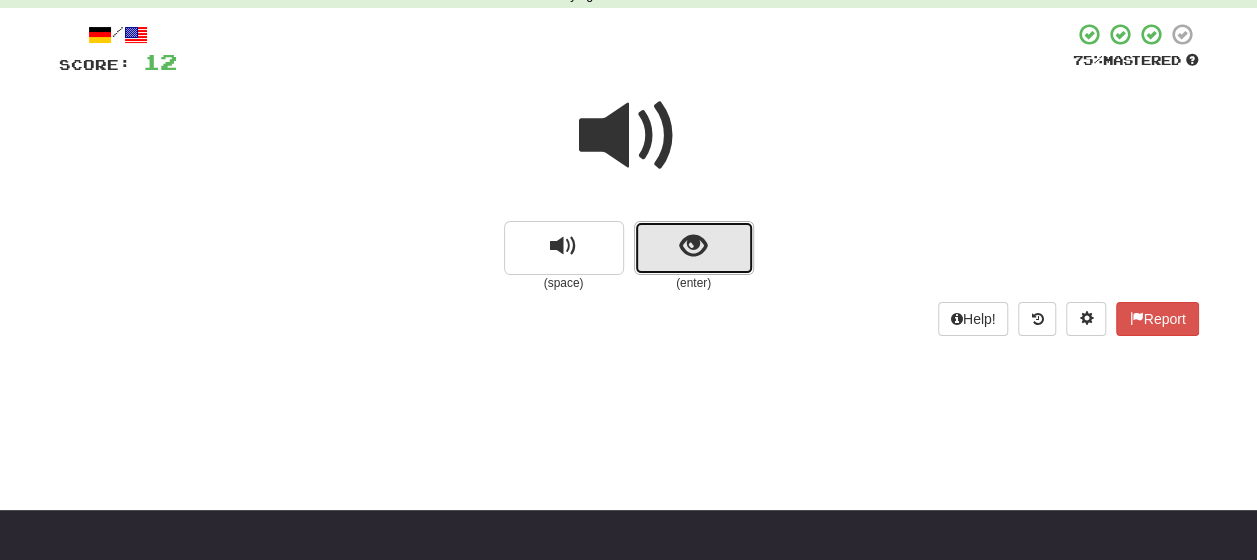 click at bounding box center (693, 246) 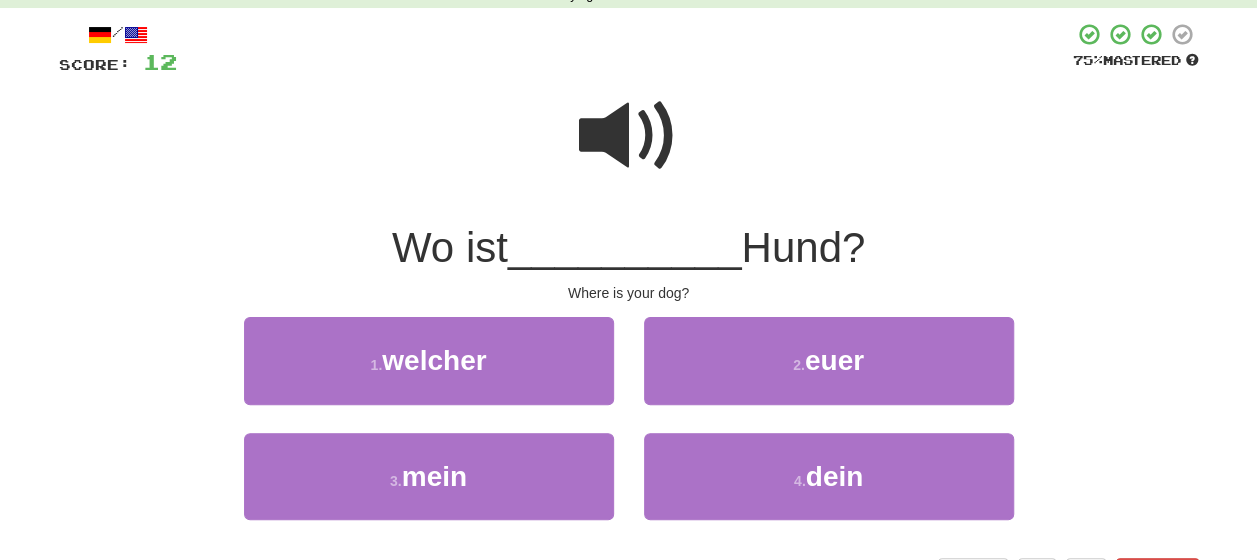 click at bounding box center (629, 136) 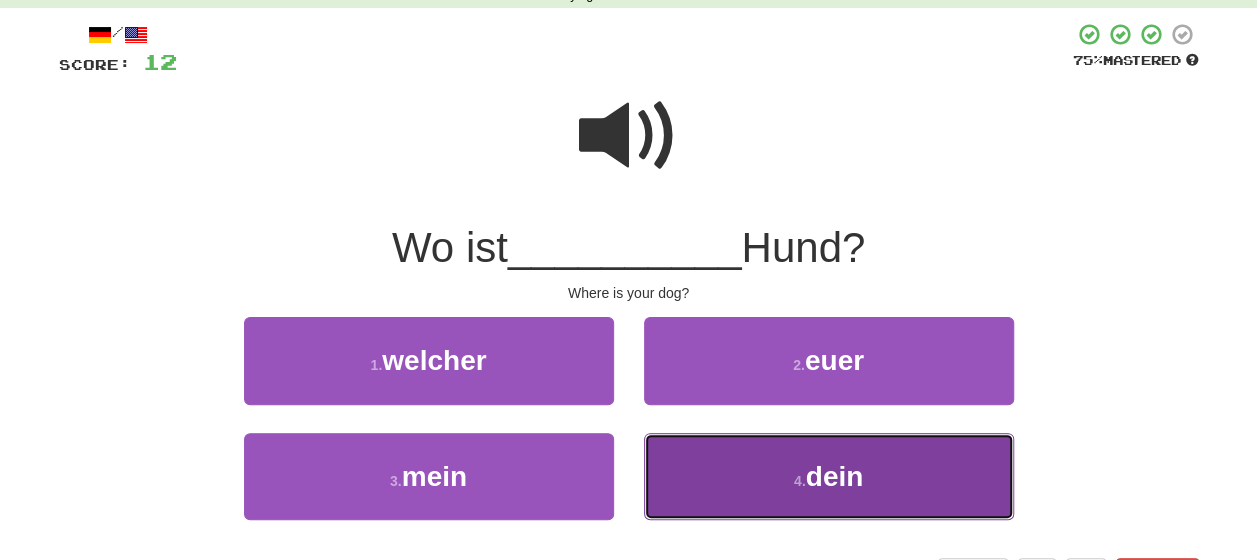 click on "4 .  dein" at bounding box center (829, 476) 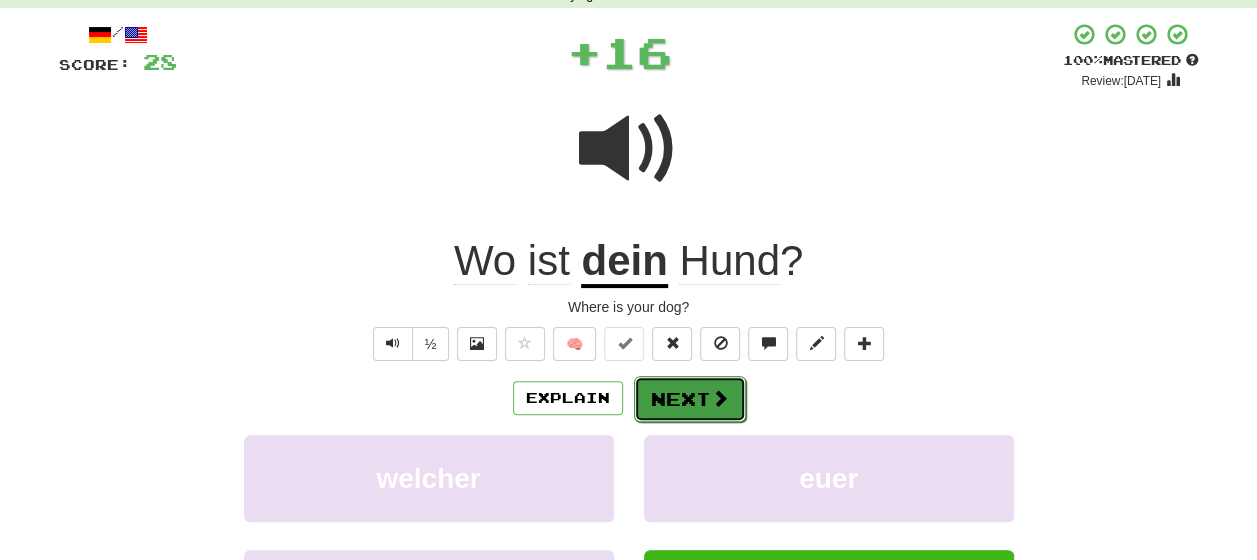 click on "Next" at bounding box center (690, 399) 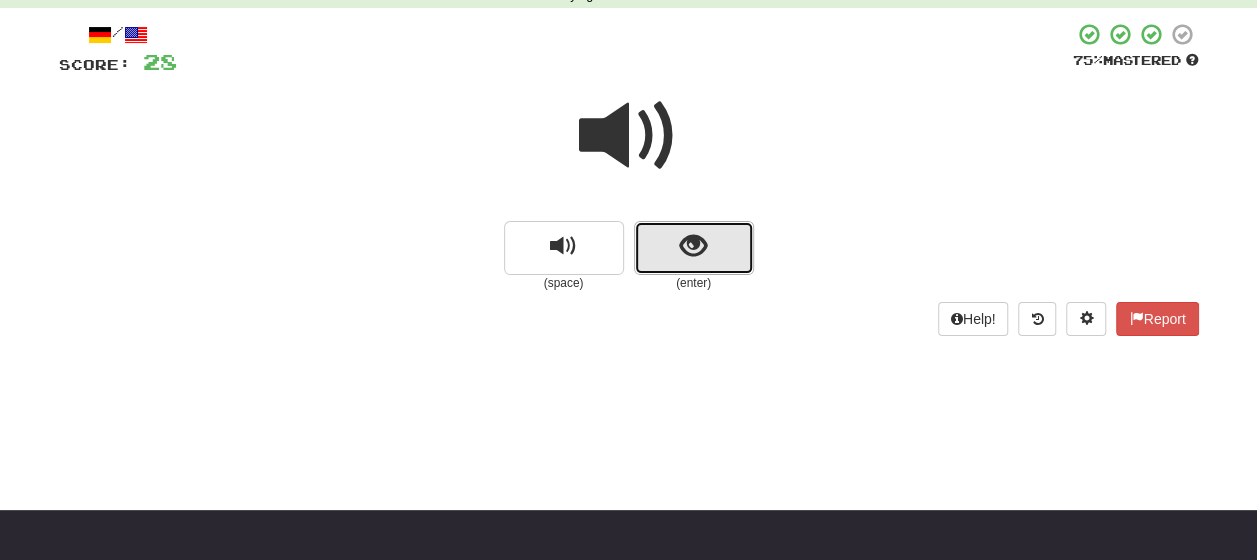 click at bounding box center (694, 248) 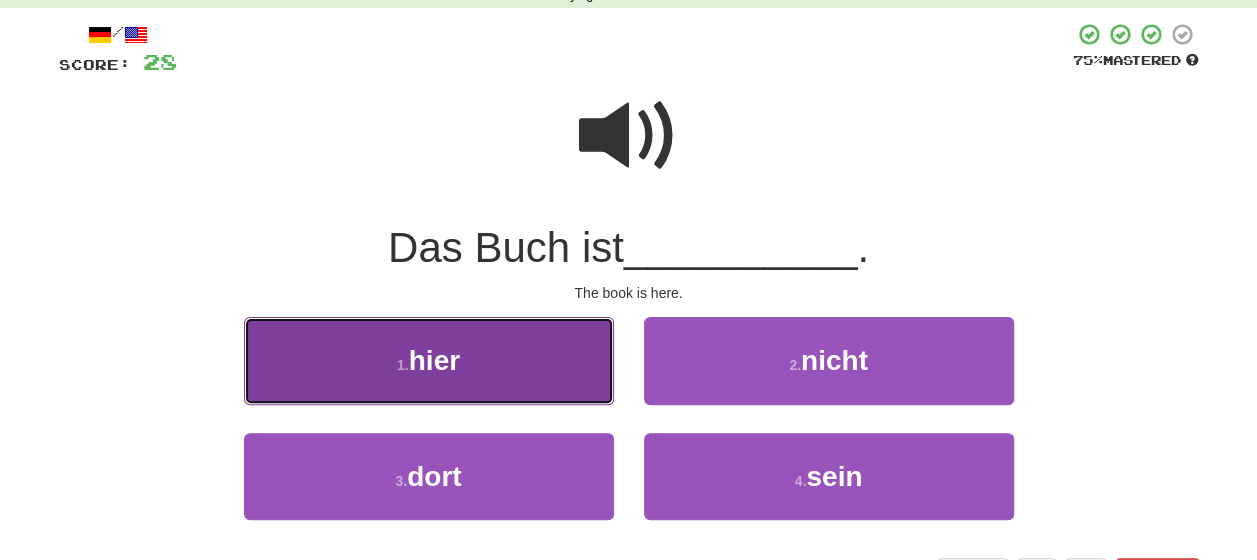 click on "hier" at bounding box center (434, 360) 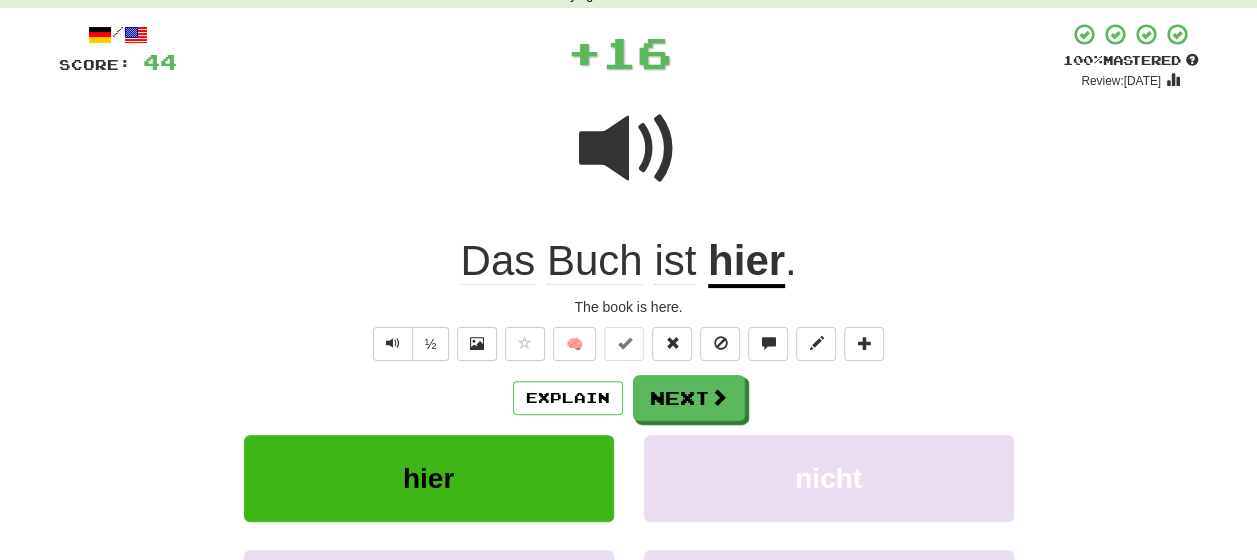 click on "Explain Next" at bounding box center (629, 398) 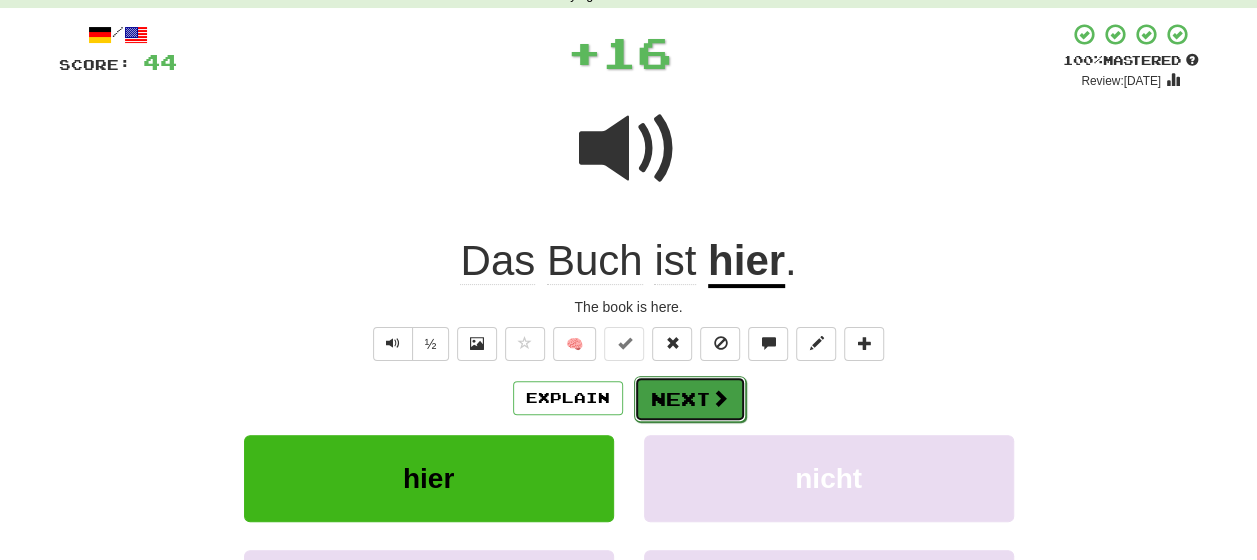 click on "Next" at bounding box center (690, 399) 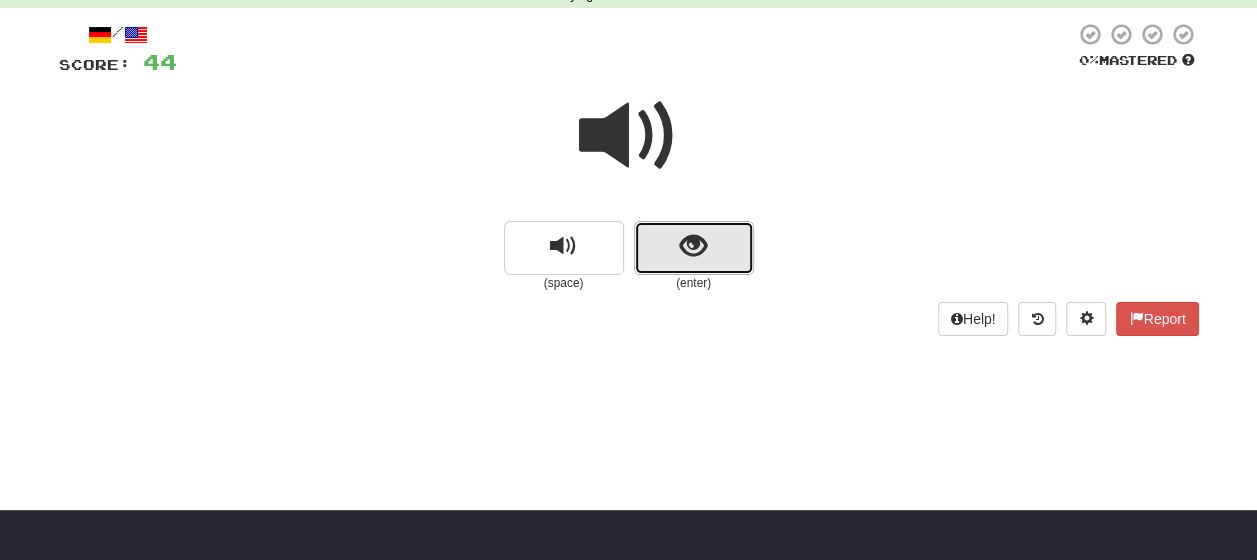 click at bounding box center [694, 248] 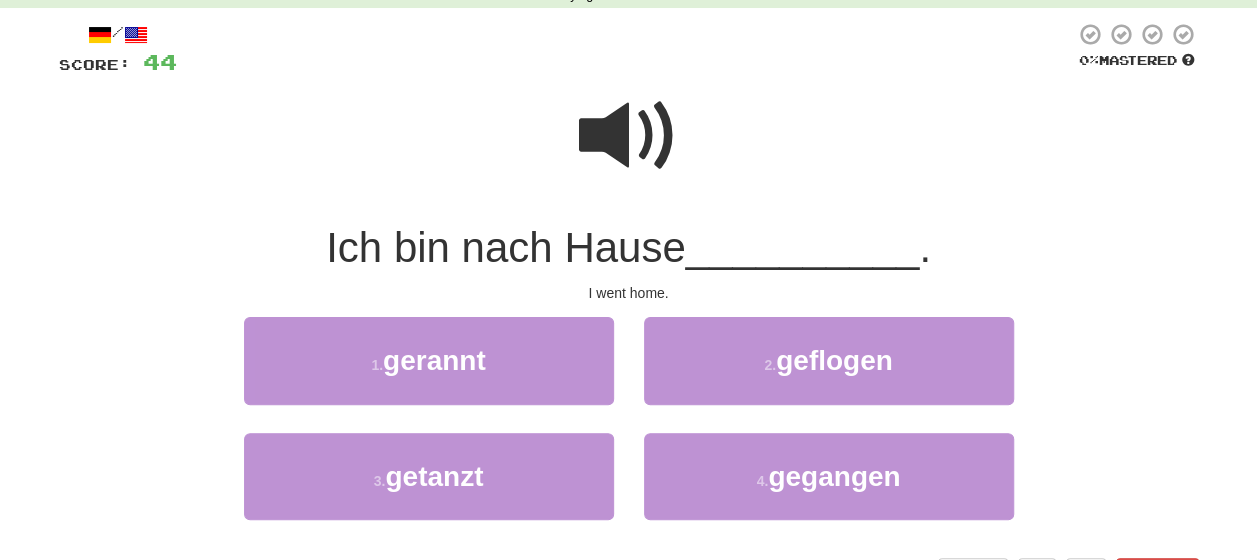 click at bounding box center (629, 136) 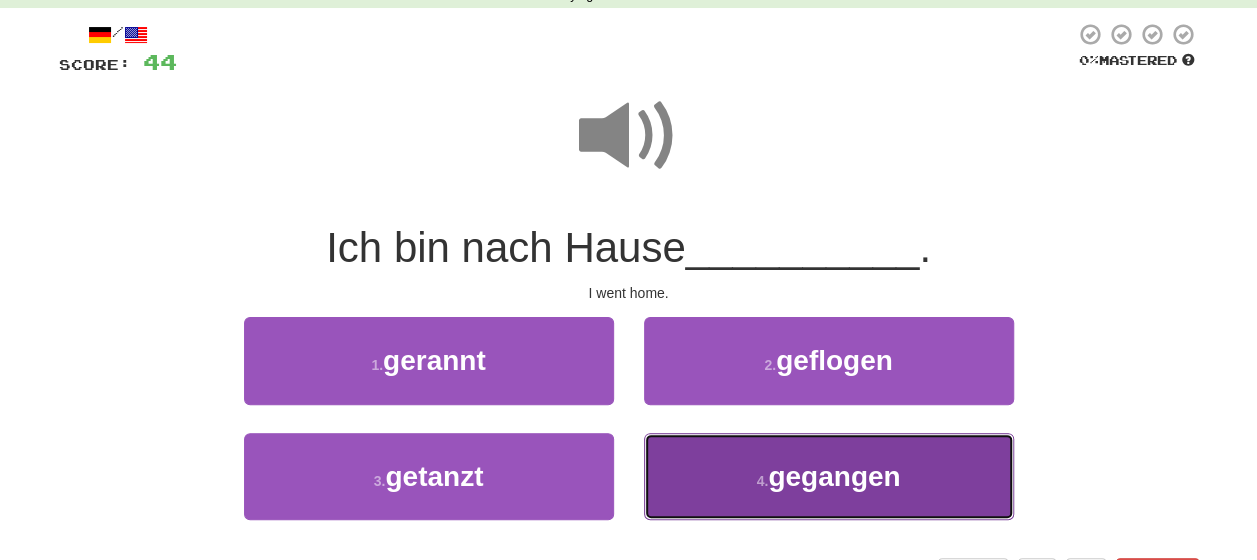 click on "gegangen" at bounding box center [834, 476] 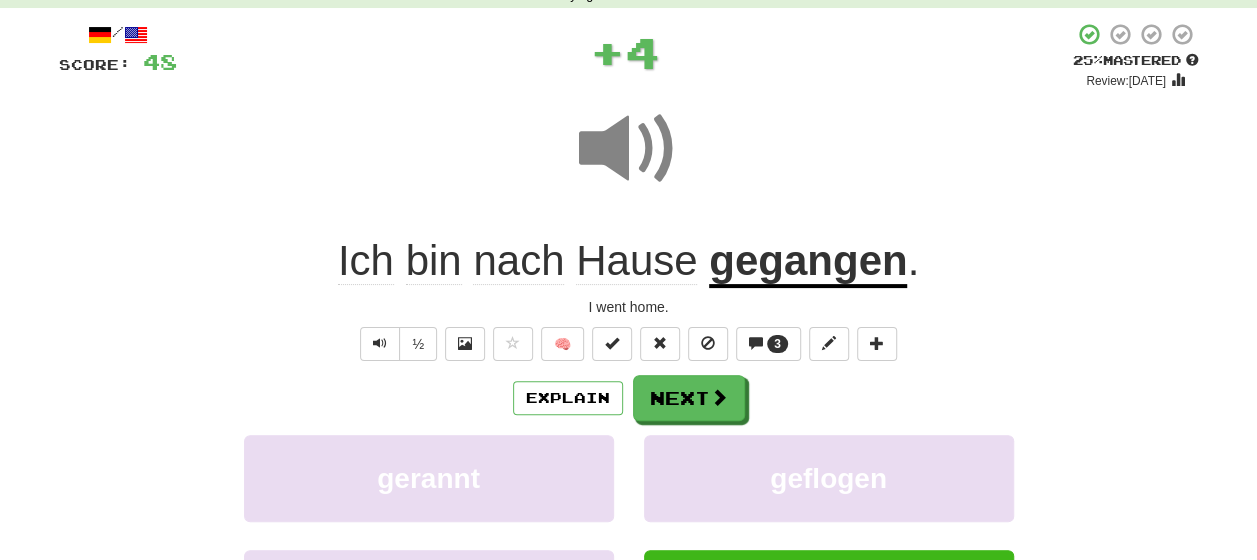 click on "Explain Next" at bounding box center (629, 398) 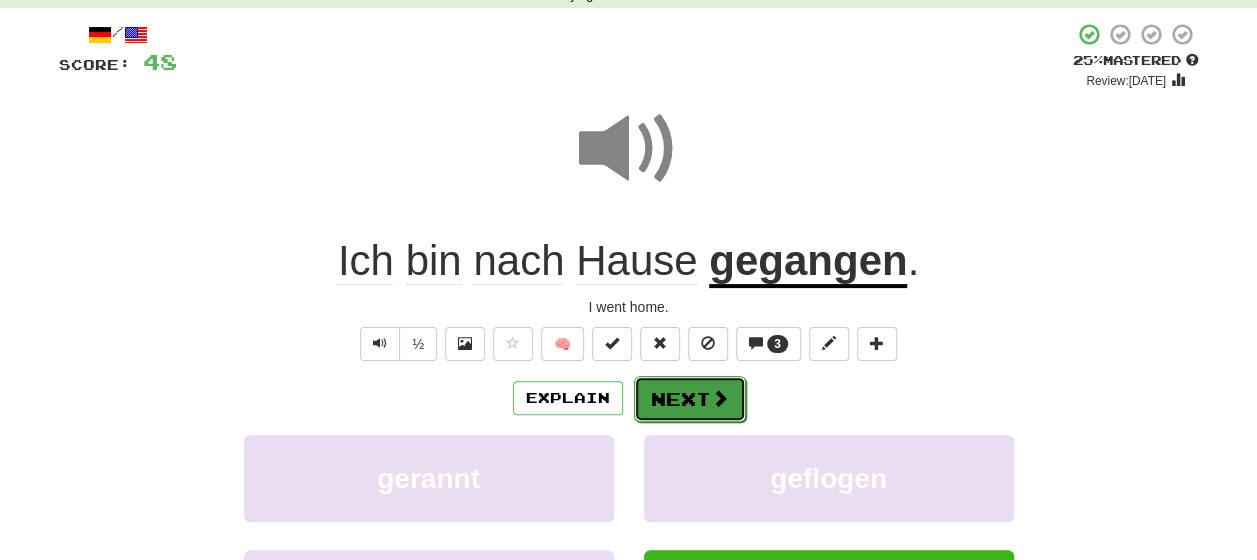 click on "Next" at bounding box center (690, 399) 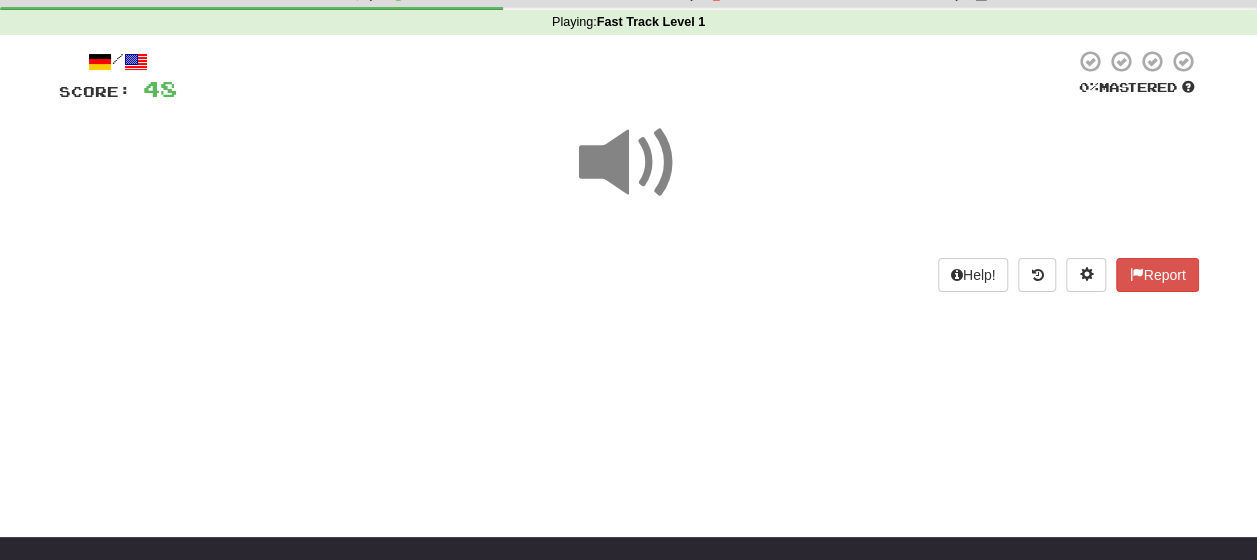 scroll, scrollTop: 54, scrollLeft: 0, axis: vertical 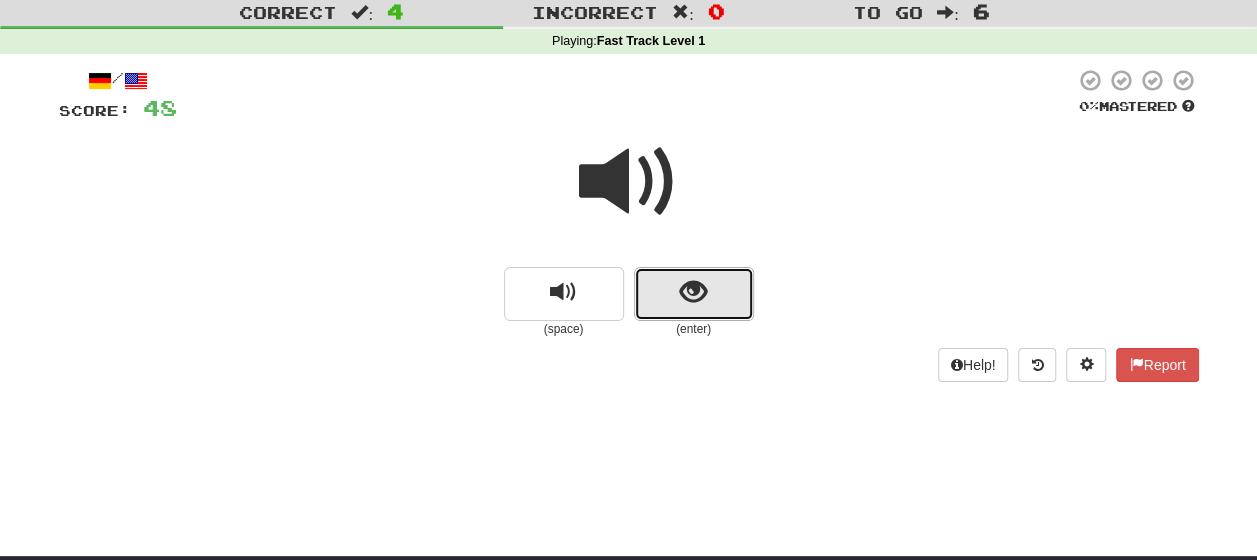 click at bounding box center [693, 292] 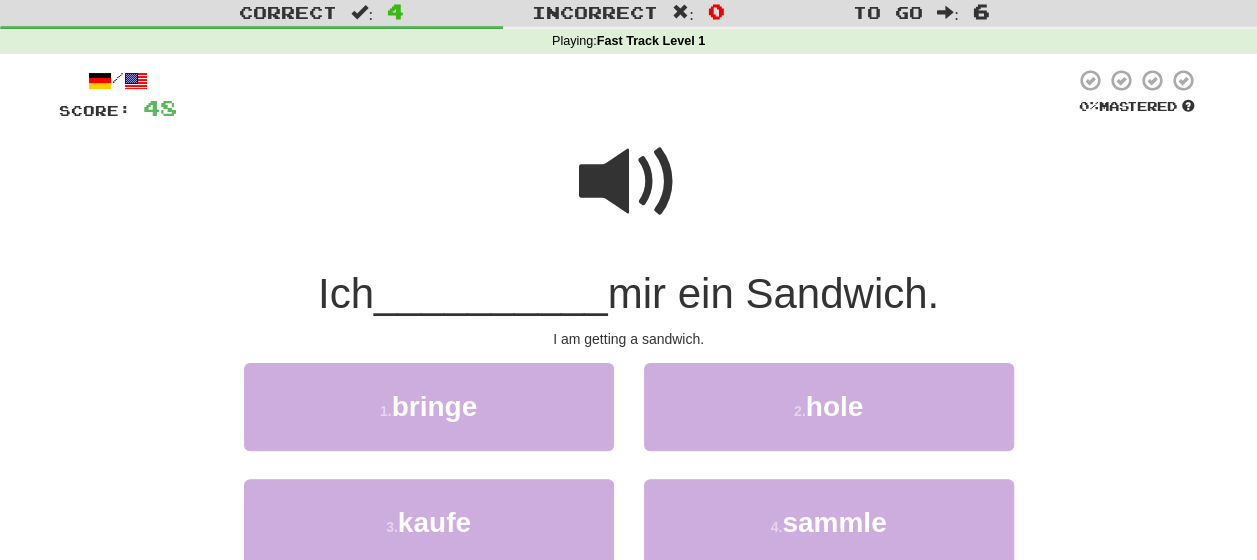 click at bounding box center (629, 182) 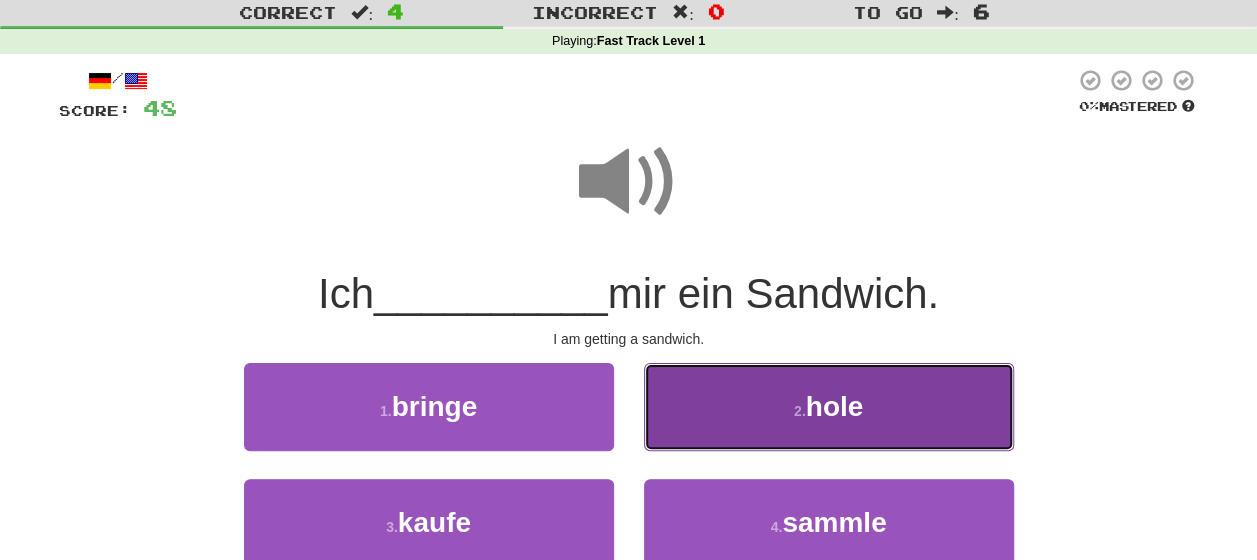 click on "2 .  hole" at bounding box center (829, 406) 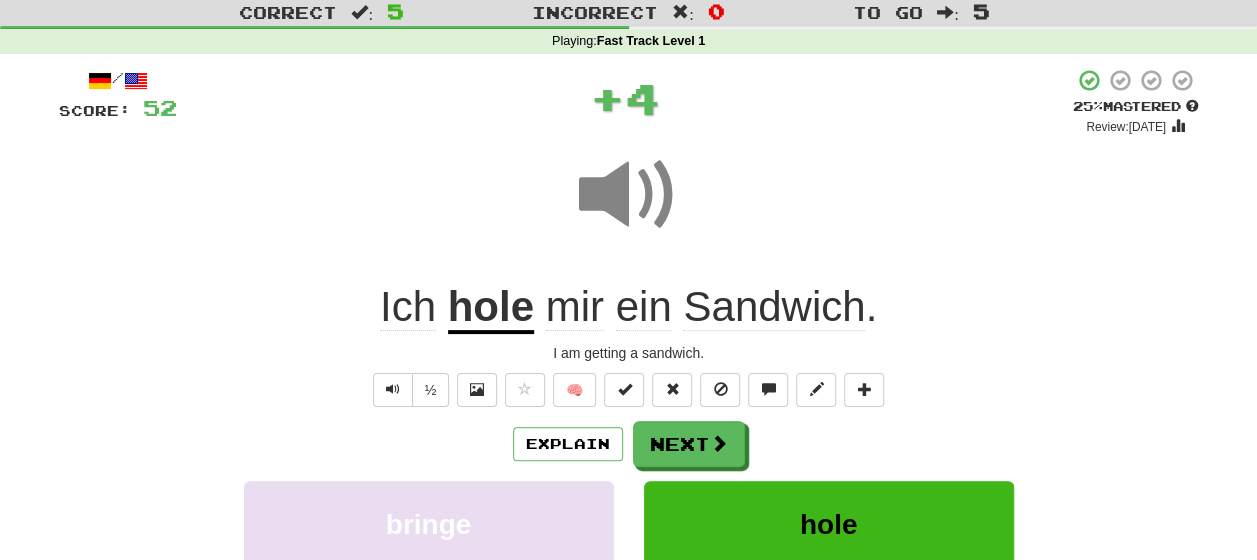 click on "hole" at bounding box center (491, 308) 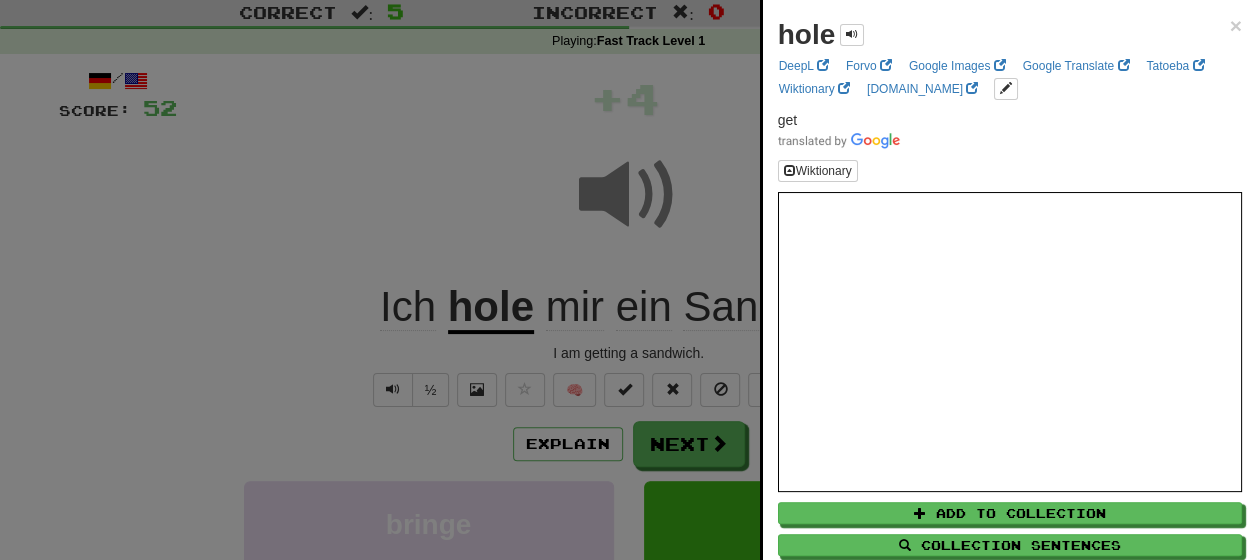 click at bounding box center (628, 280) 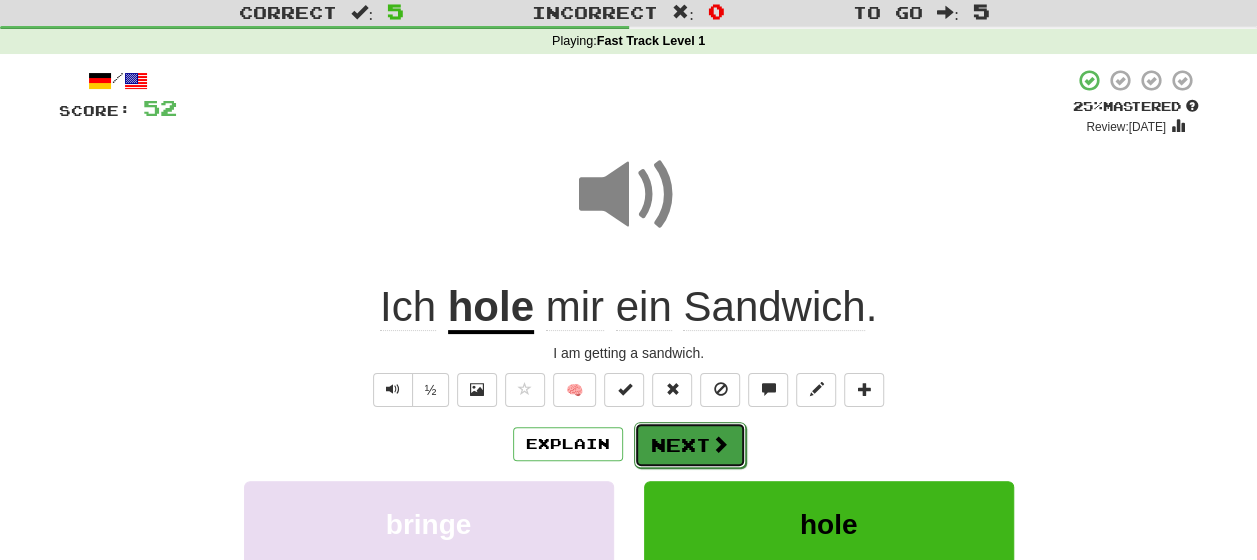 click on "Next" at bounding box center (690, 445) 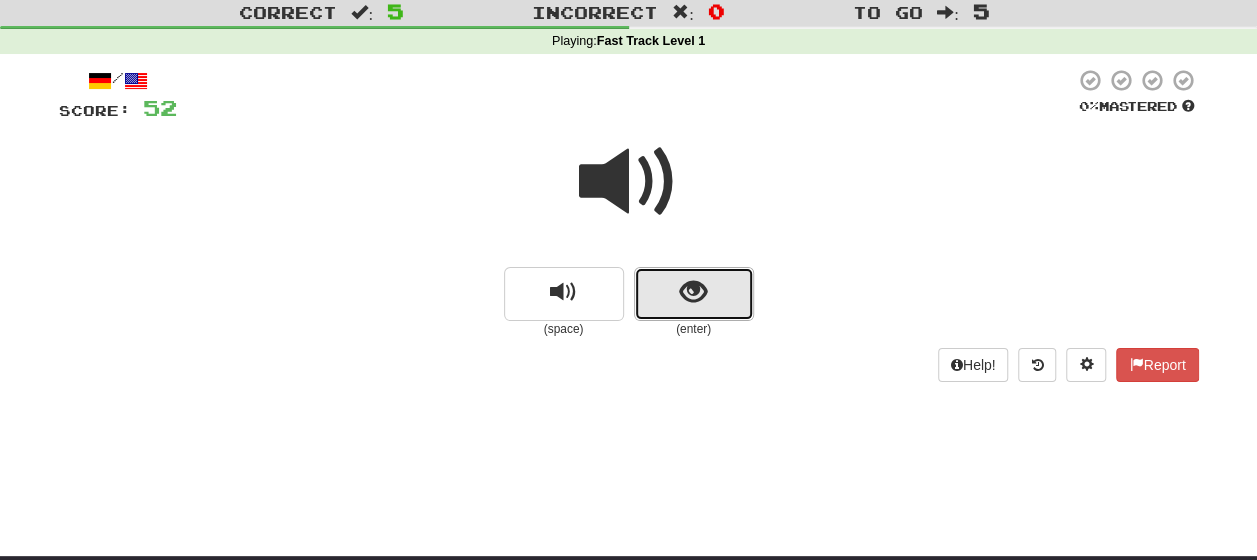 click at bounding box center [693, 292] 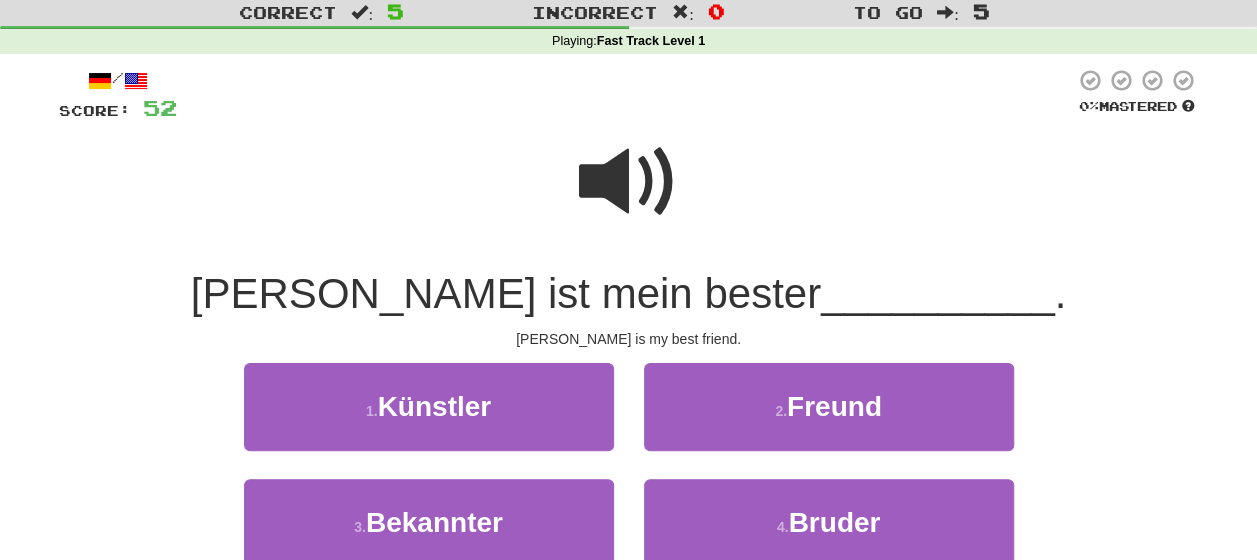 click at bounding box center (629, 182) 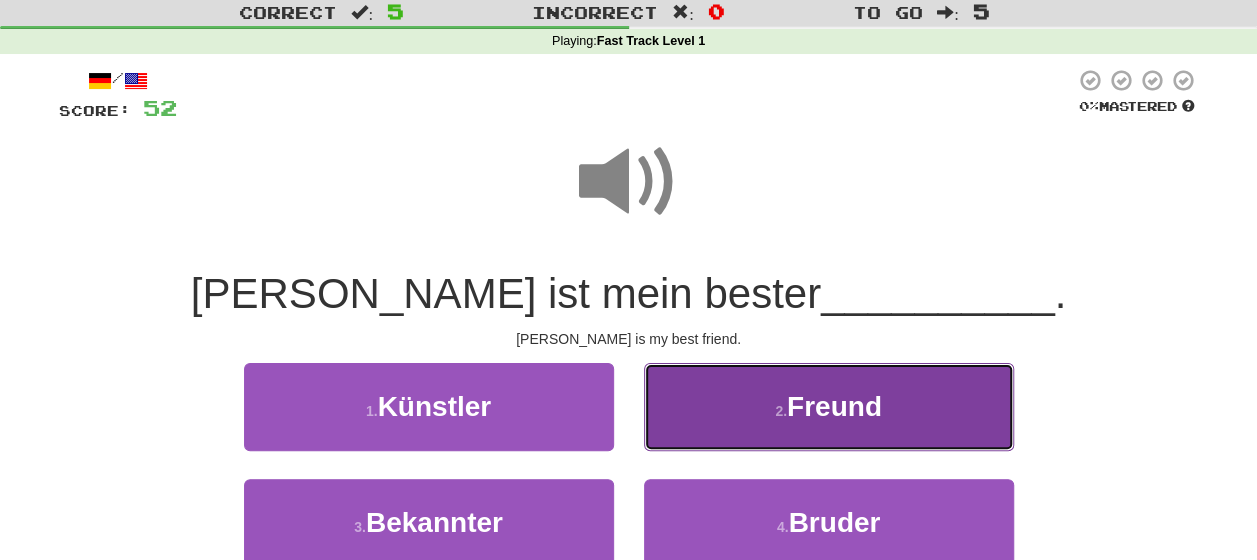click on "2 .  Freund" at bounding box center [829, 406] 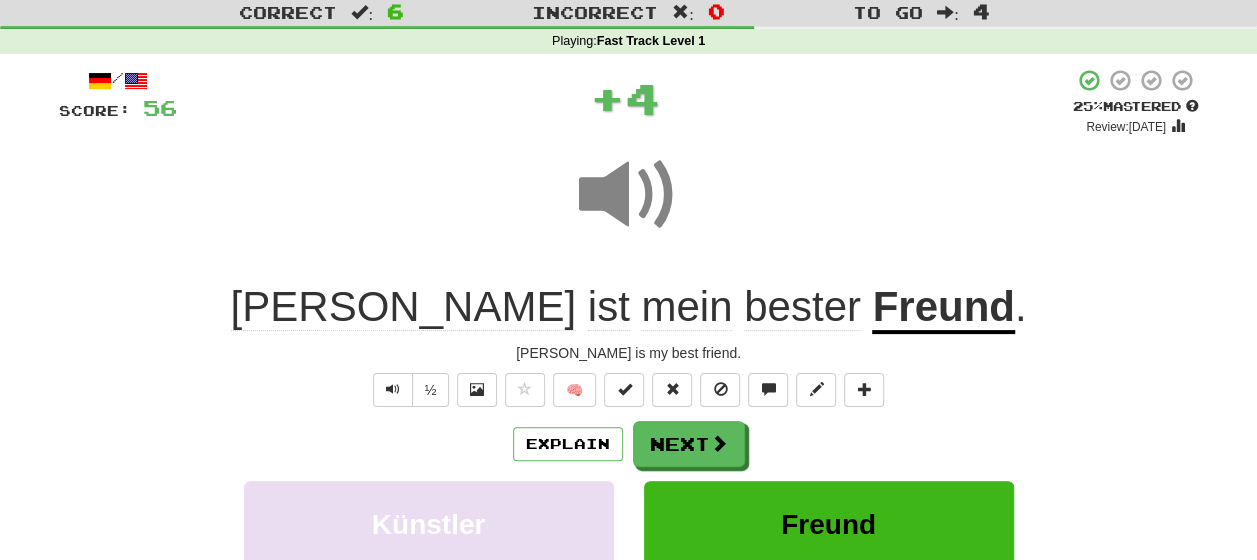 click on "Explain Next" at bounding box center [629, 444] 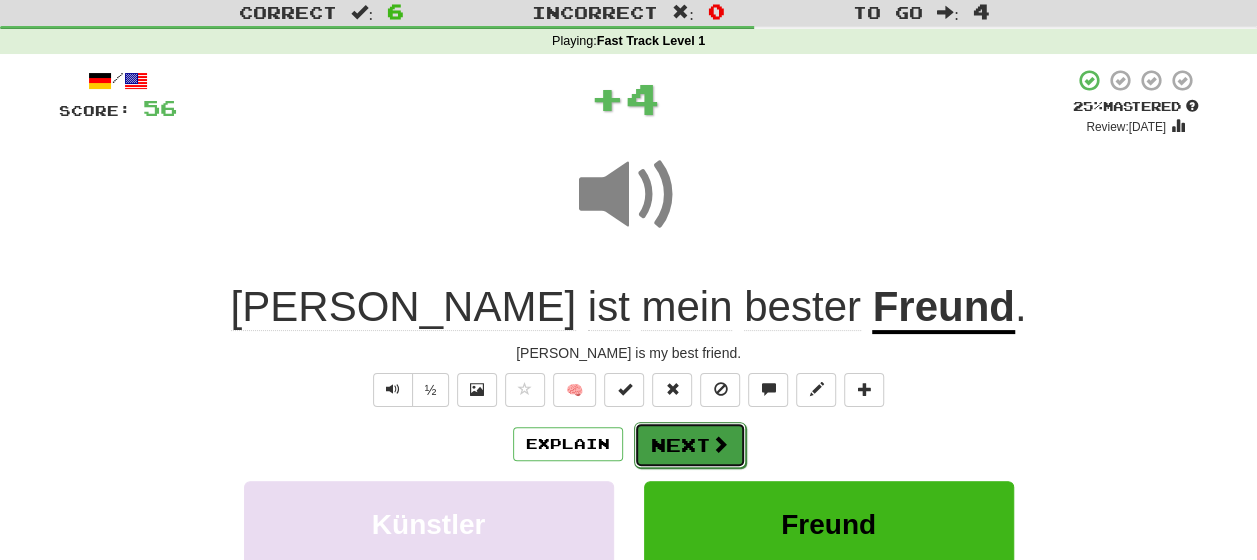click on "Next" at bounding box center [690, 445] 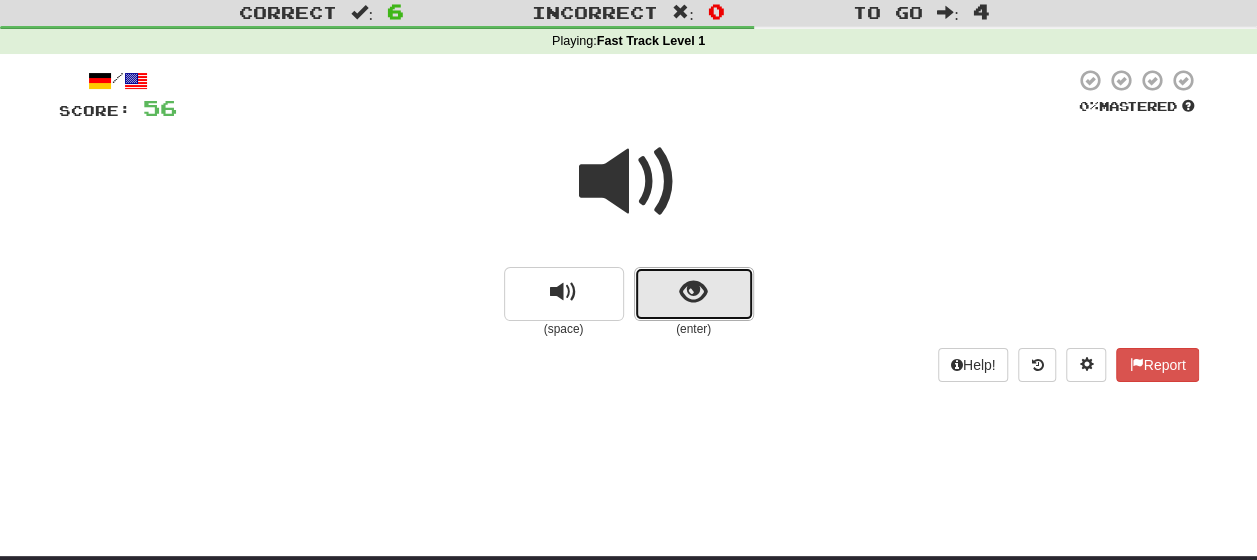 click at bounding box center (693, 292) 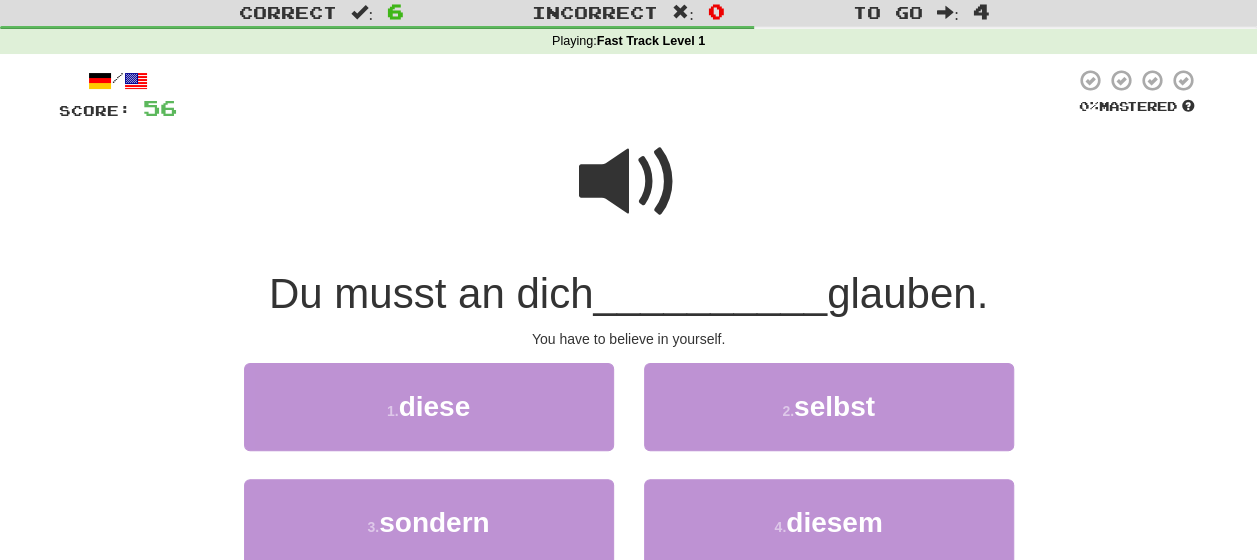 click at bounding box center [629, 182] 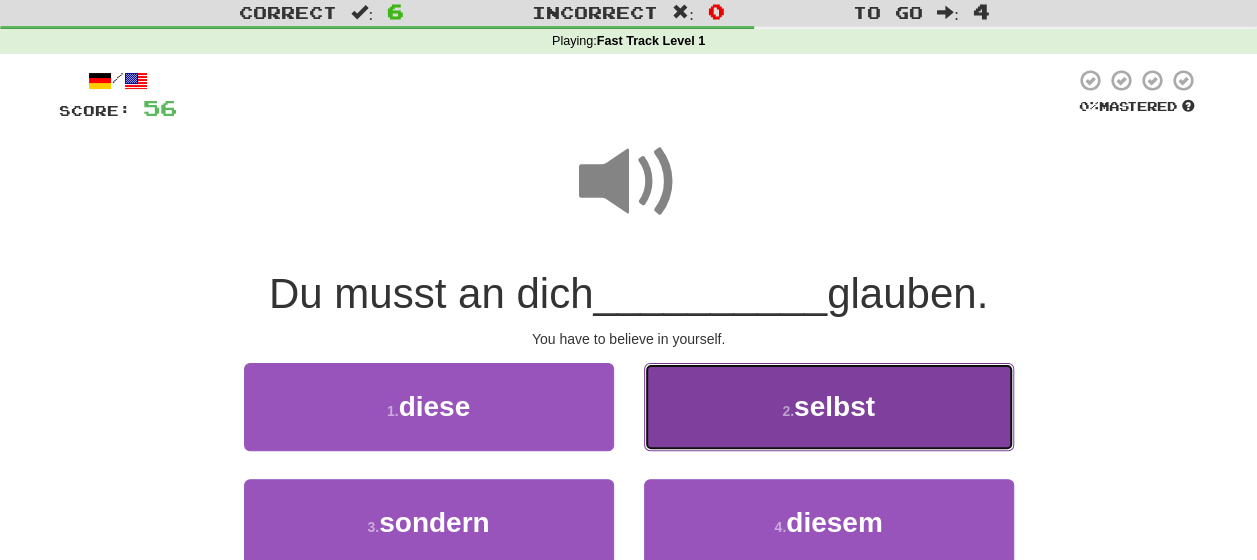 click on "2 .  selbst" at bounding box center [829, 406] 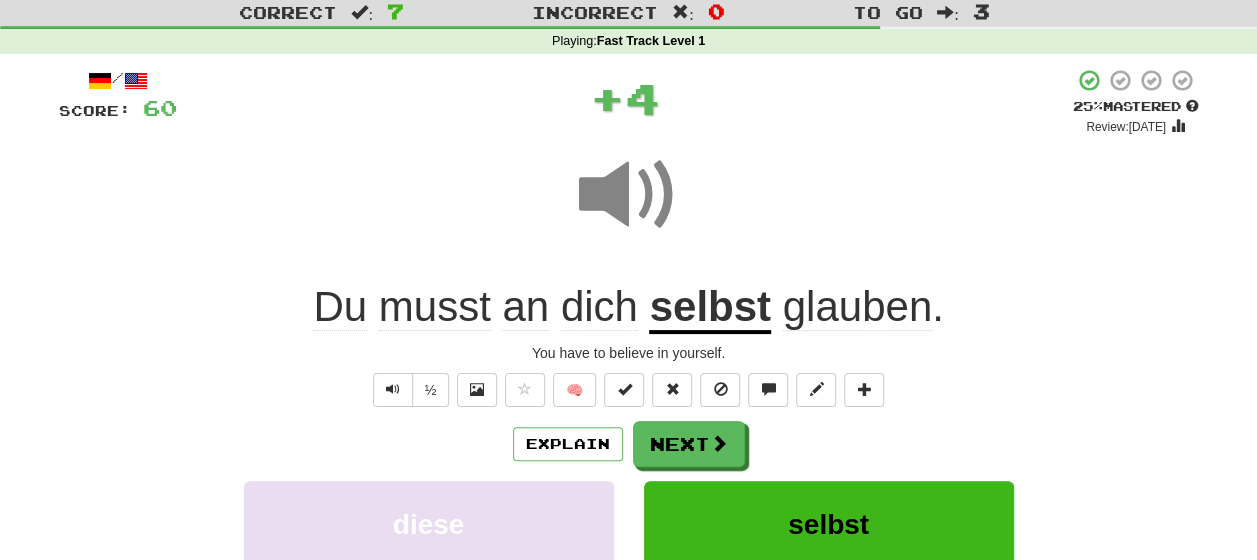 click on "Explain Next" at bounding box center [629, 444] 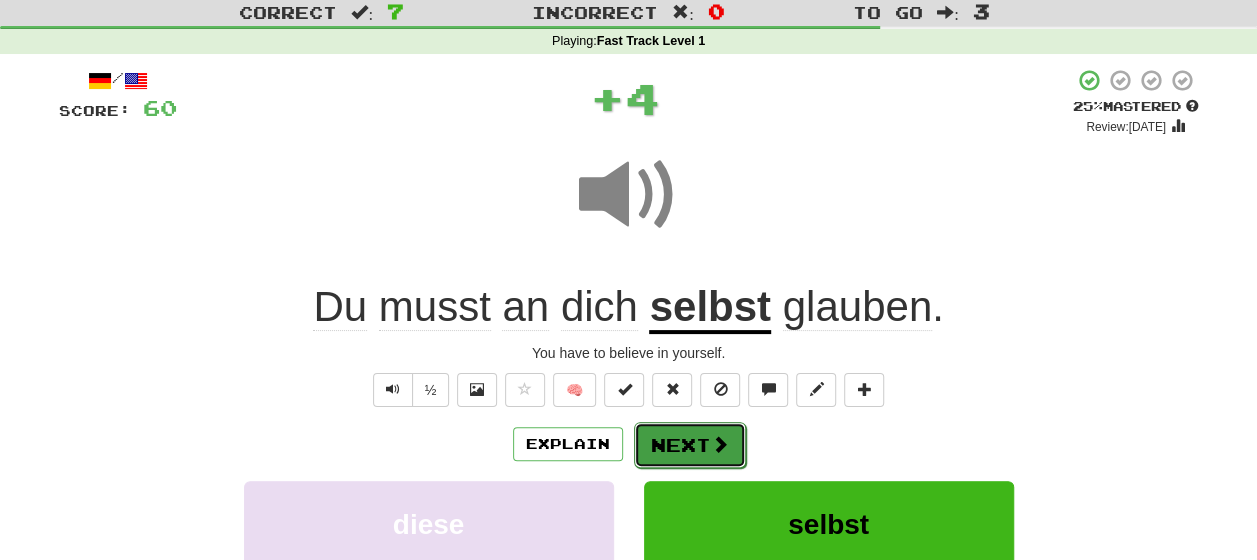 click on "Next" at bounding box center (690, 445) 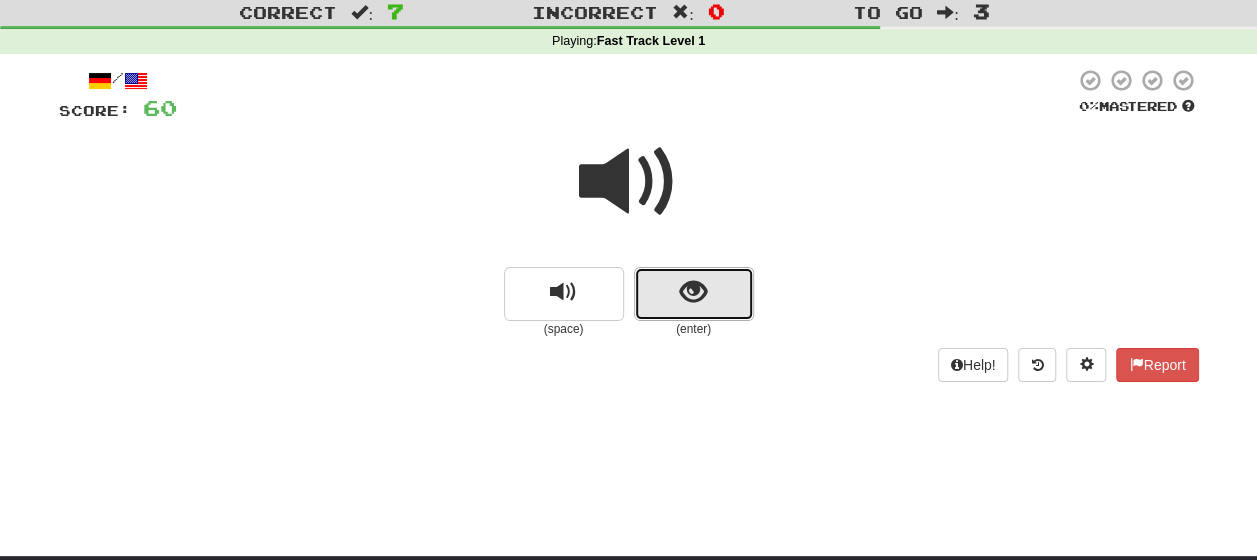 click at bounding box center [693, 292] 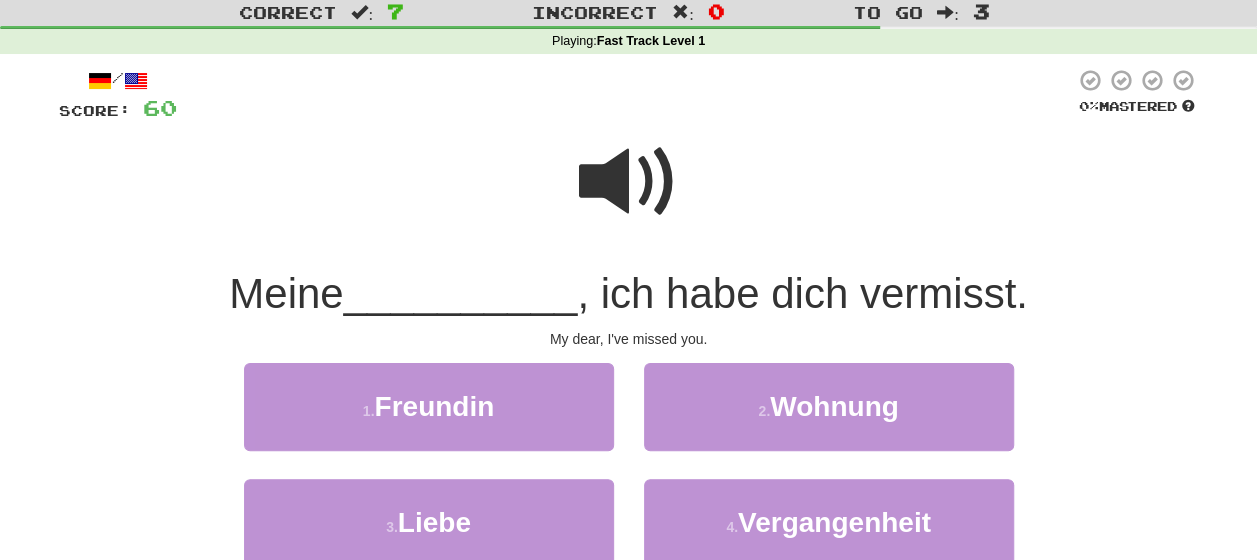click at bounding box center (629, 182) 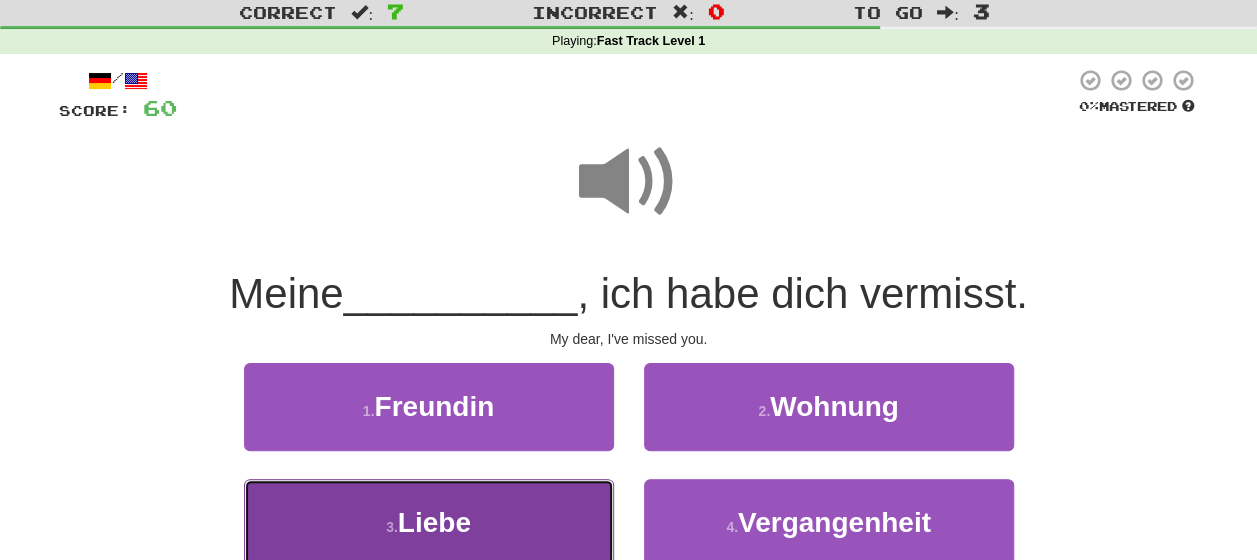click on "3 .  Liebe" at bounding box center (429, 522) 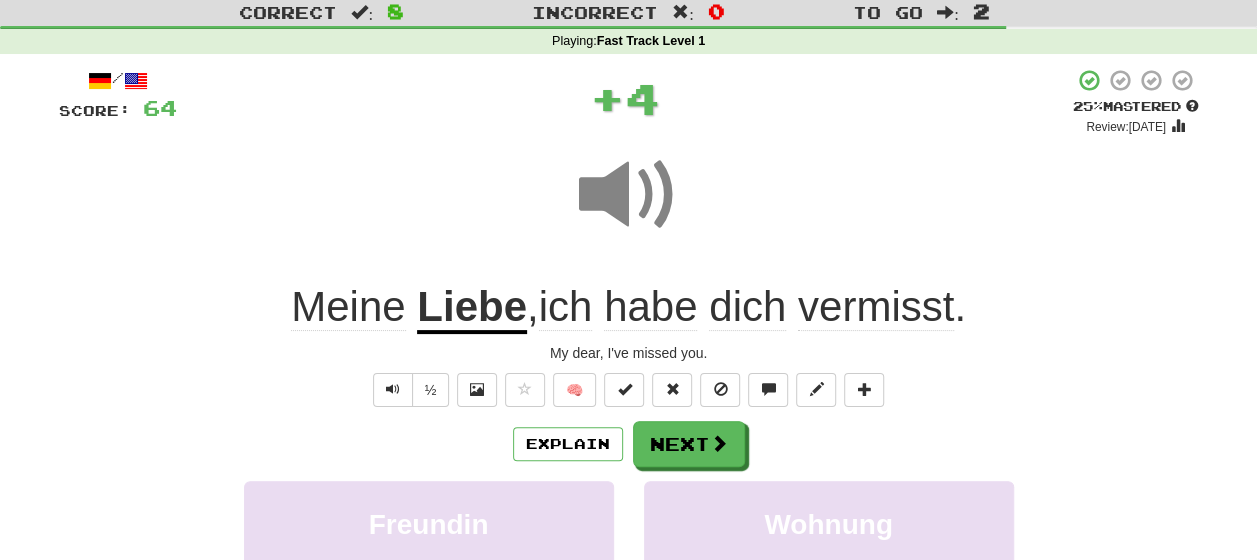 click on "Explain Next" at bounding box center [629, 444] 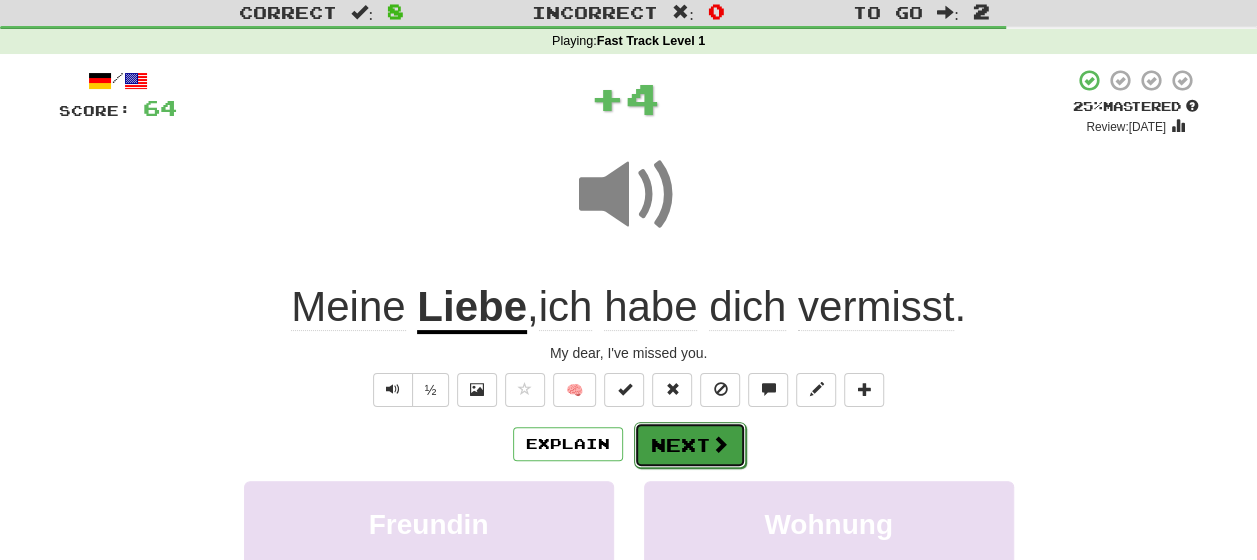 click on "Next" at bounding box center [690, 445] 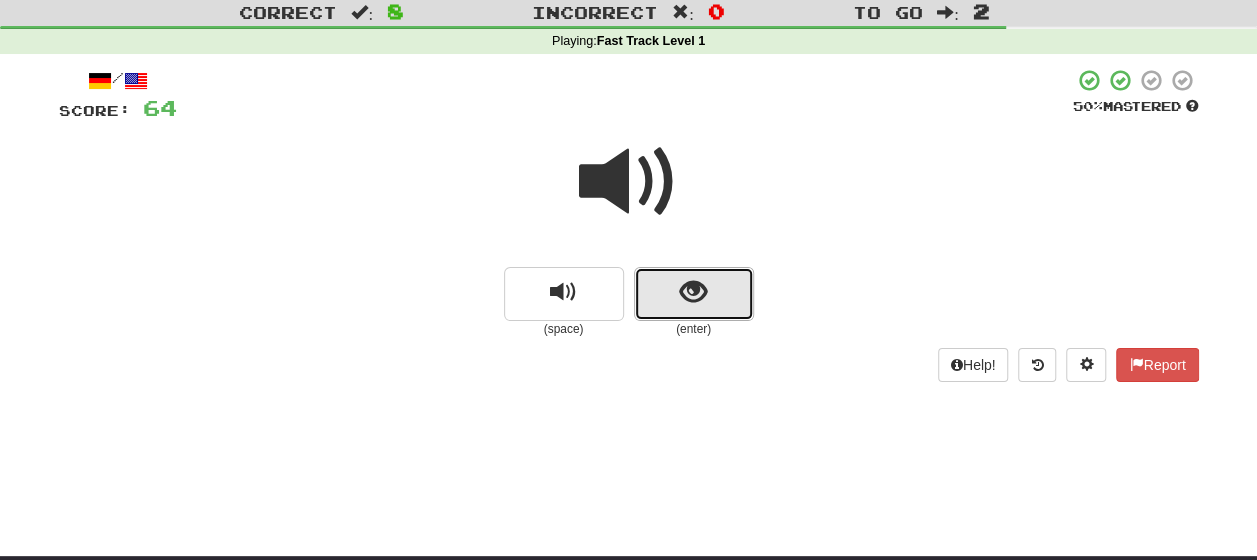 click at bounding box center [693, 292] 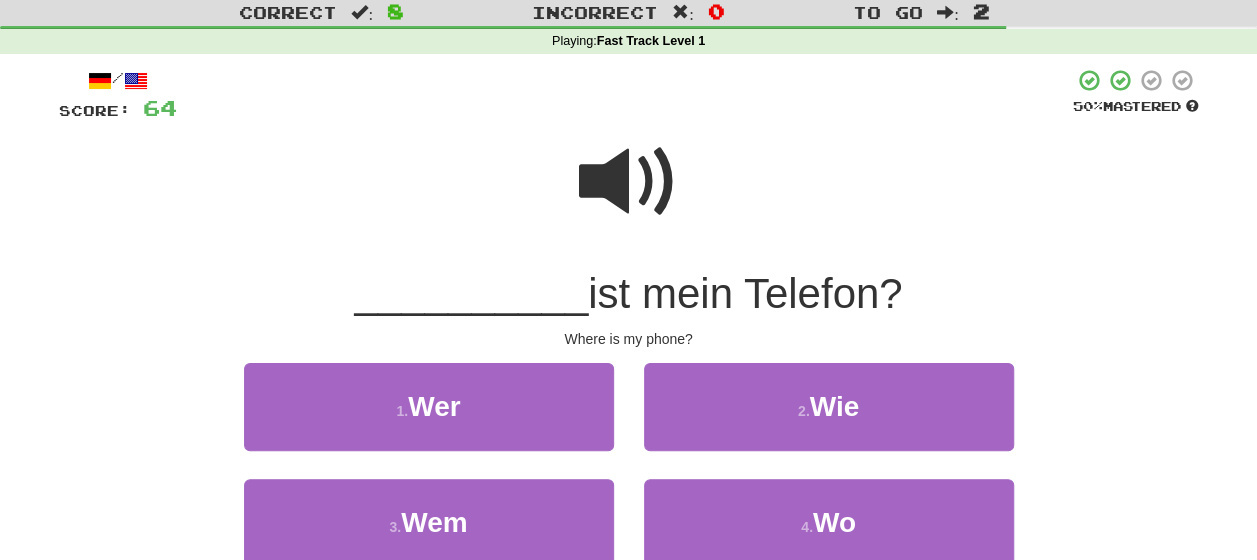 click at bounding box center [629, 182] 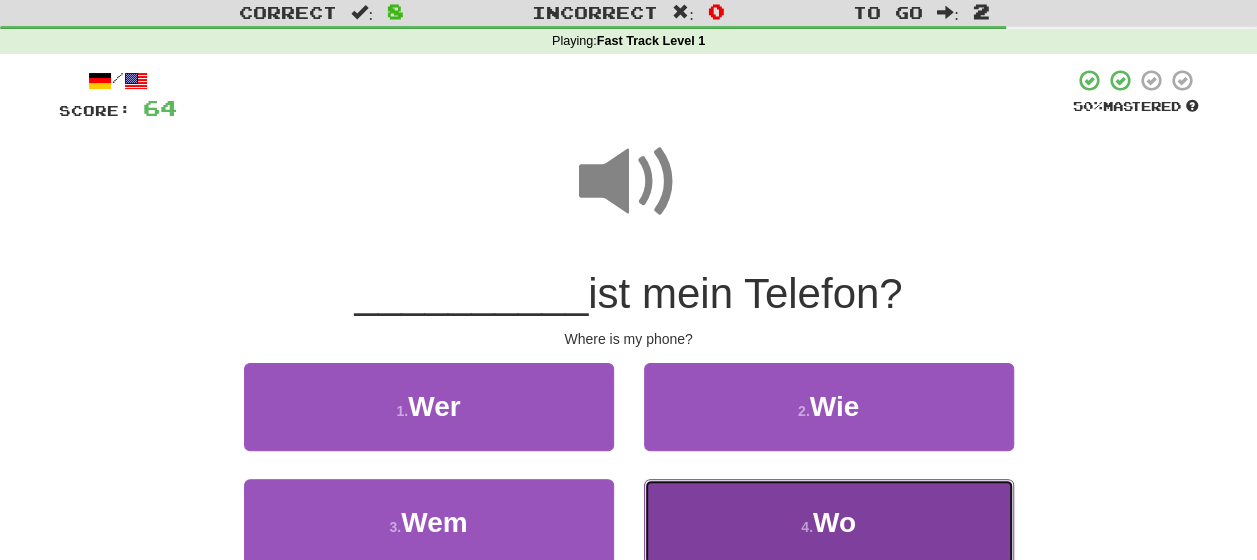 click on "Wo" at bounding box center (834, 522) 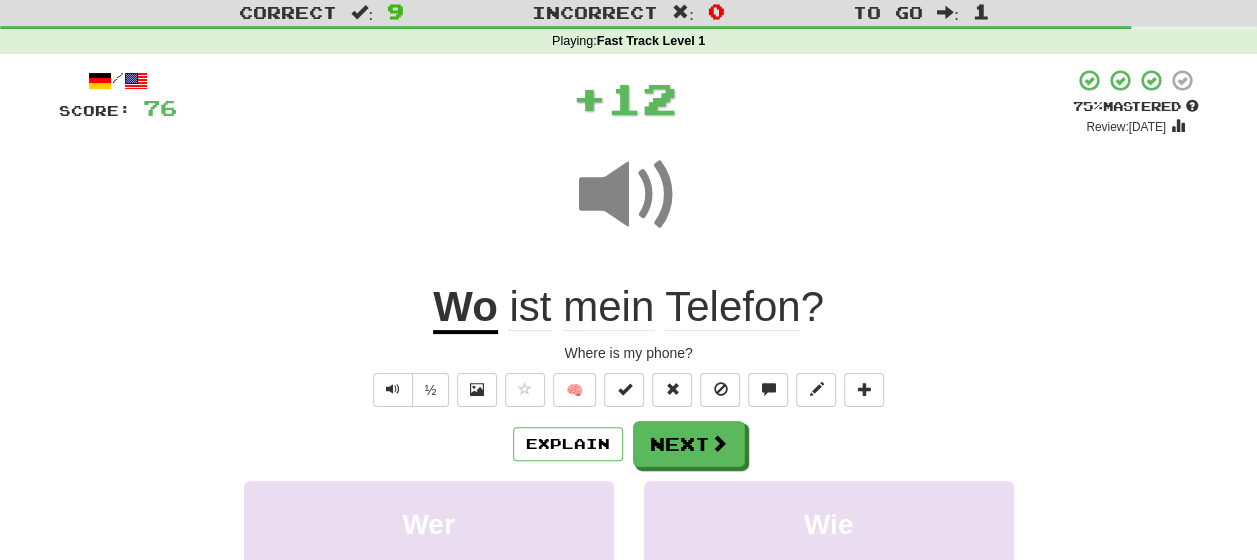 click on "Explain Next" at bounding box center [629, 444] 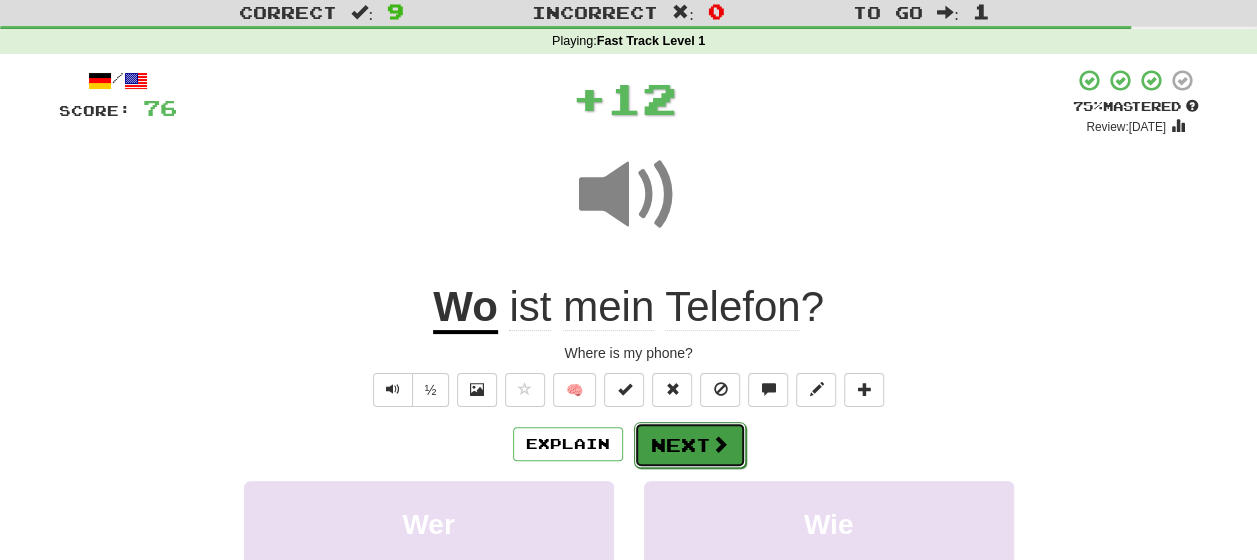 click on "Next" at bounding box center [690, 445] 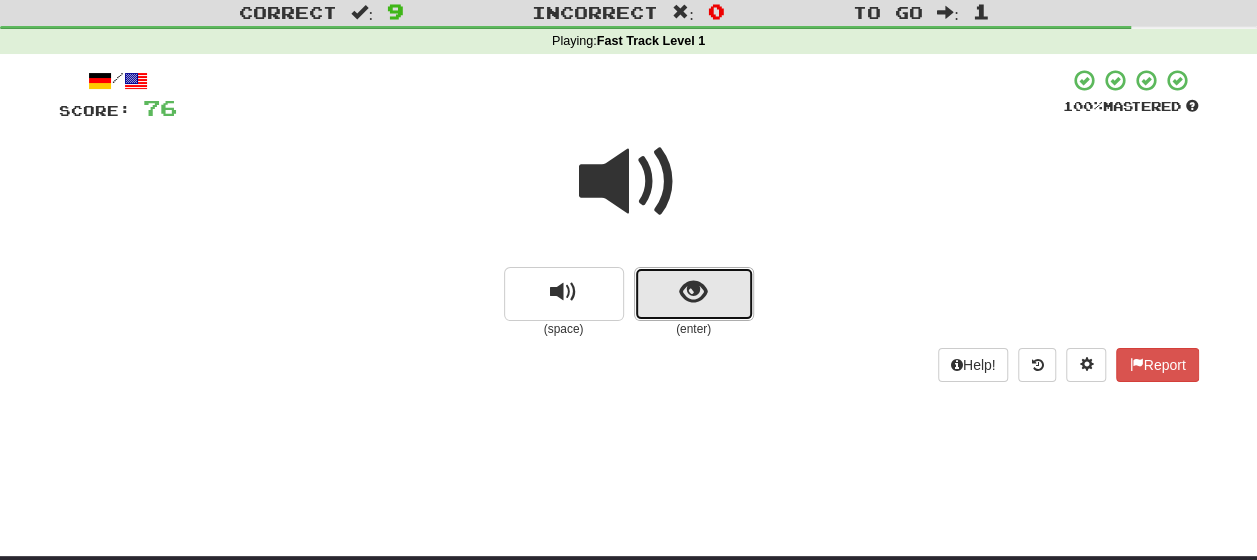 click at bounding box center (693, 292) 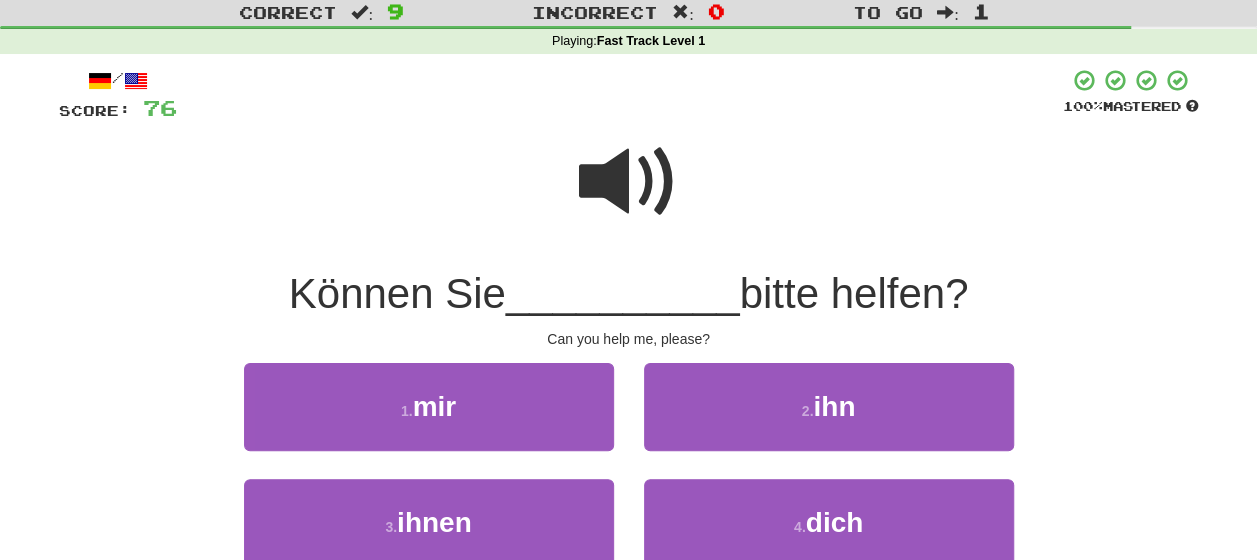 click at bounding box center [629, 182] 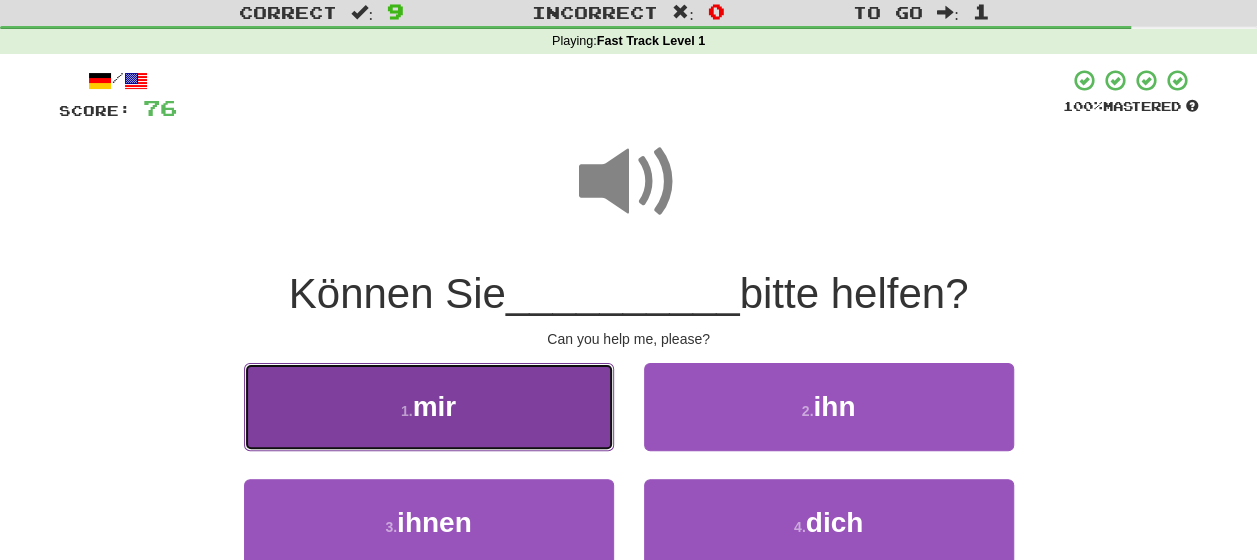 click on "1 .  mir" at bounding box center (429, 406) 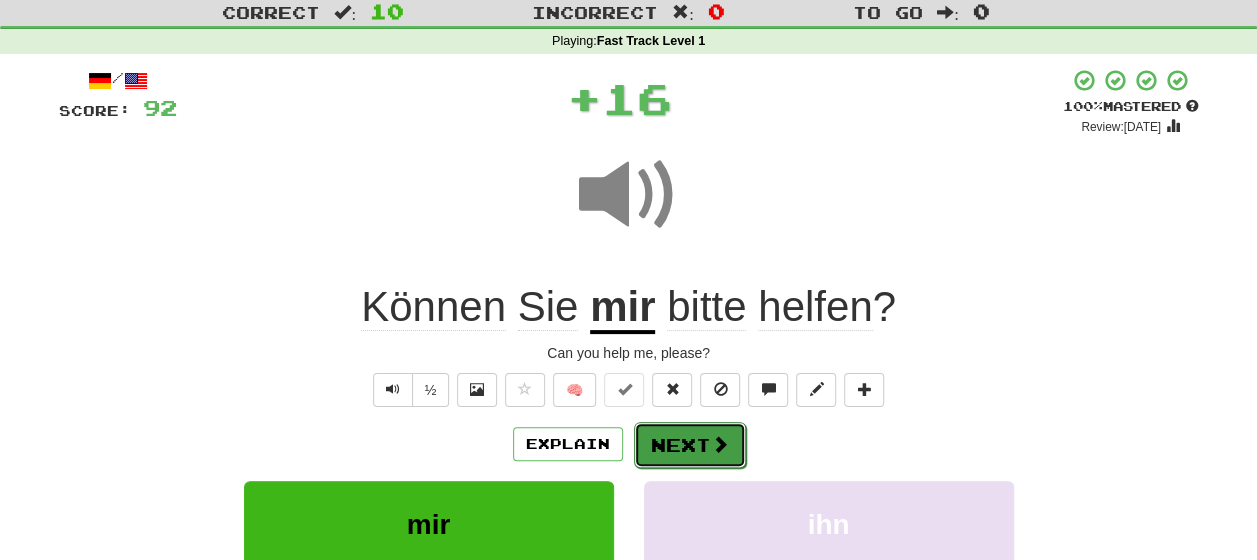 click at bounding box center [720, 444] 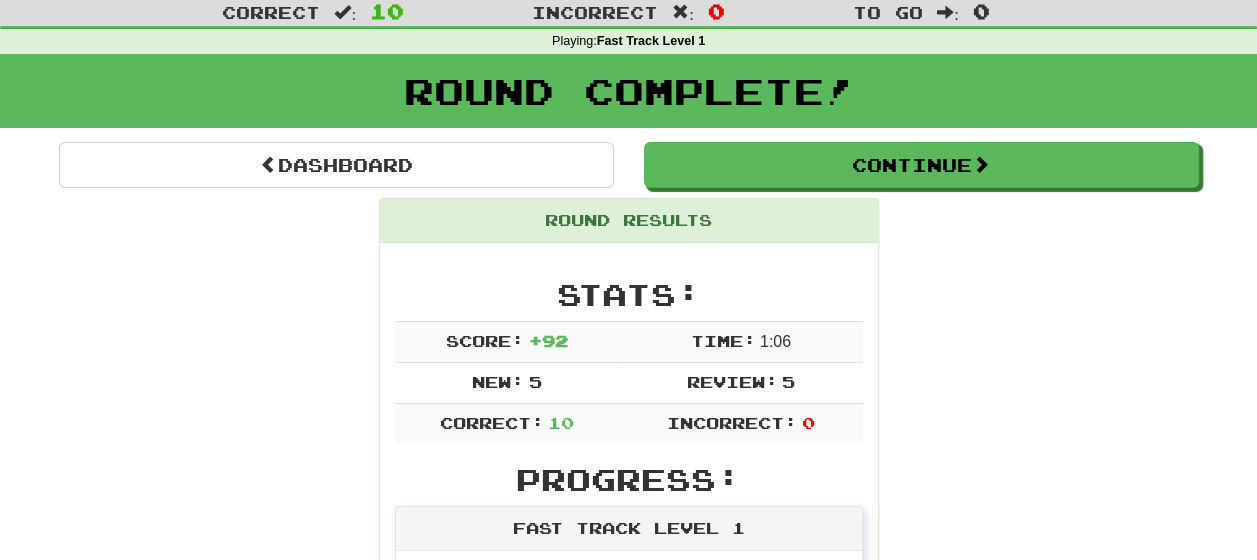 scroll, scrollTop: 0, scrollLeft: 0, axis: both 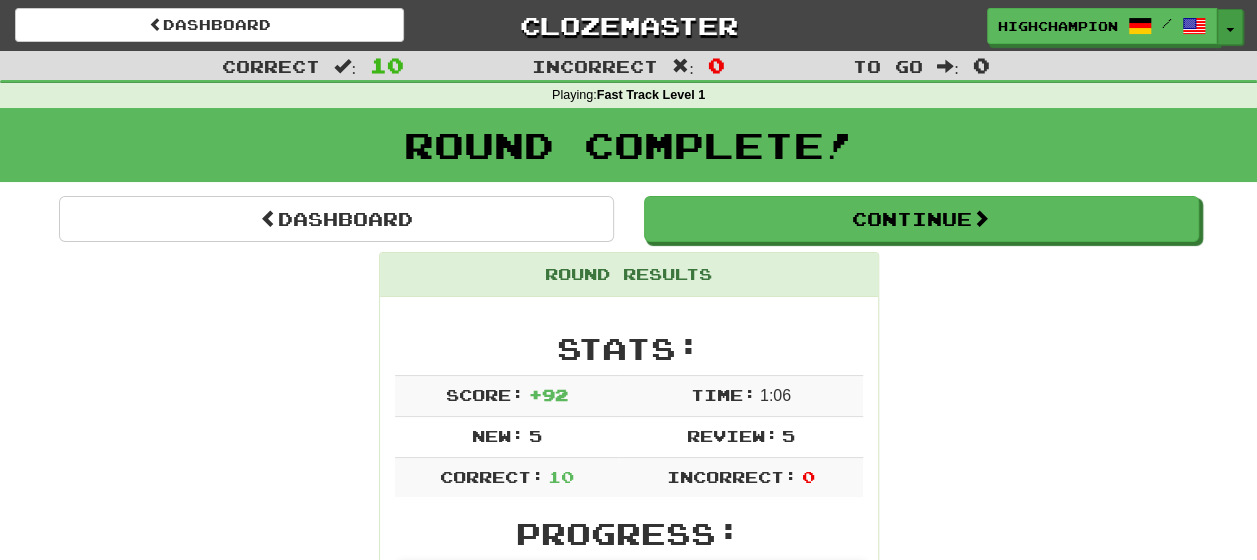 click on "Toggle Dropdown" at bounding box center [1230, 27] 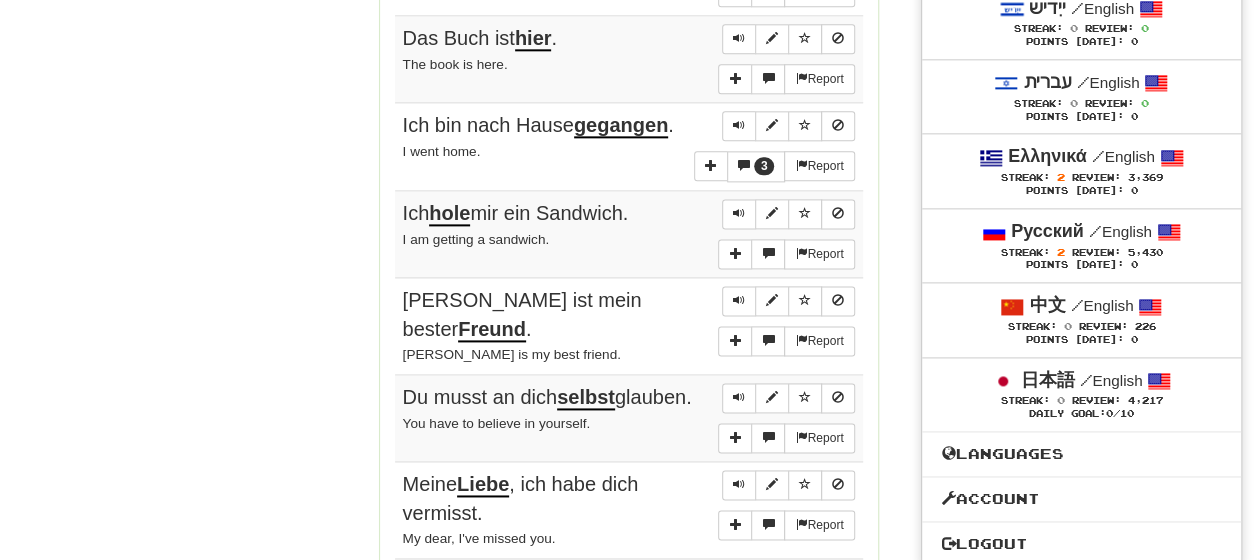 scroll, scrollTop: 1298, scrollLeft: 0, axis: vertical 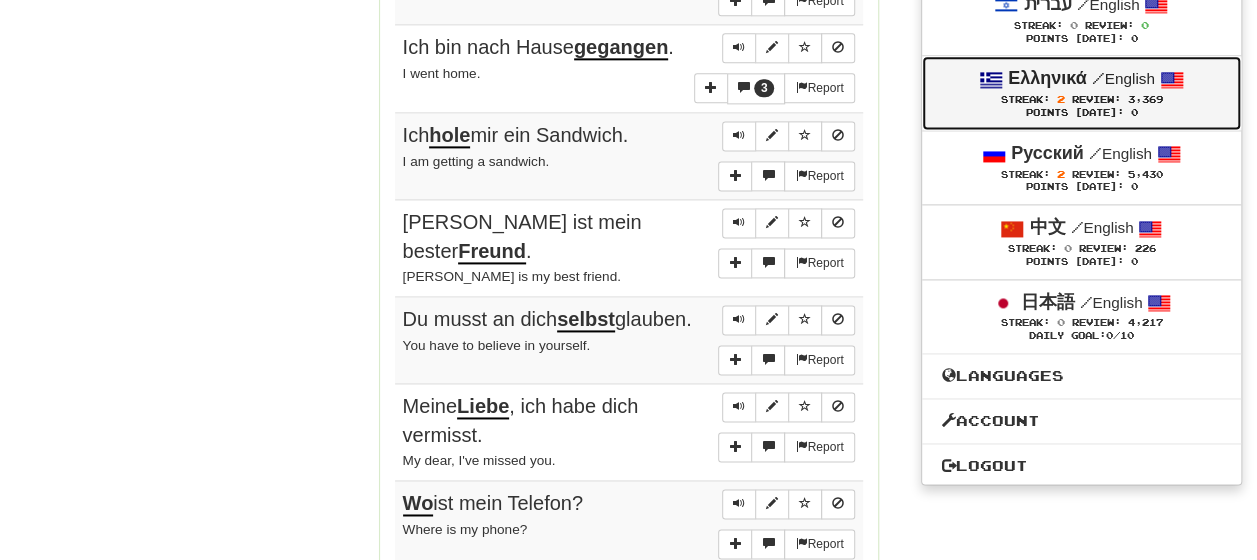 click on "Ελληνικά" at bounding box center (1047, 78) 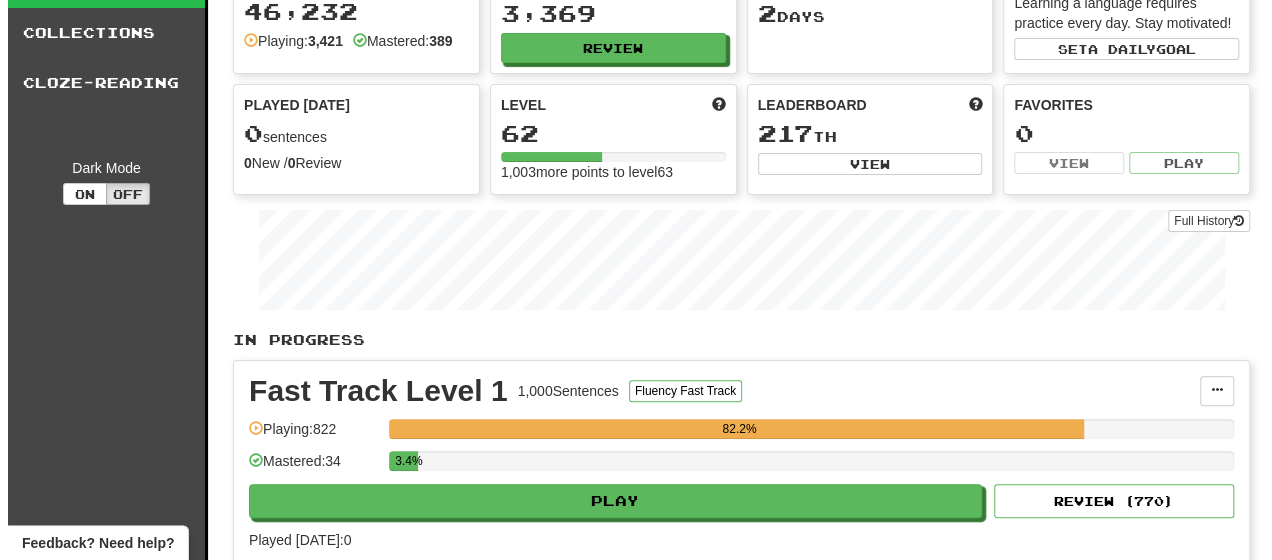 scroll, scrollTop: 200, scrollLeft: 0, axis: vertical 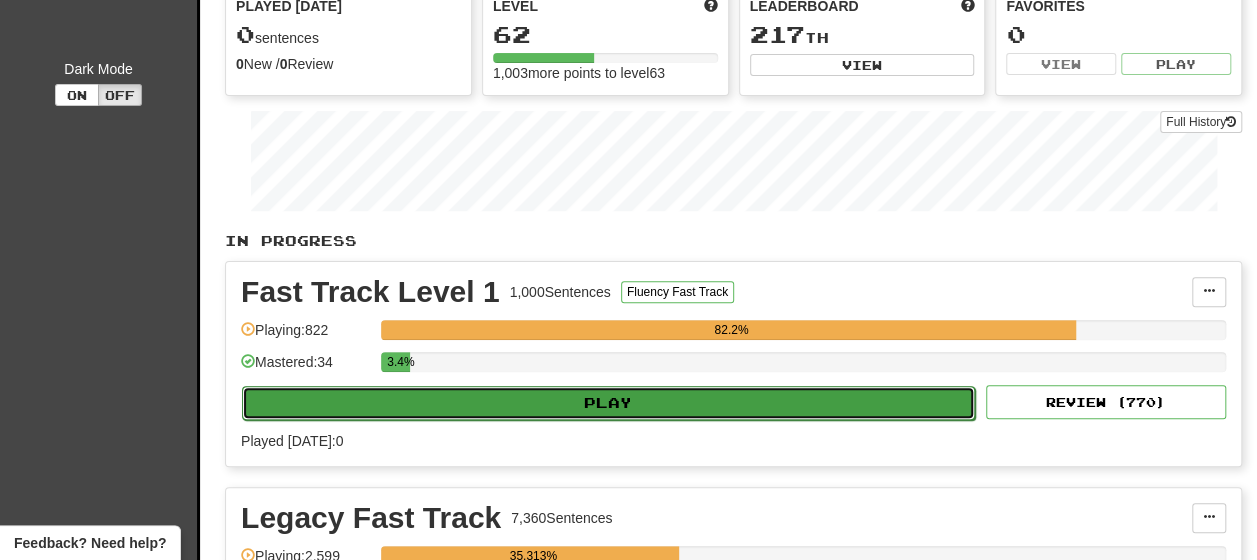 click on "Play" at bounding box center [608, 403] 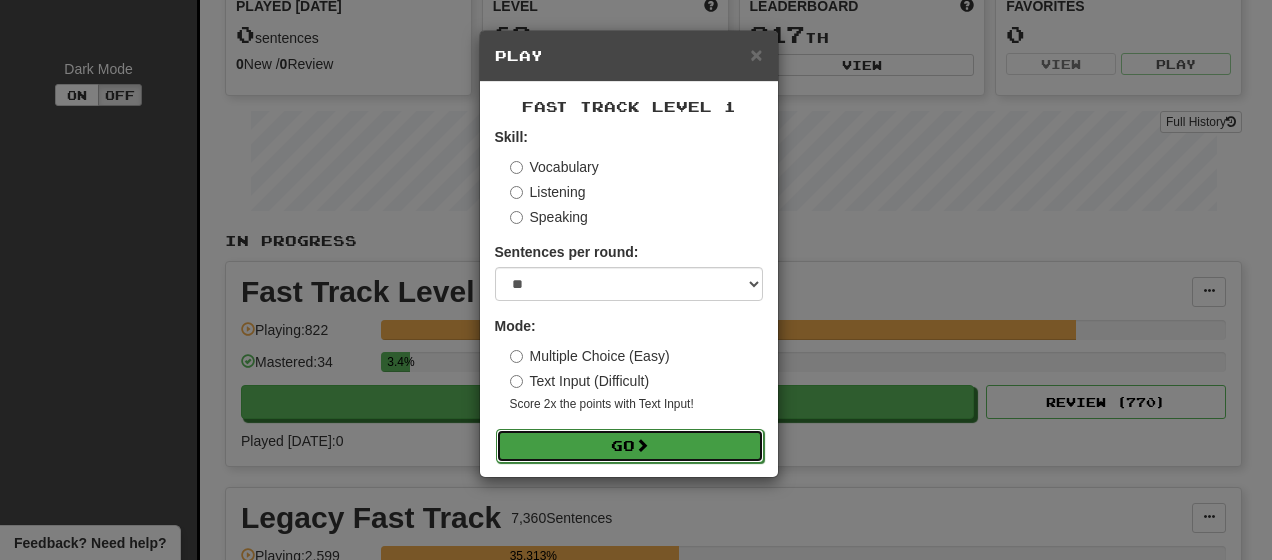 click on "Go" at bounding box center (630, 446) 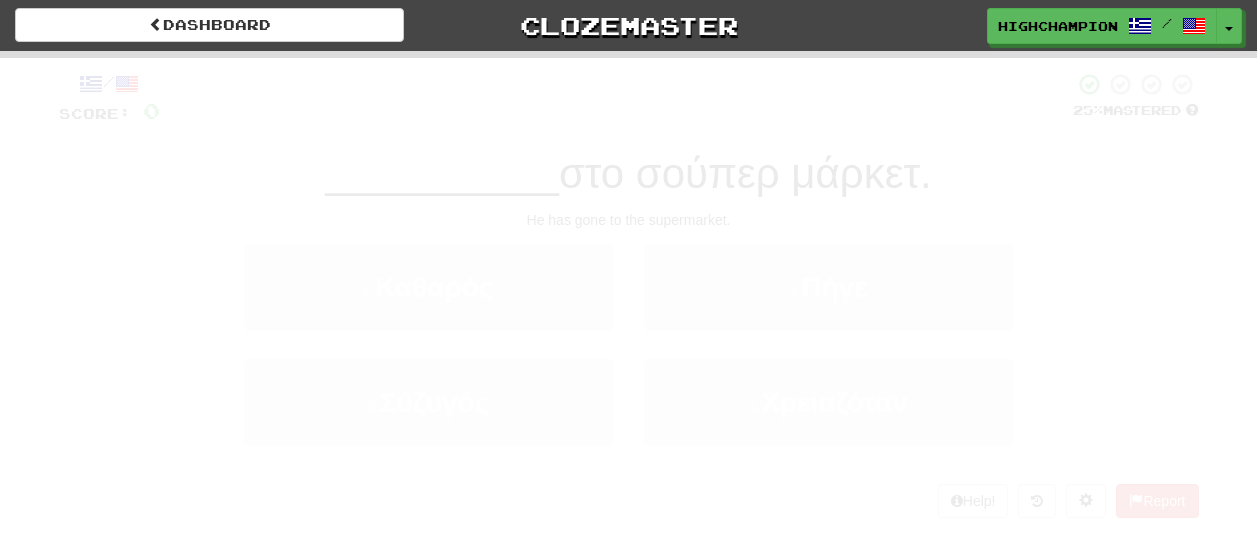scroll, scrollTop: 0, scrollLeft: 0, axis: both 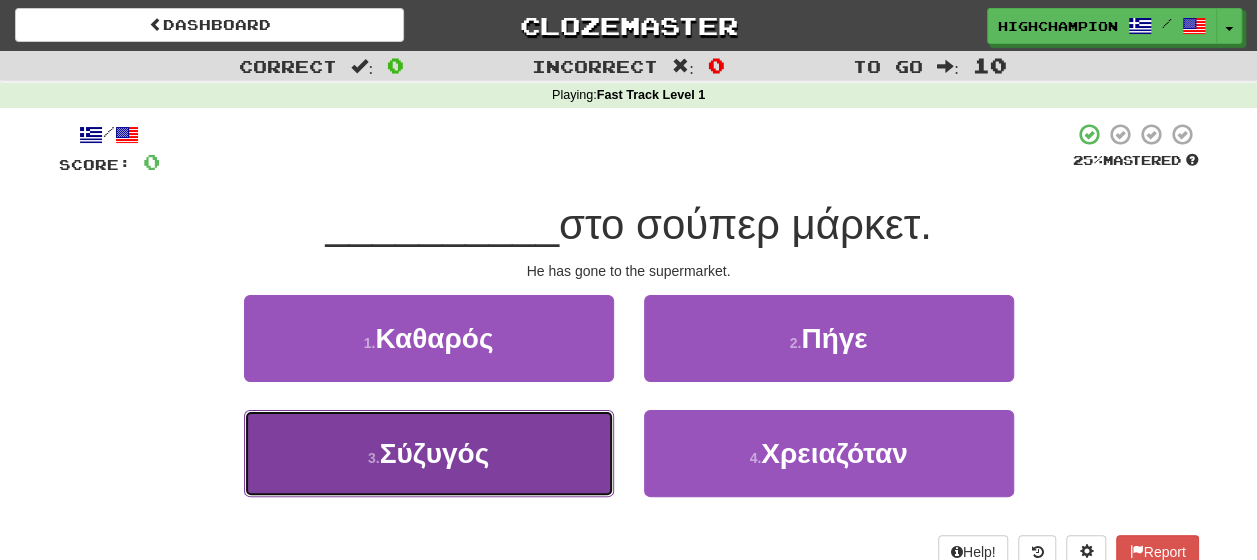 click on "Σύζυγός" at bounding box center (435, 453) 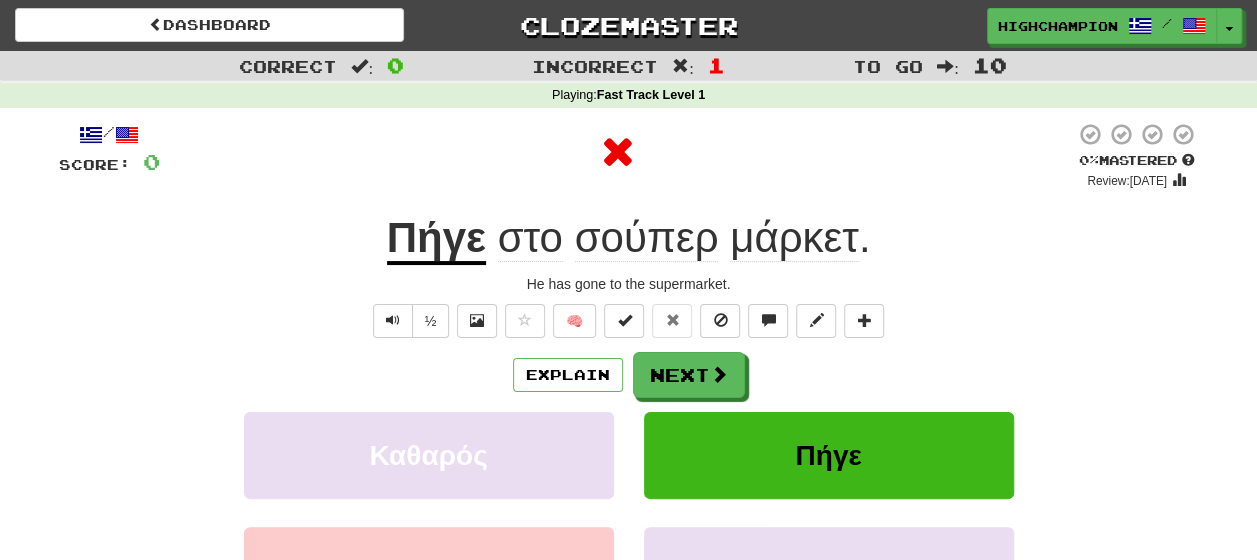 click on "Explain Next" at bounding box center [629, 375] 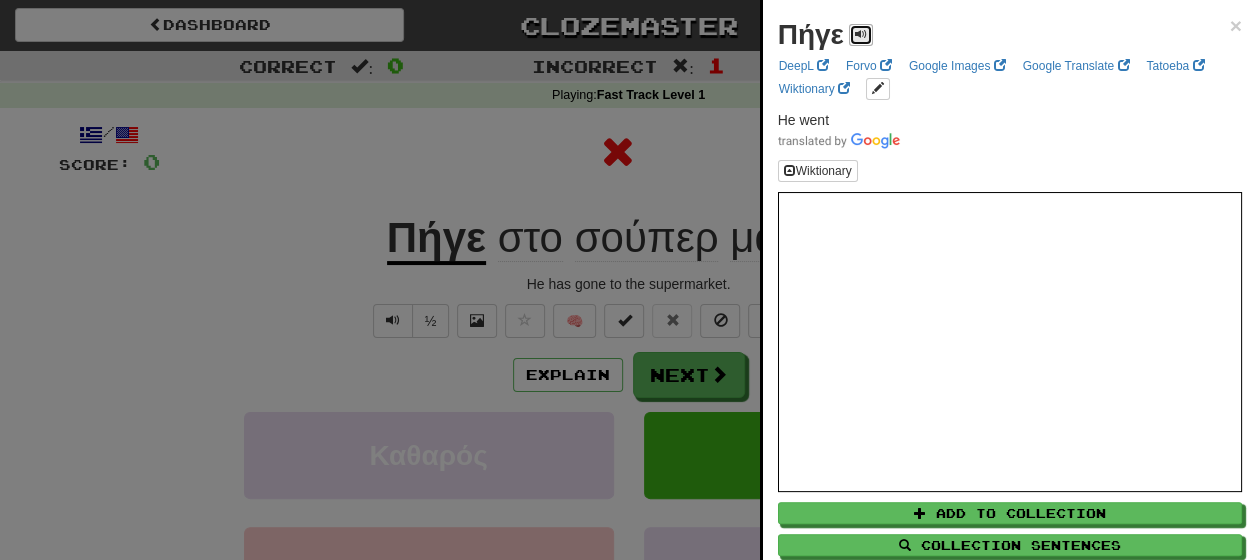 click at bounding box center (861, 34) 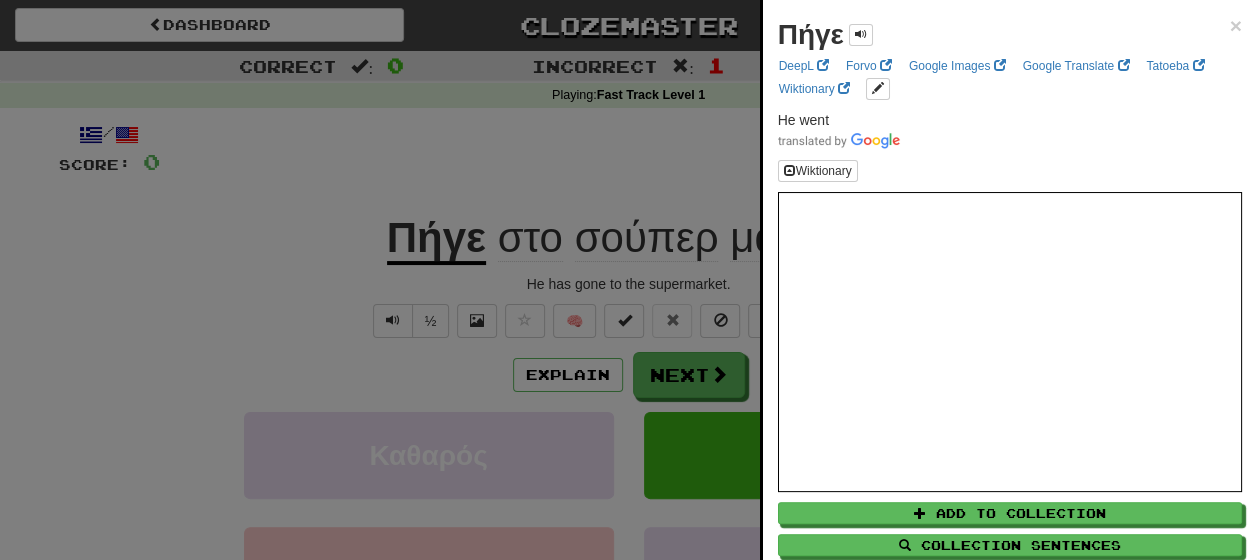 click at bounding box center [628, 280] 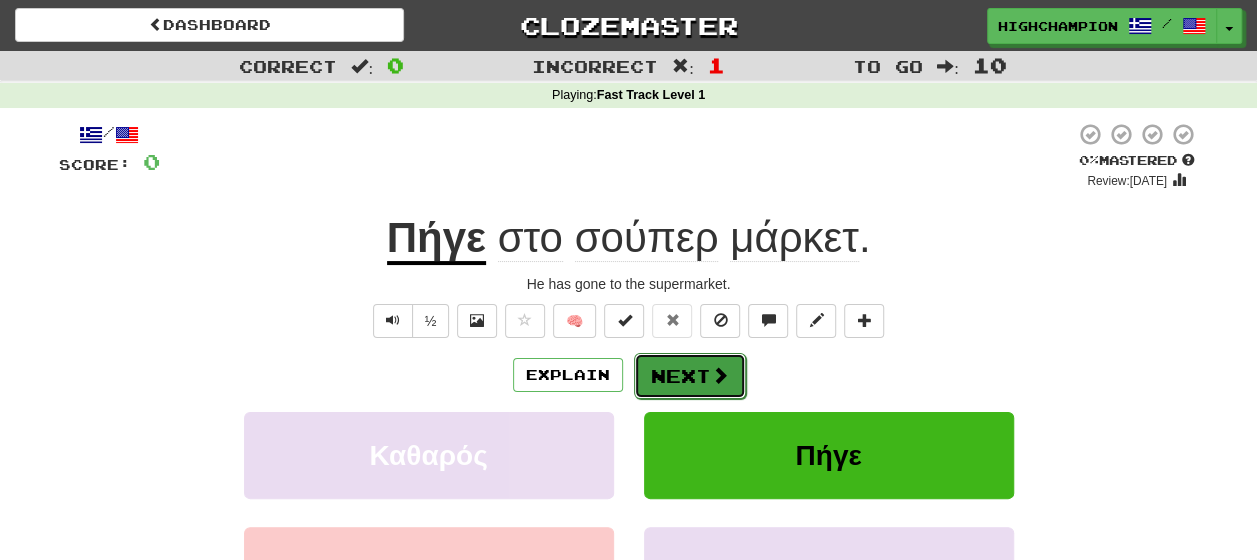 click on "Next" at bounding box center [690, 376] 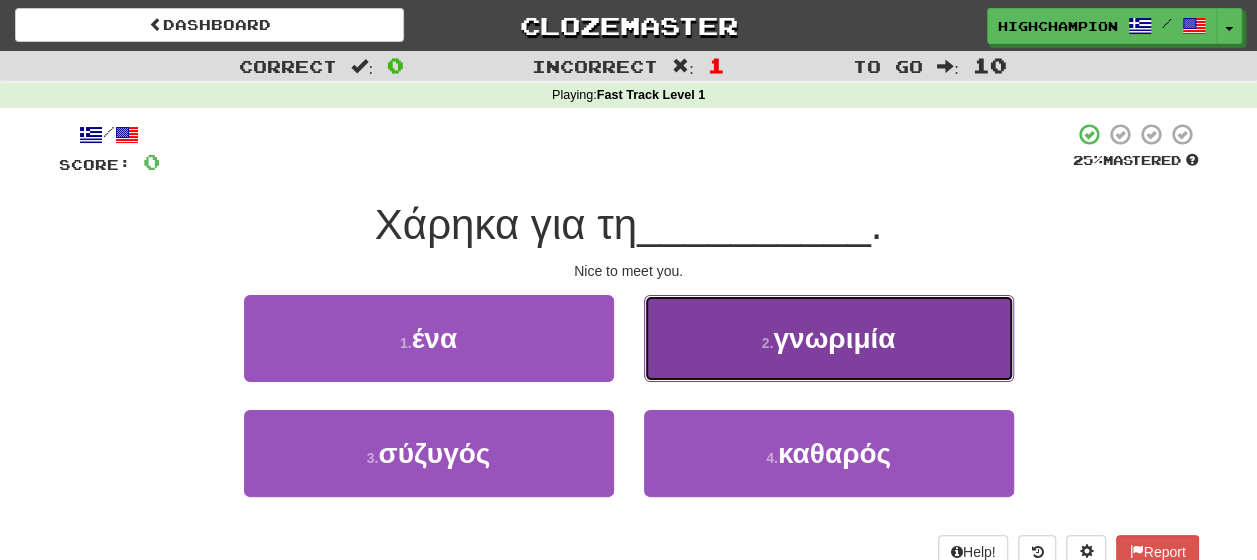 click on "2 .  γνωριμία" at bounding box center [829, 338] 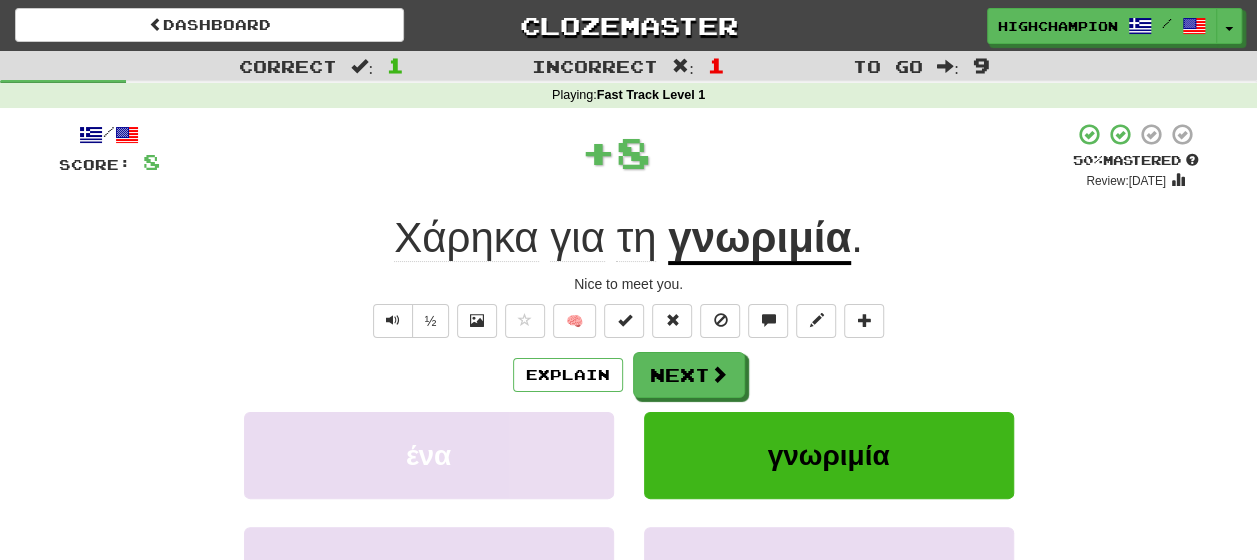 click on "Explain Next" at bounding box center (629, 375) 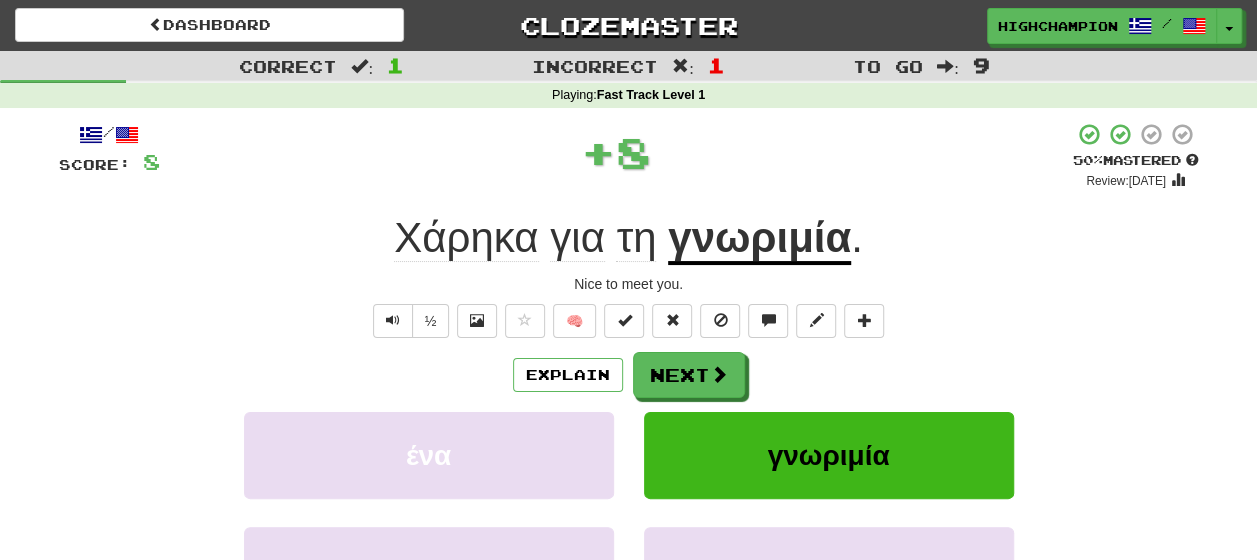 click on "γνωριμία" at bounding box center [759, 239] 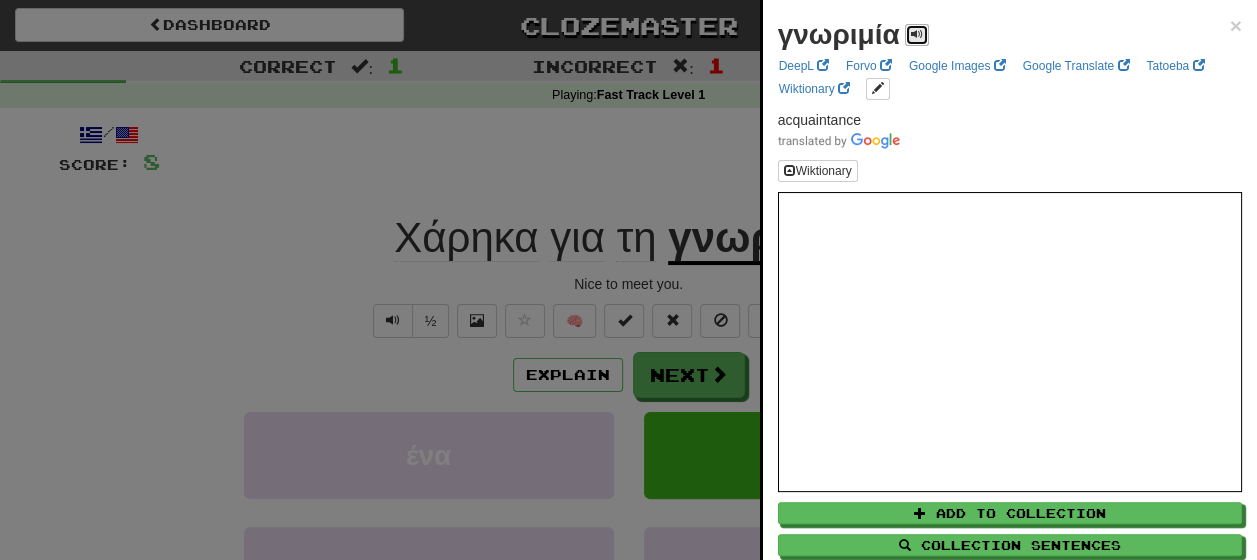 click at bounding box center [917, 35] 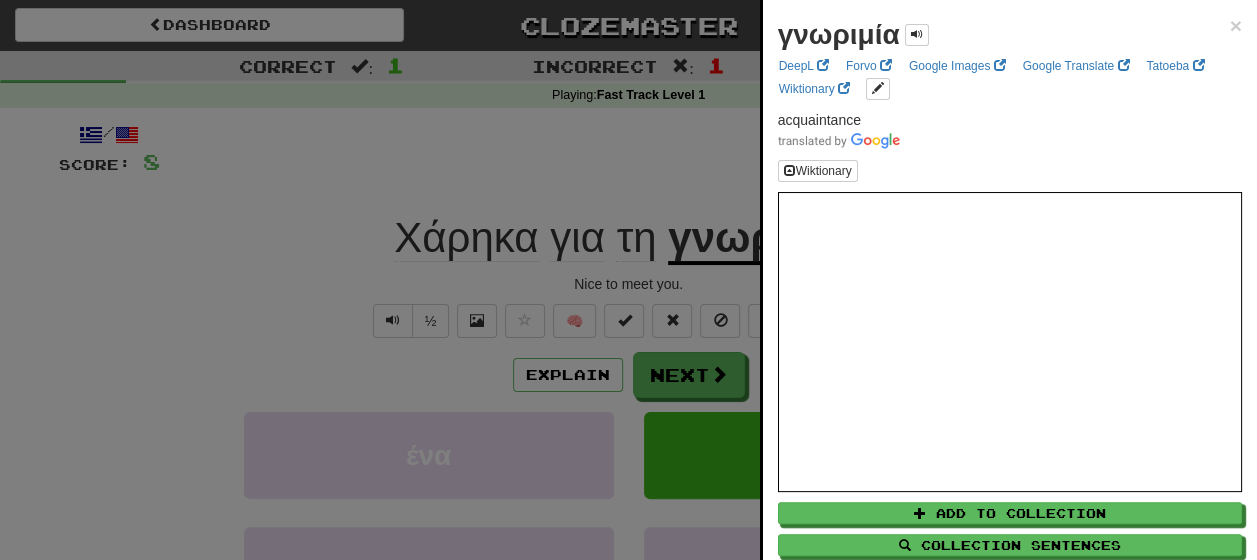 click at bounding box center (628, 280) 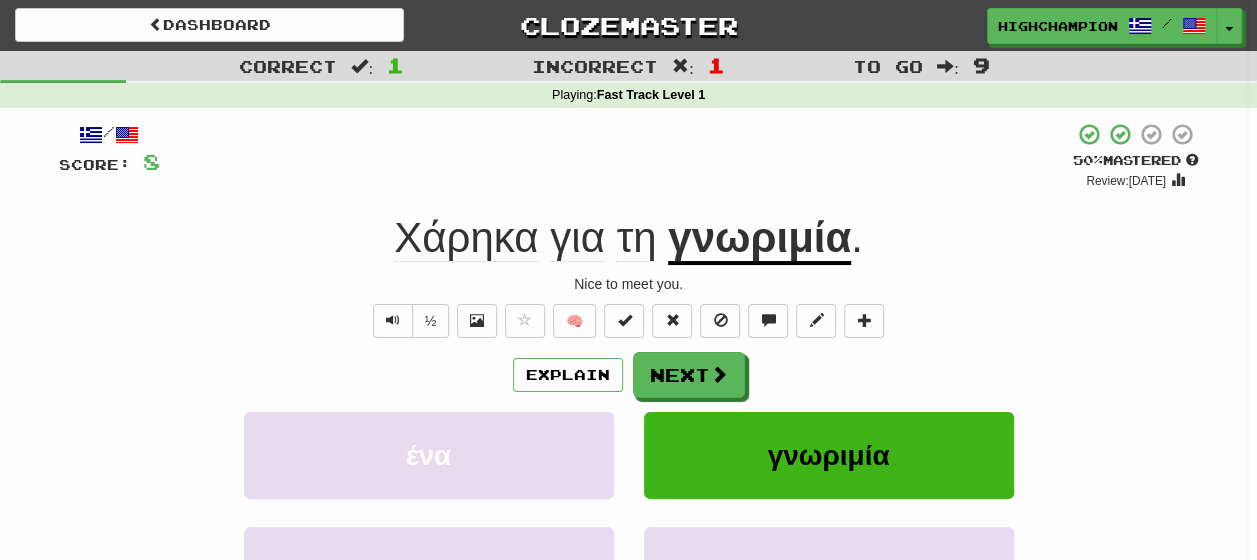 click on "Χάρηκα" 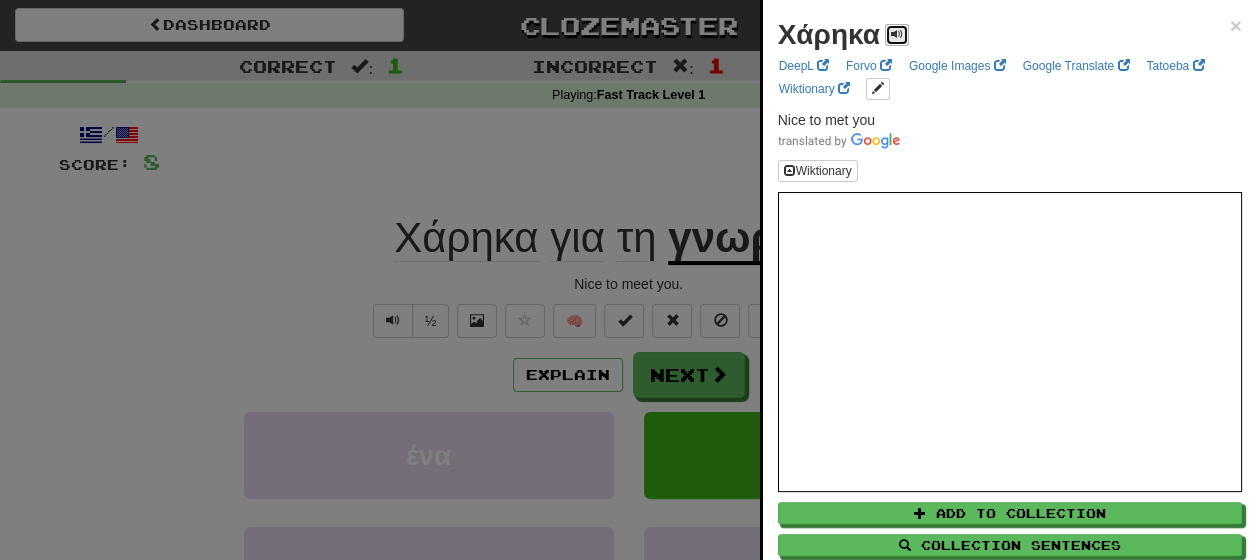 click at bounding box center (897, 34) 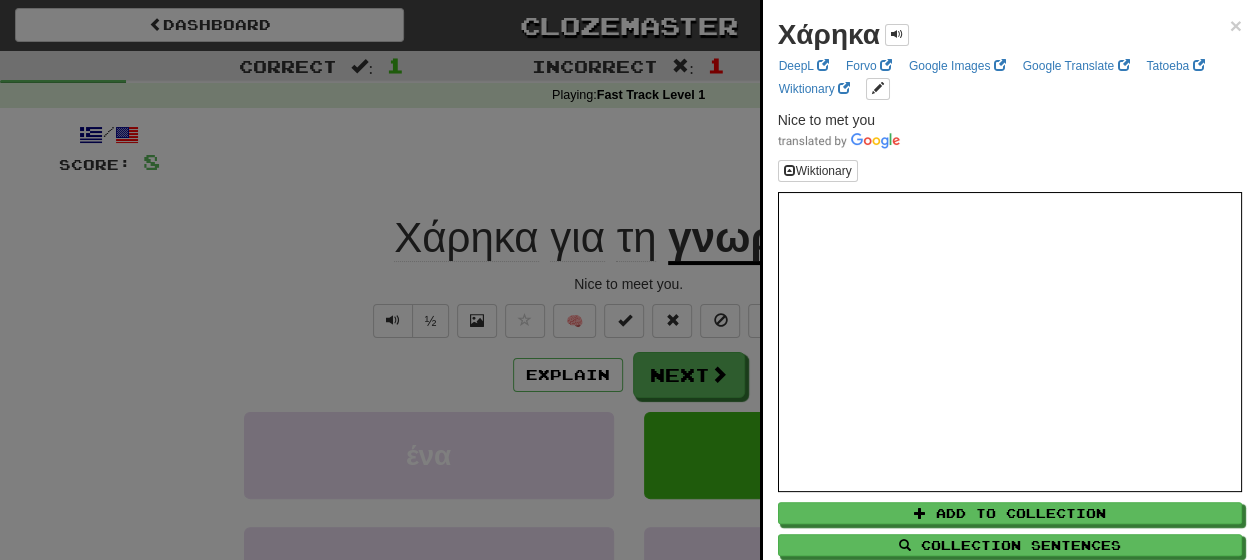 click at bounding box center (628, 280) 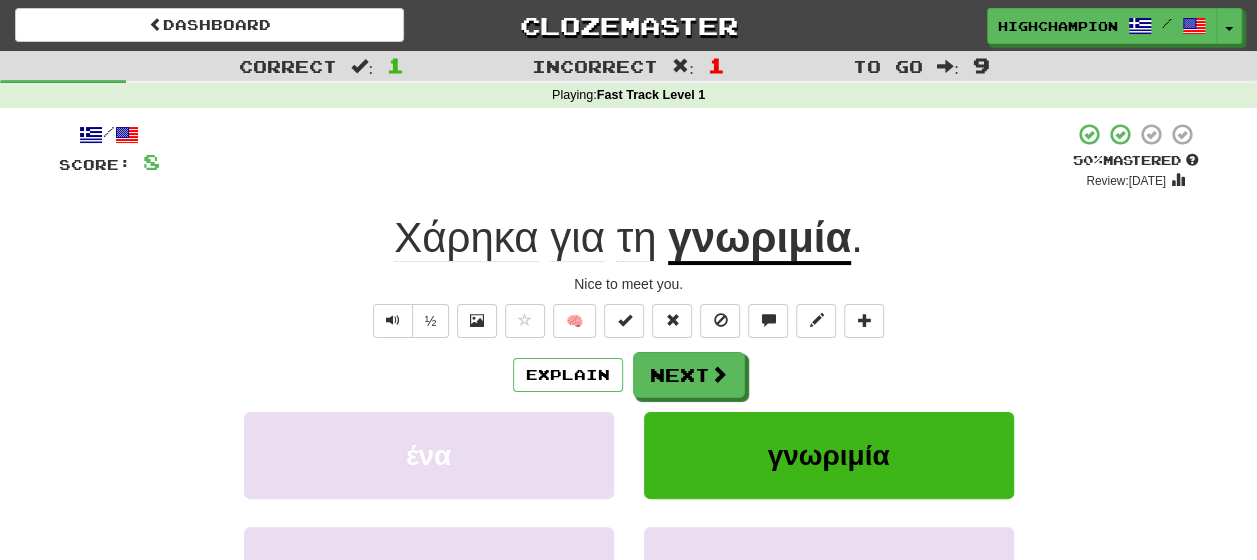 click on "για" 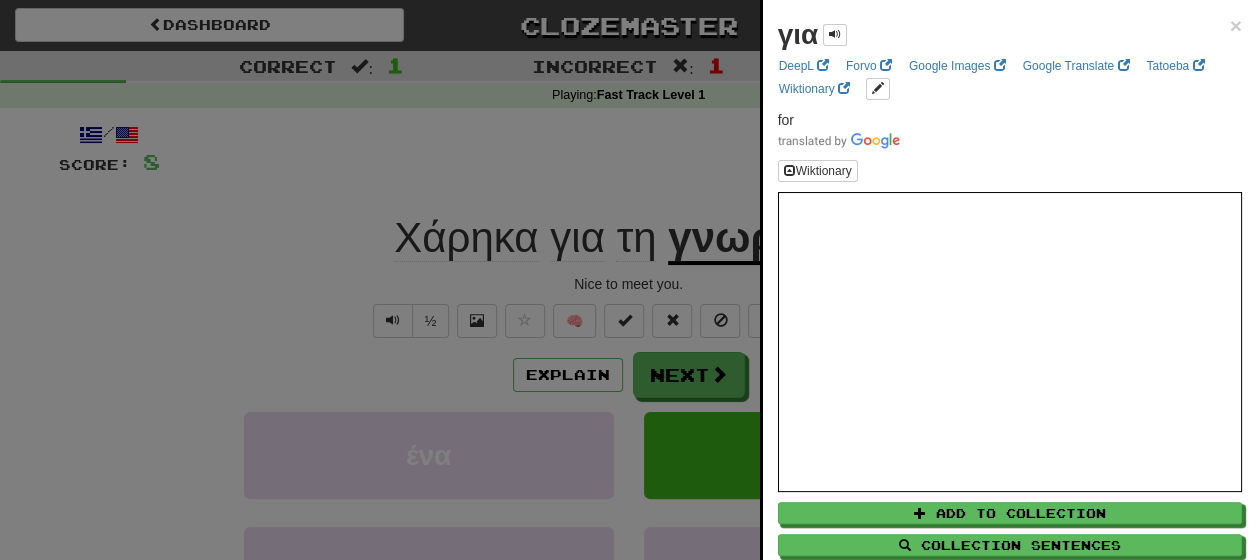 click at bounding box center [628, 280] 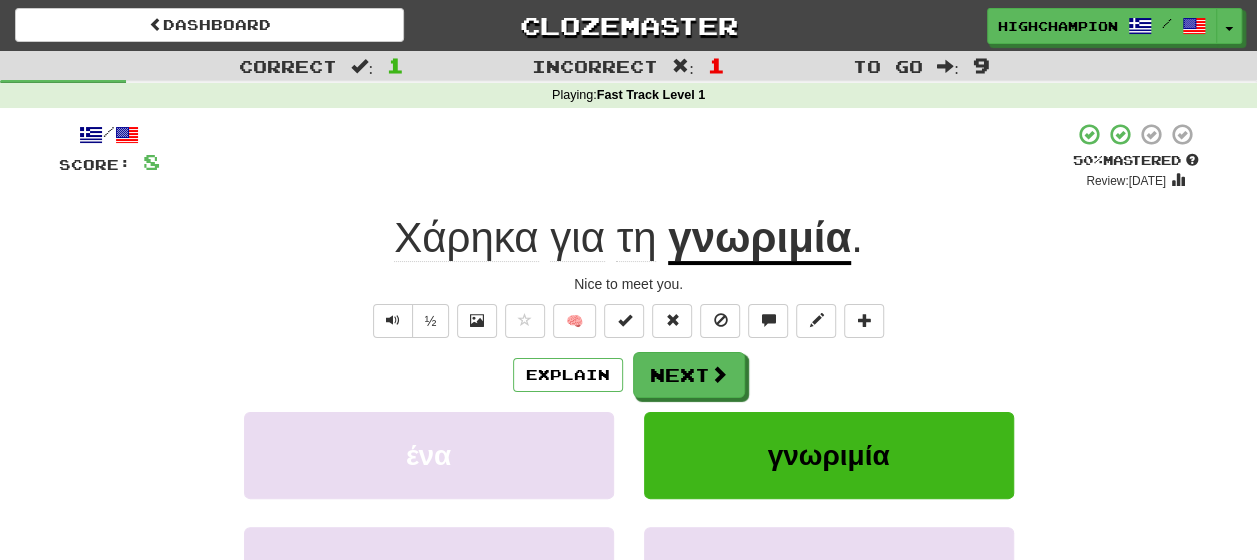 click on "τη" 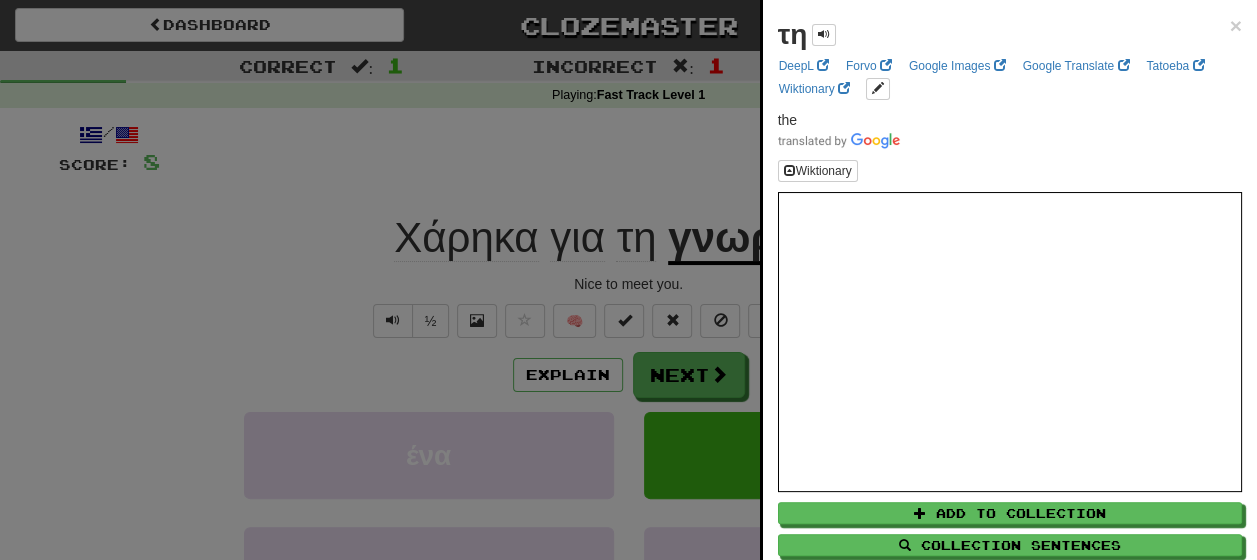 click at bounding box center [628, 280] 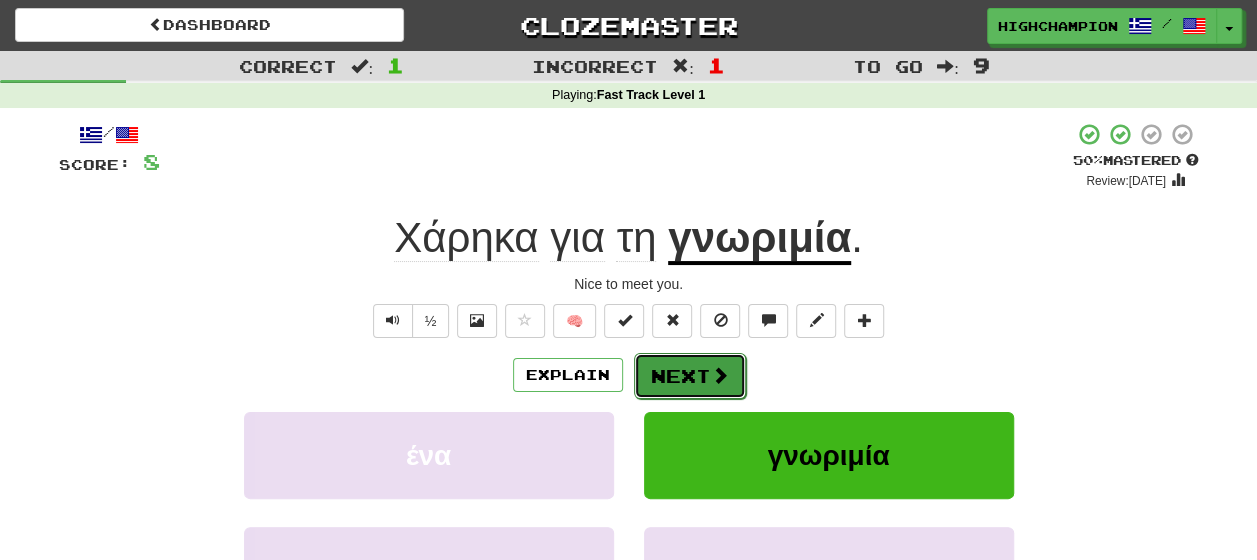 click on "Next" at bounding box center (690, 376) 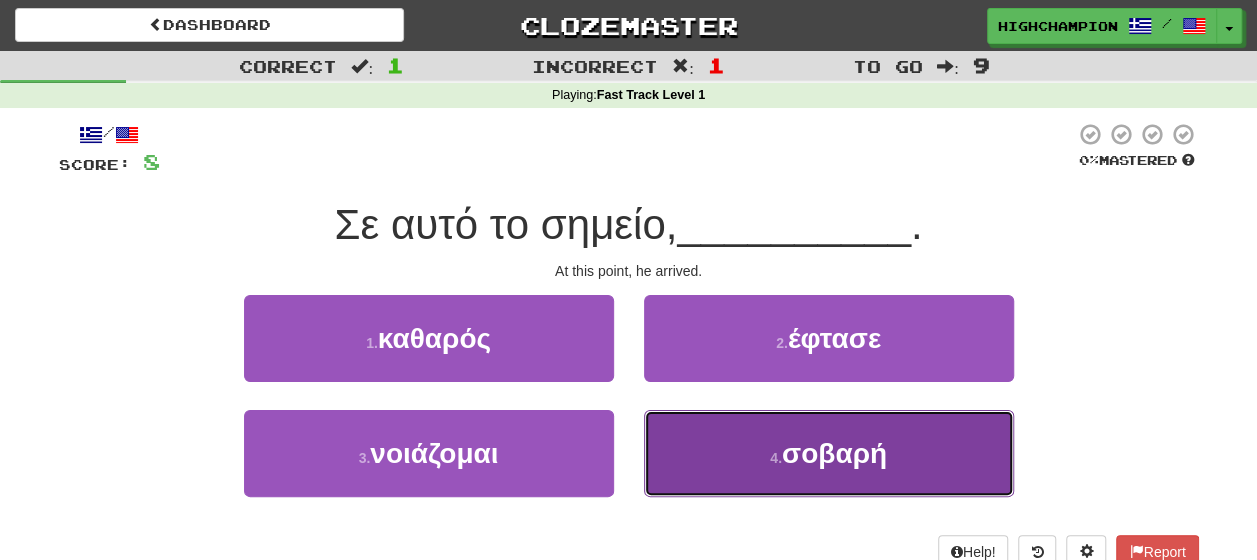 click on "σοβαρή" at bounding box center [834, 453] 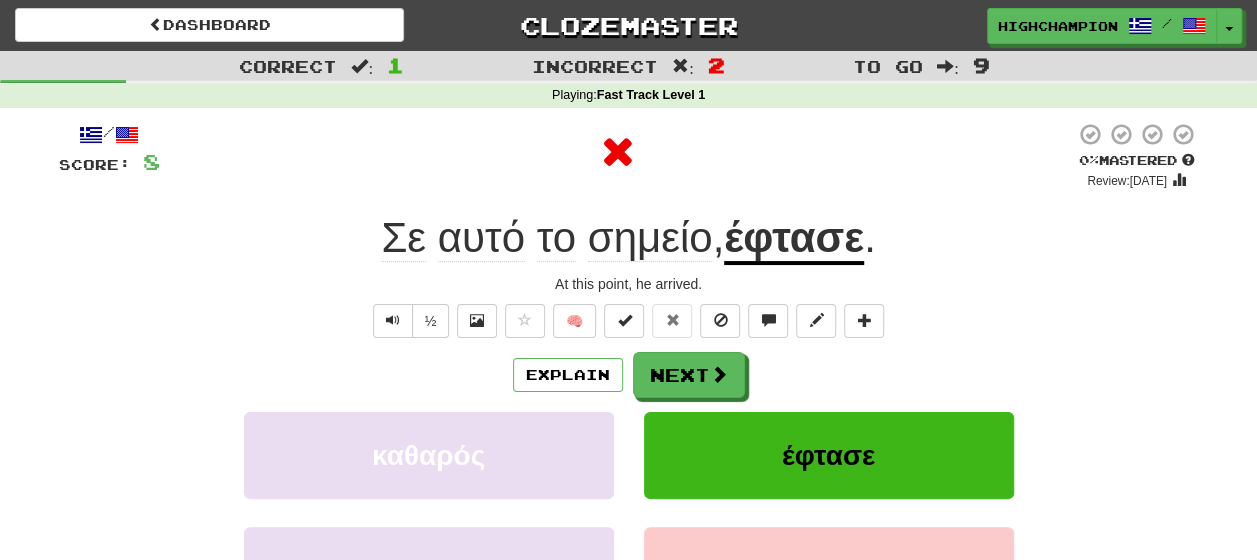 click on "Explain Next" at bounding box center [629, 375] 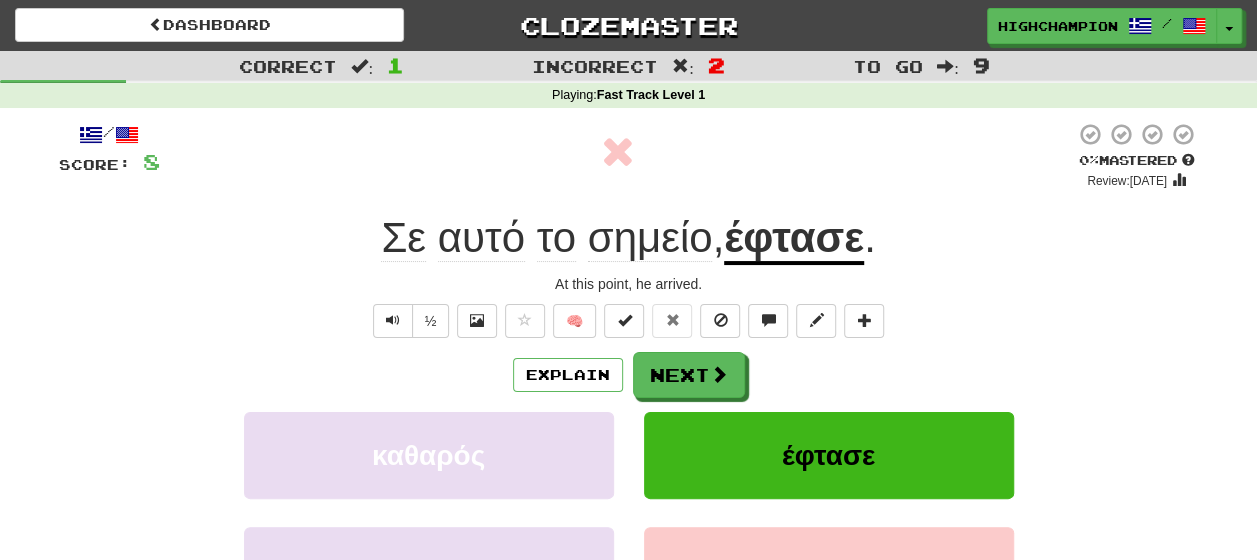 click on "σημείο" 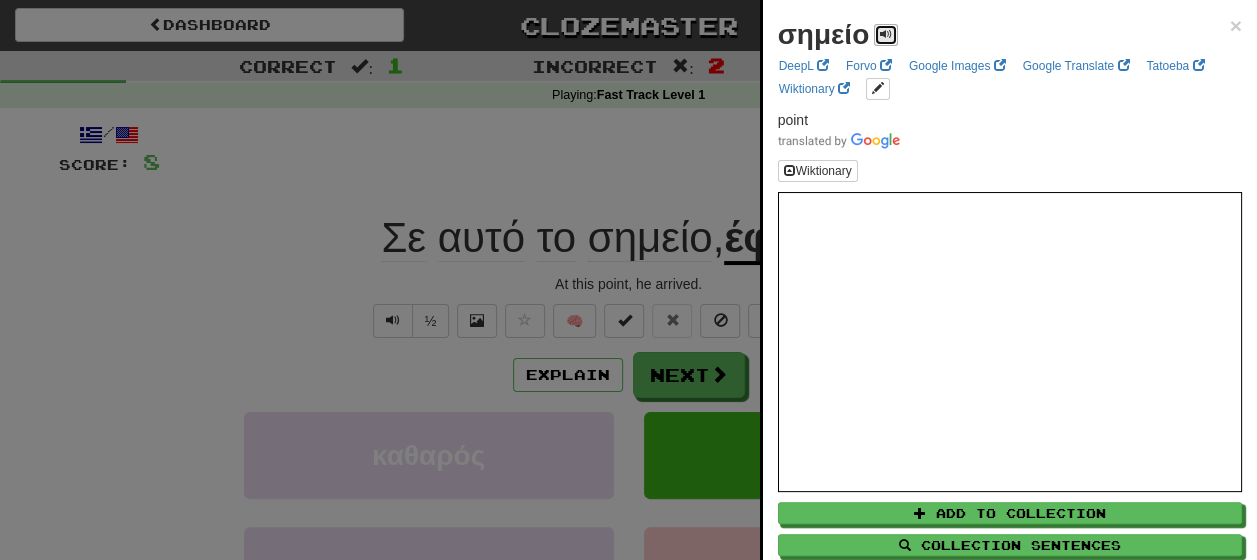 click at bounding box center [886, 34] 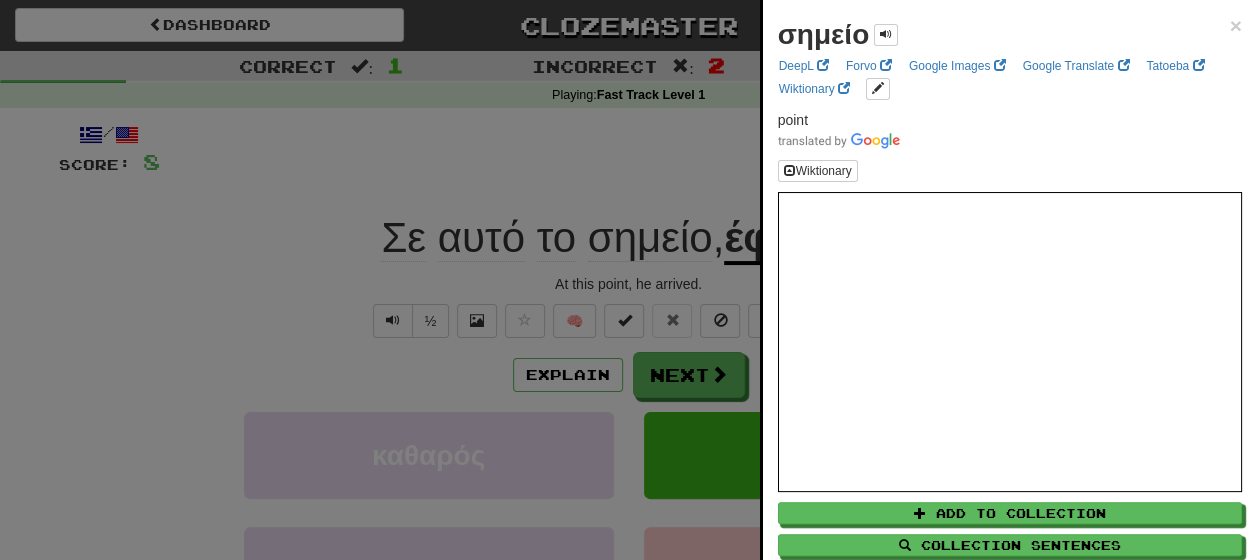 click at bounding box center [628, 280] 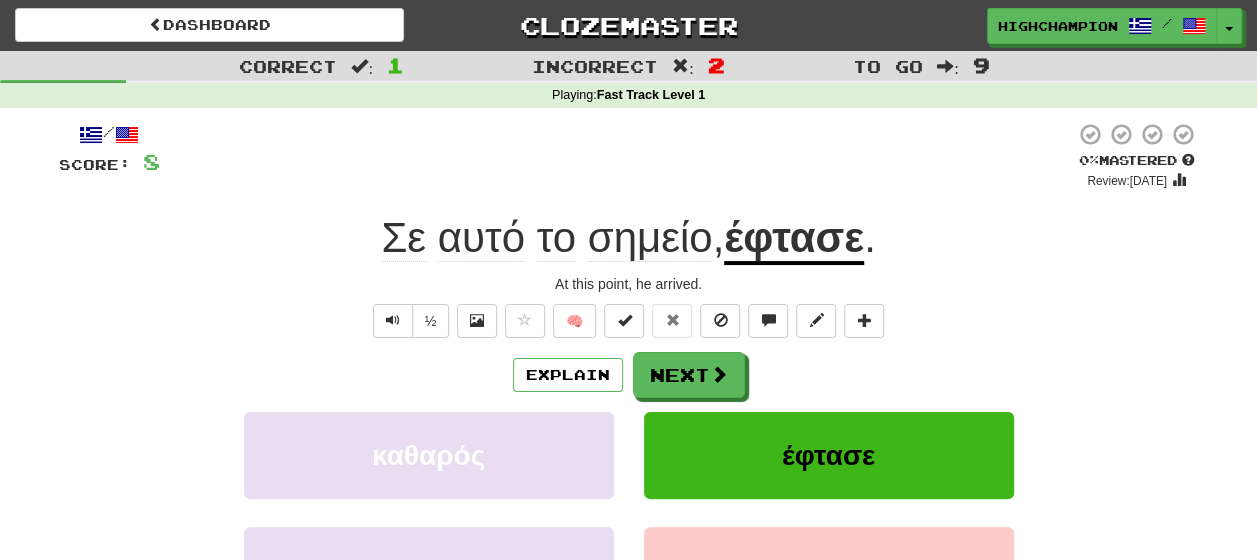 click on "Σε" 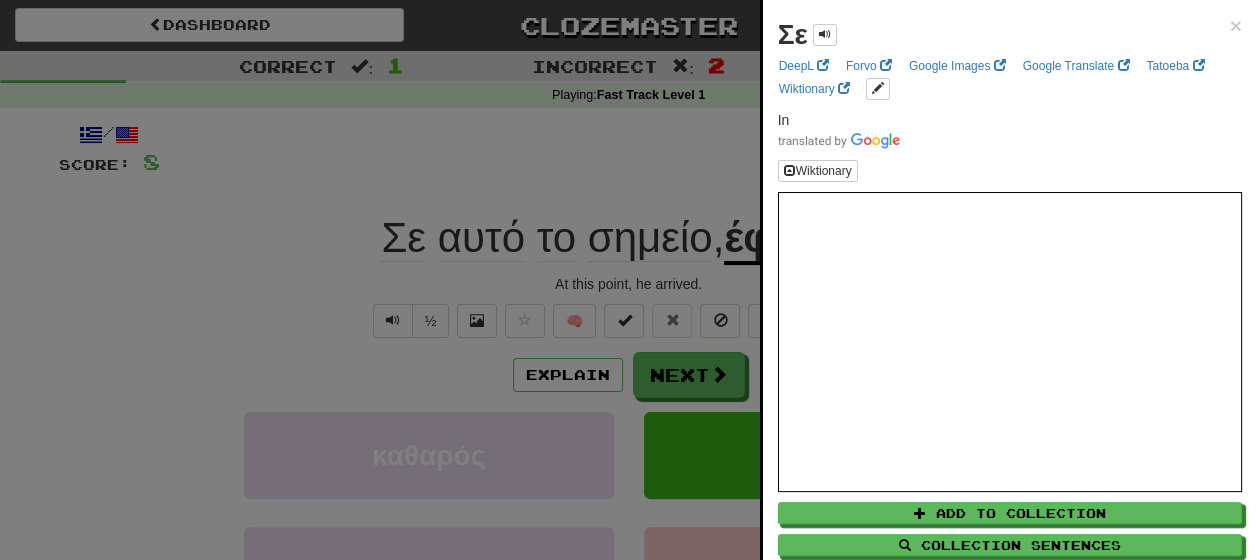 click at bounding box center [628, 280] 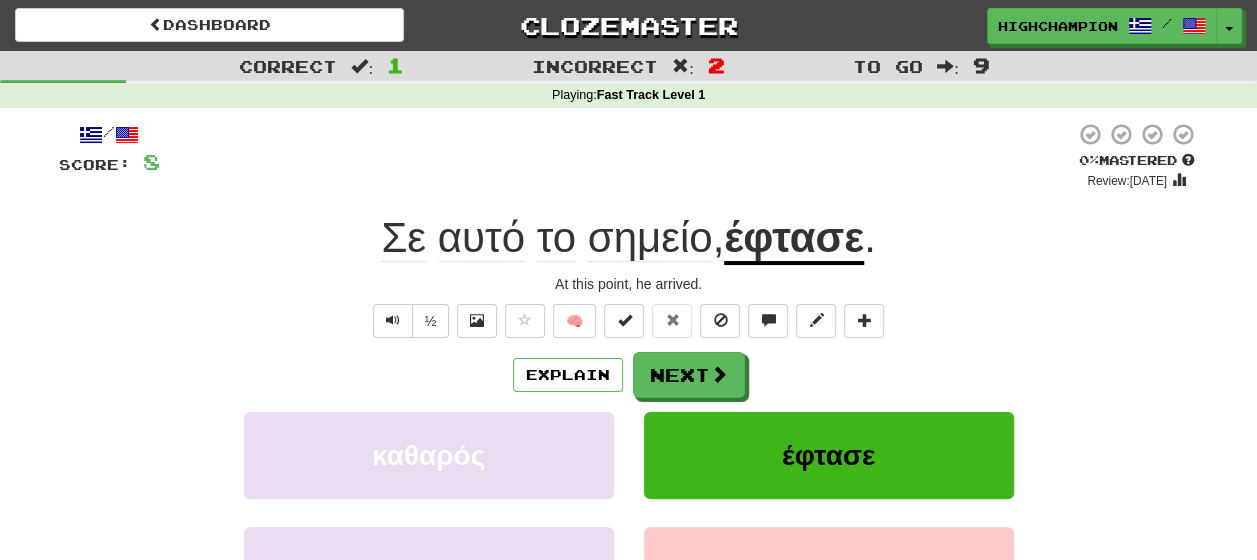click on "έφτασε" at bounding box center (794, 239) 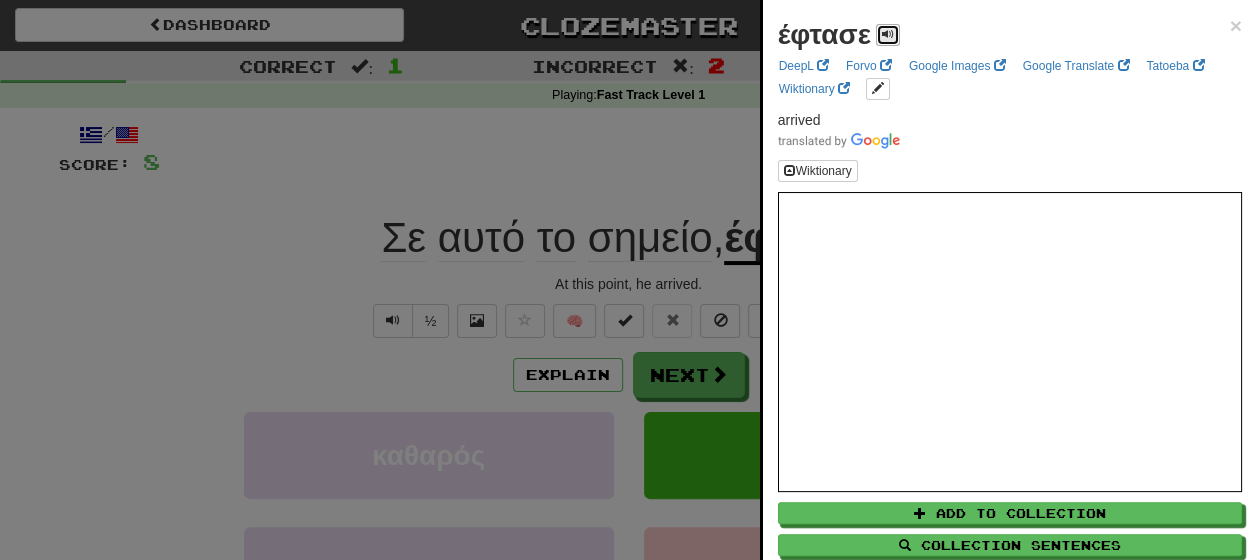click at bounding box center [888, 35] 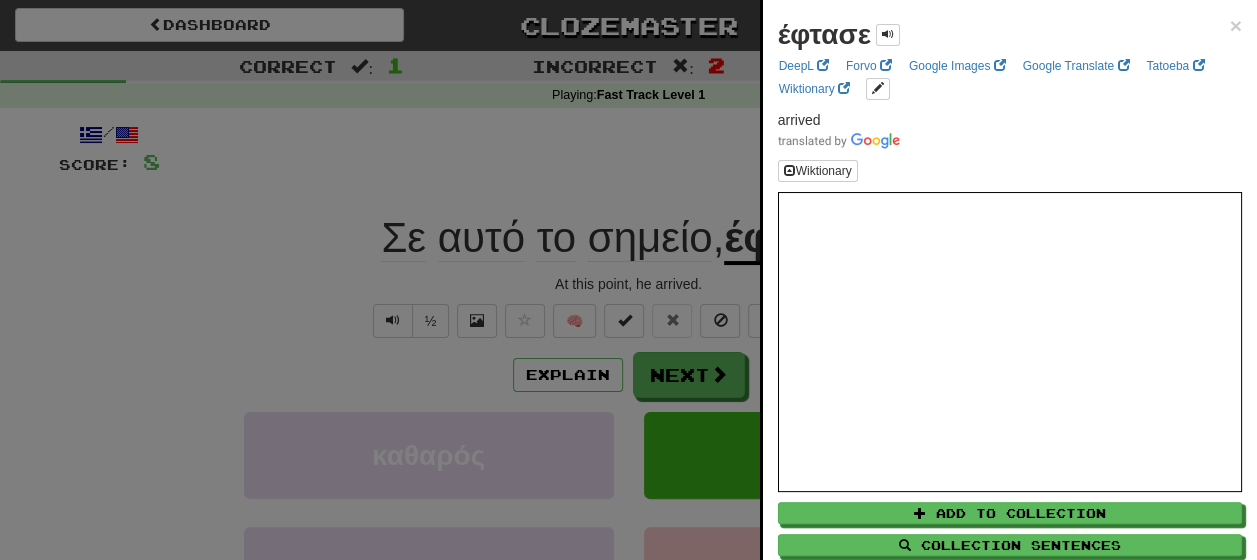 click at bounding box center [628, 280] 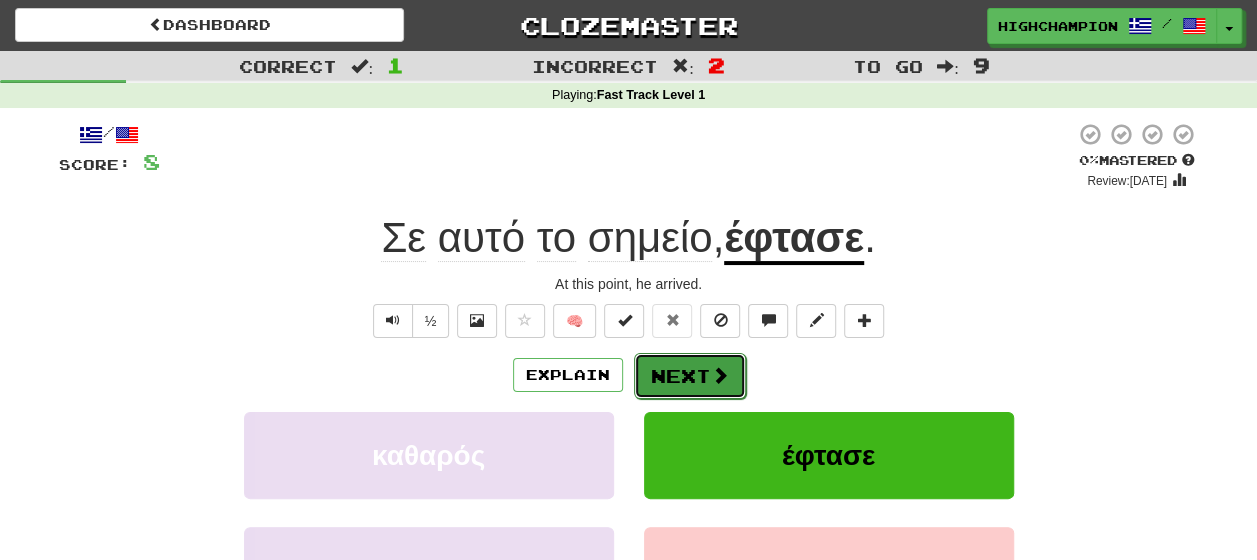 click on "Next" at bounding box center (690, 376) 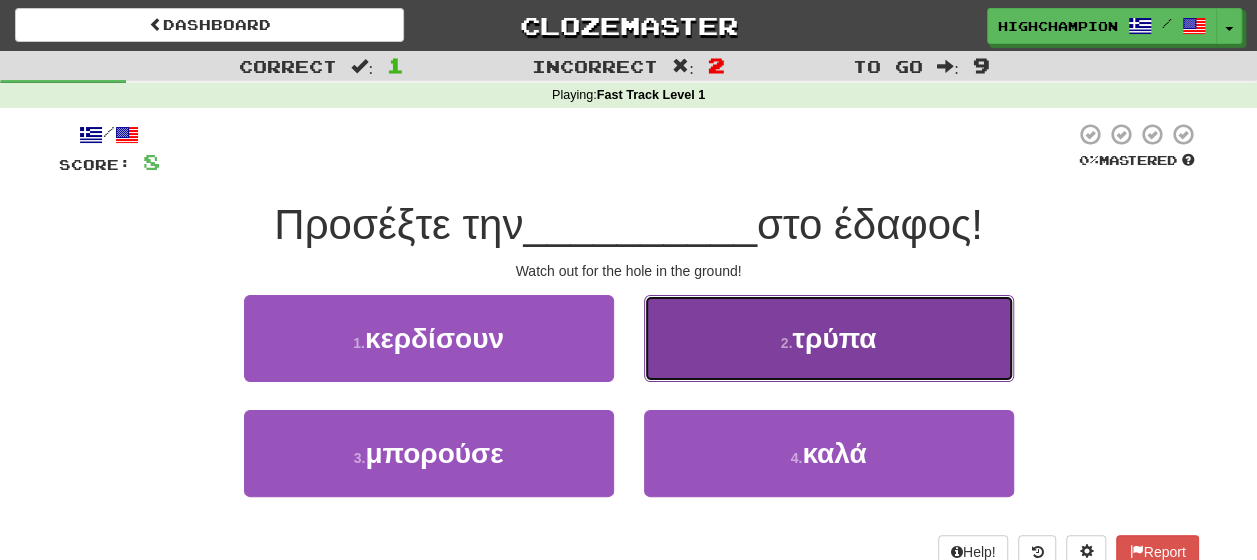 click on "τρύπα" at bounding box center (834, 338) 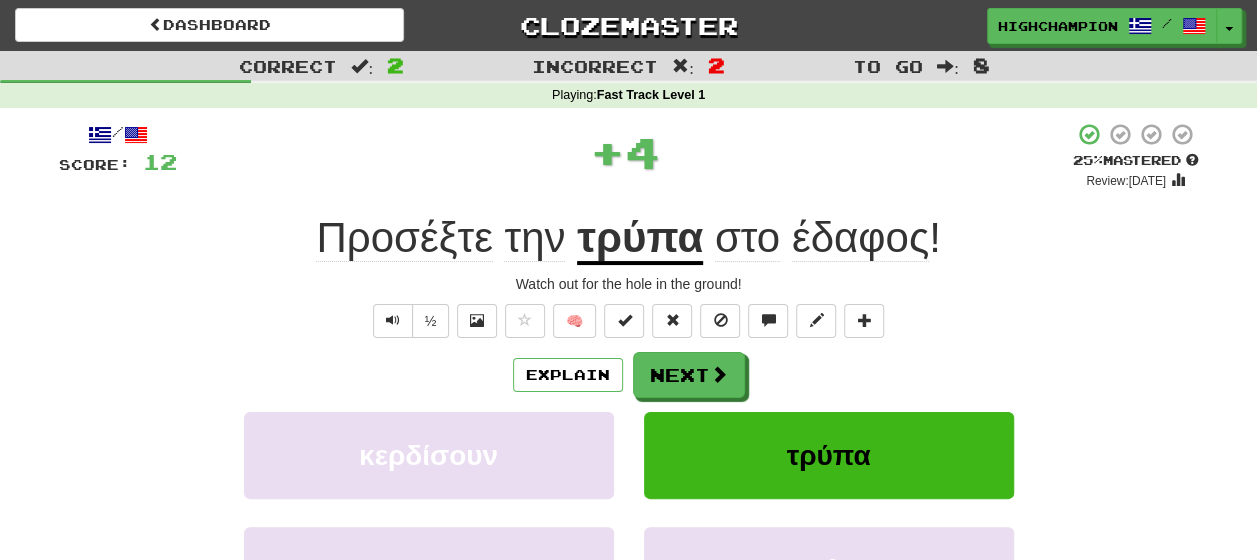 click on "Explain Next" at bounding box center [629, 375] 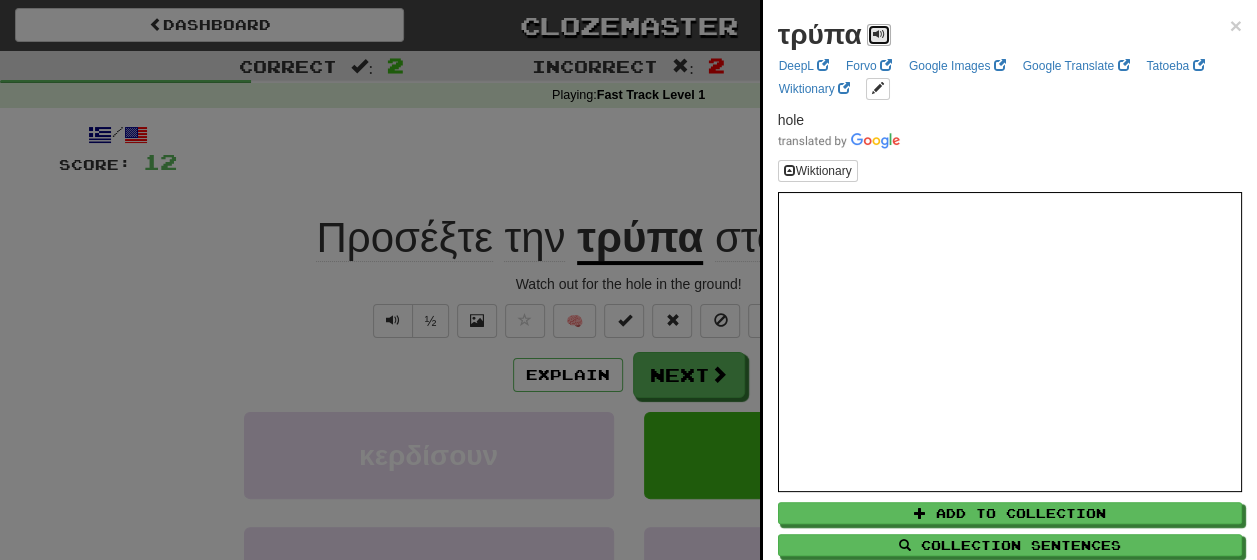 click at bounding box center [879, 34] 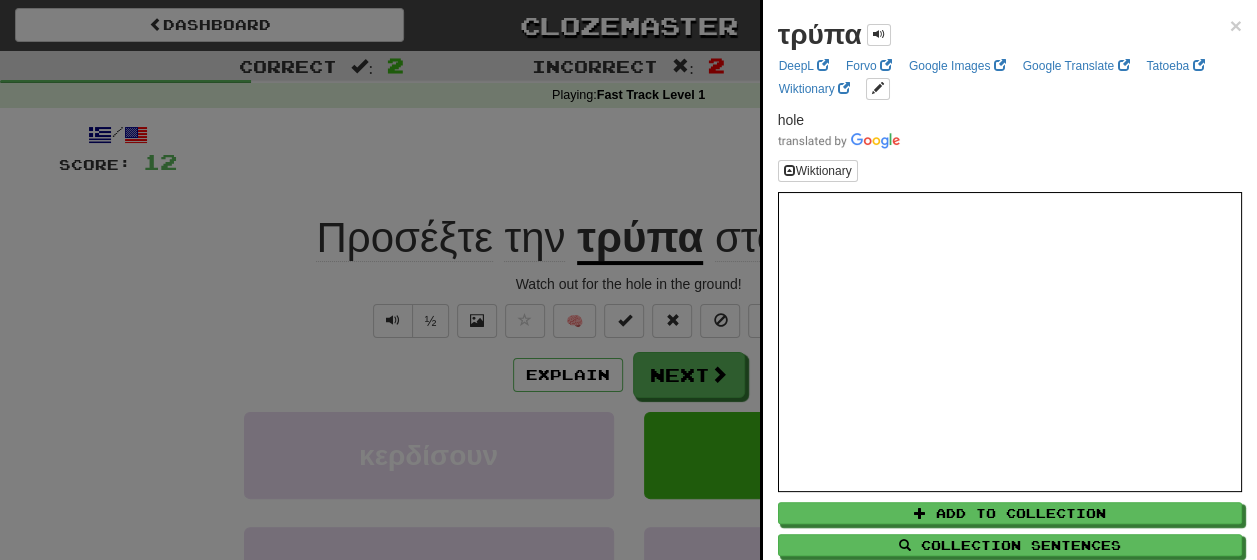 click at bounding box center (628, 280) 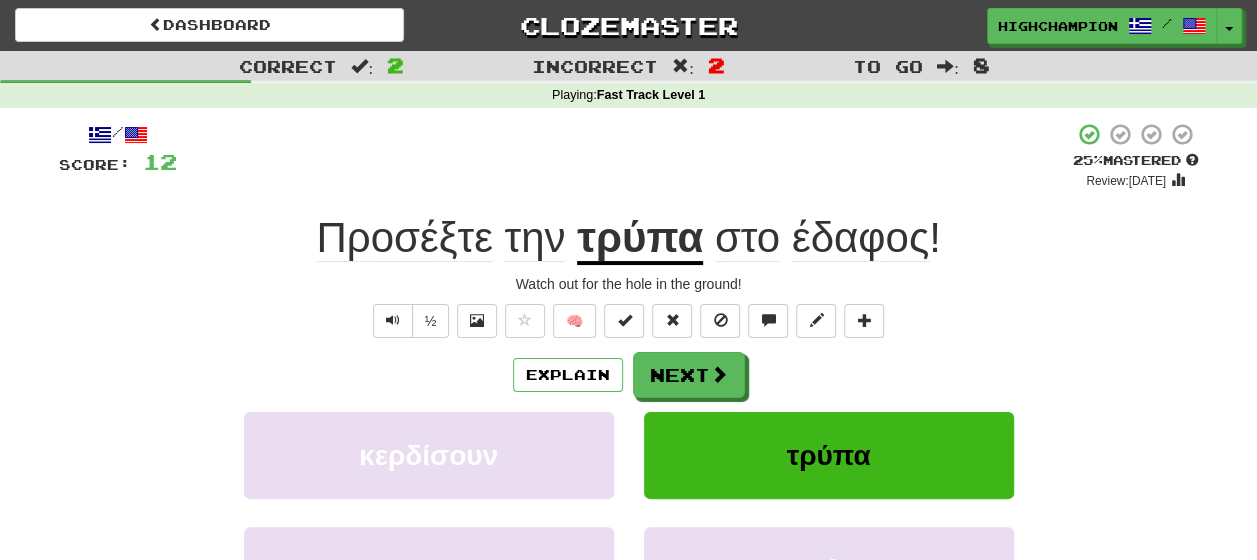 click on "Προσέξτε" 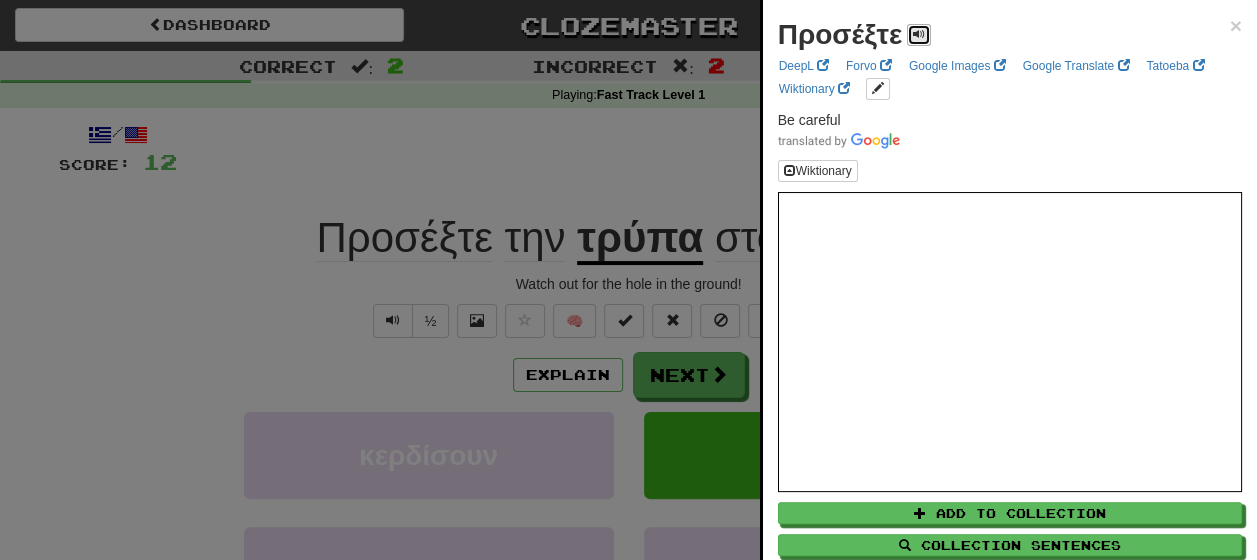 click at bounding box center [919, 34] 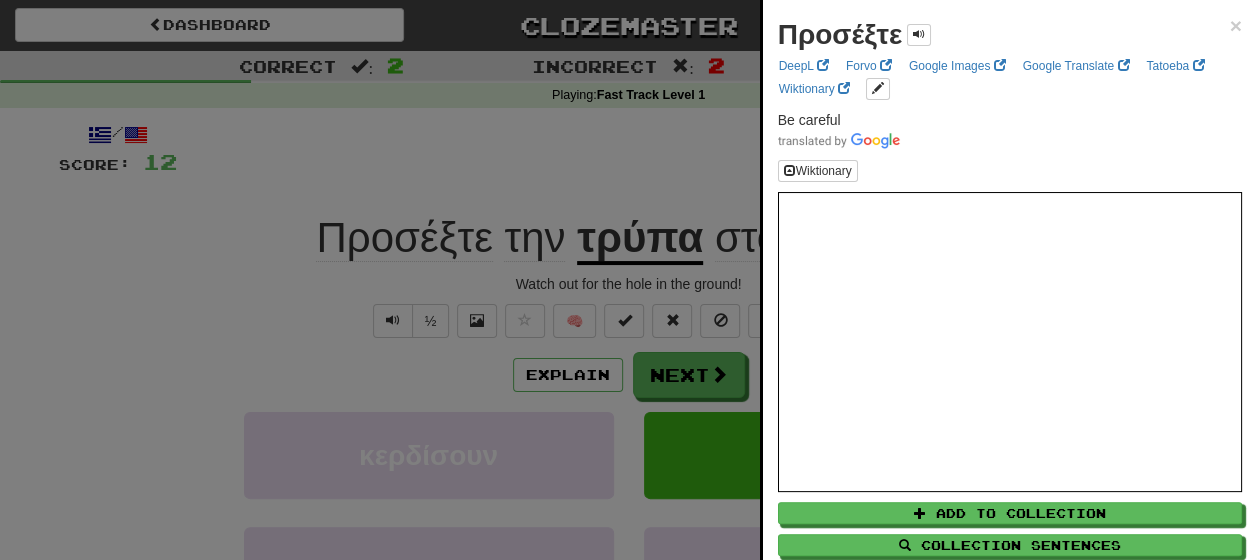 click at bounding box center (628, 280) 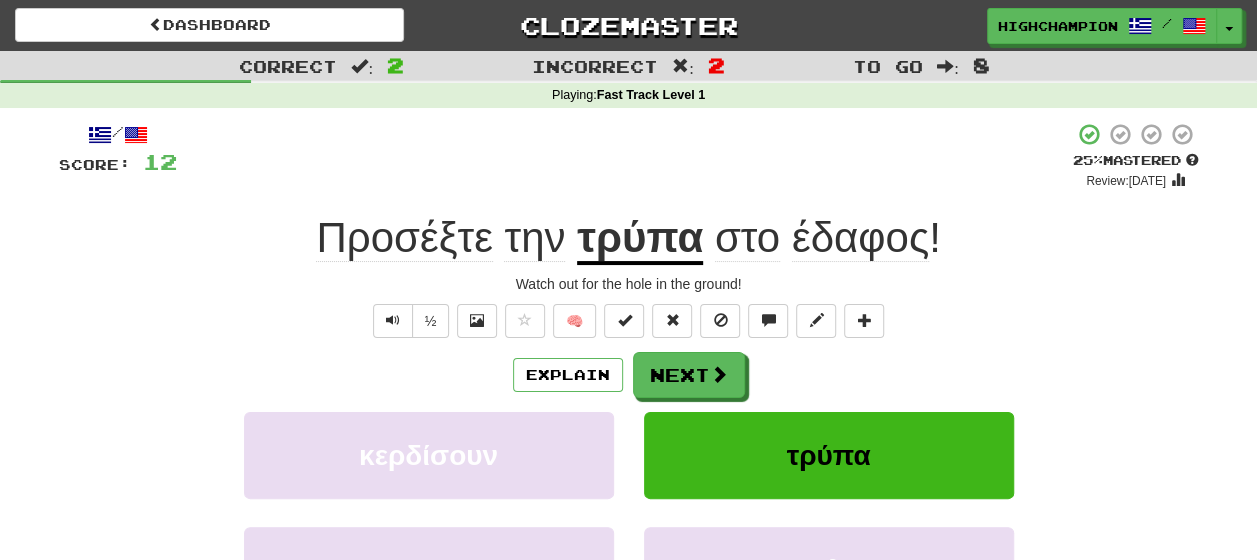 click on "την" 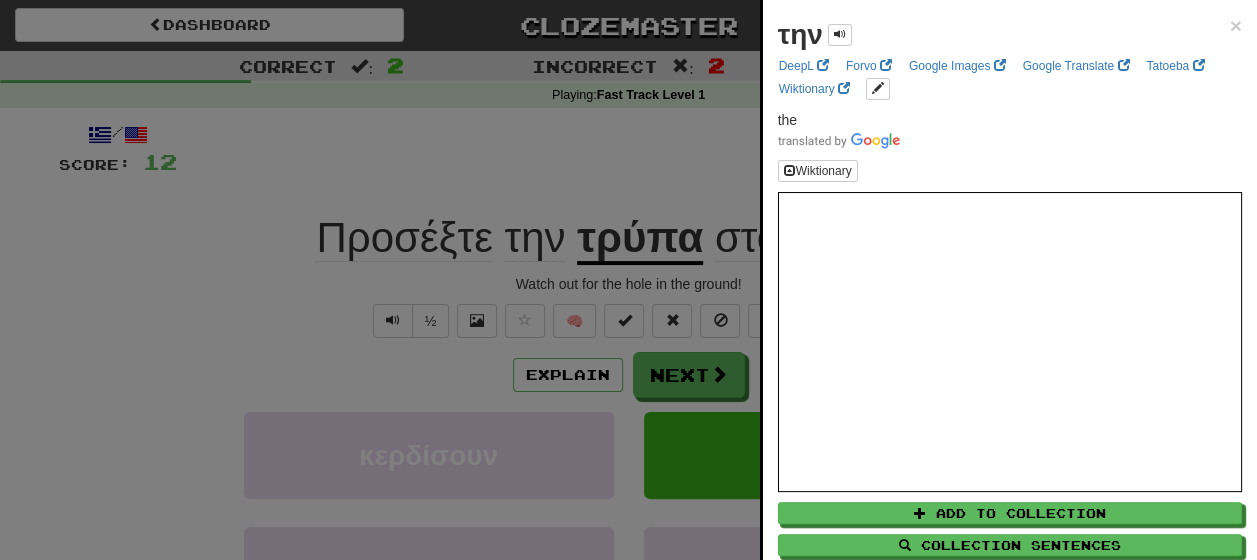 click at bounding box center (628, 280) 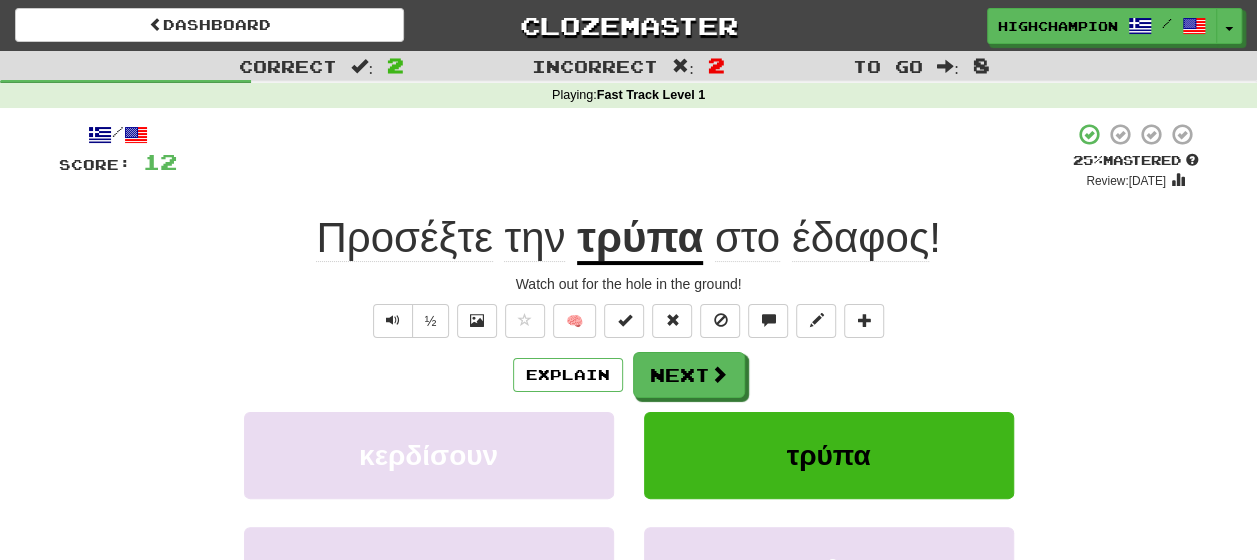 click on "στο" at bounding box center (747, 238) 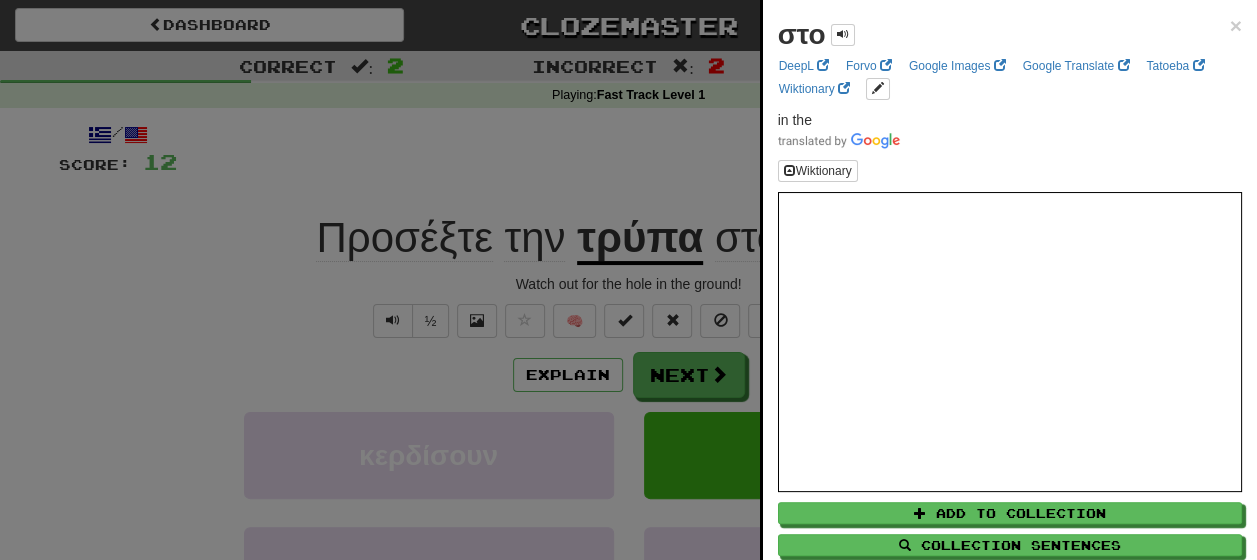 click at bounding box center (628, 280) 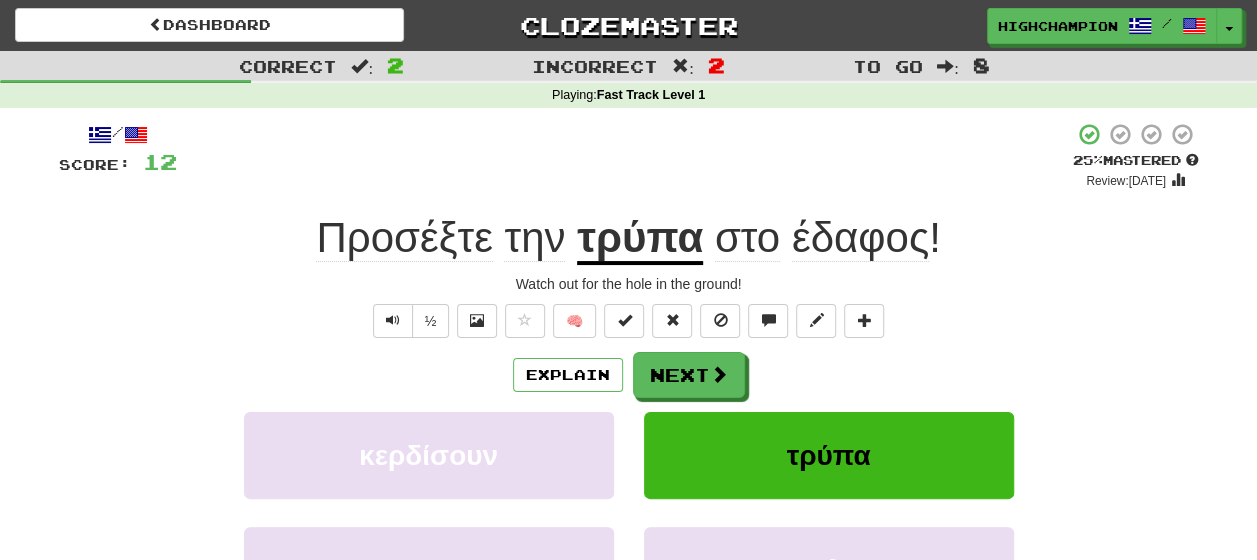 click on "έδαφος" at bounding box center [860, 238] 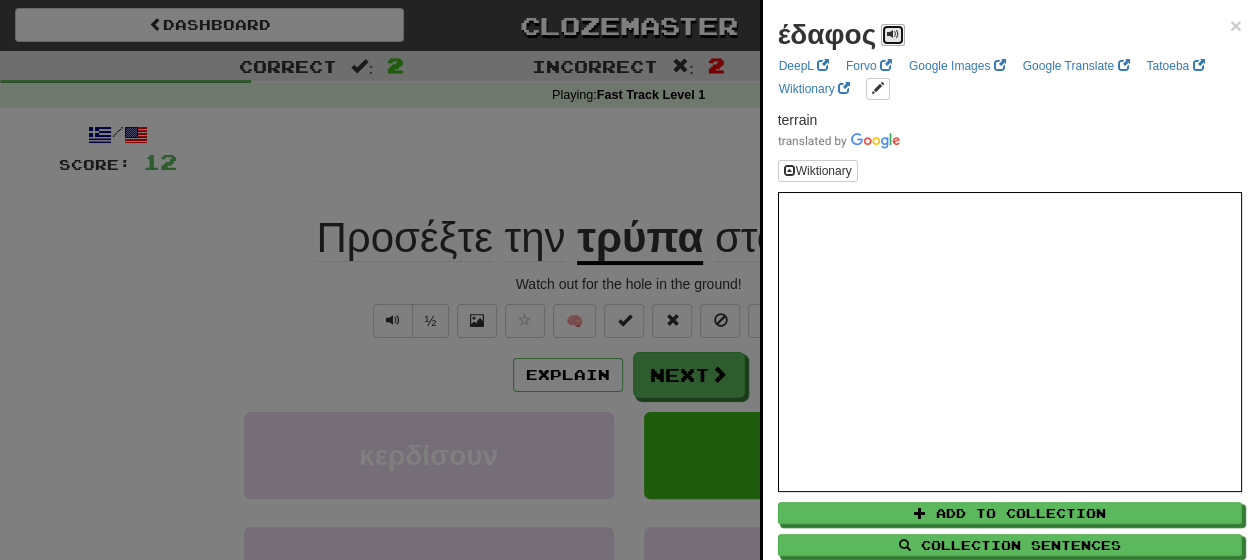 click at bounding box center (893, 35) 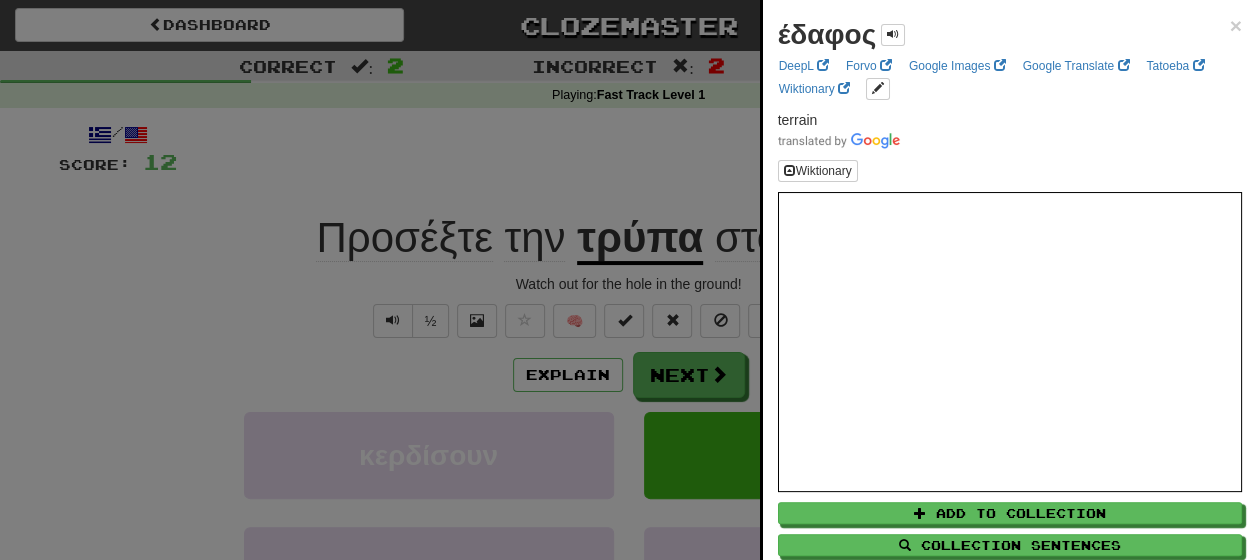 click at bounding box center [628, 280] 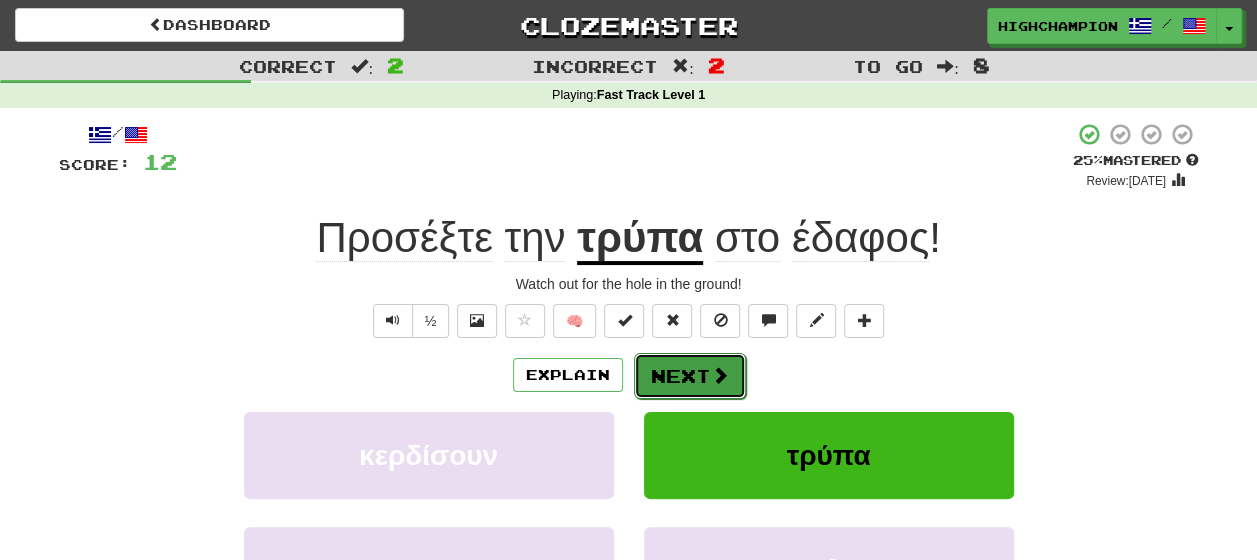 click on "Next" at bounding box center (690, 376) 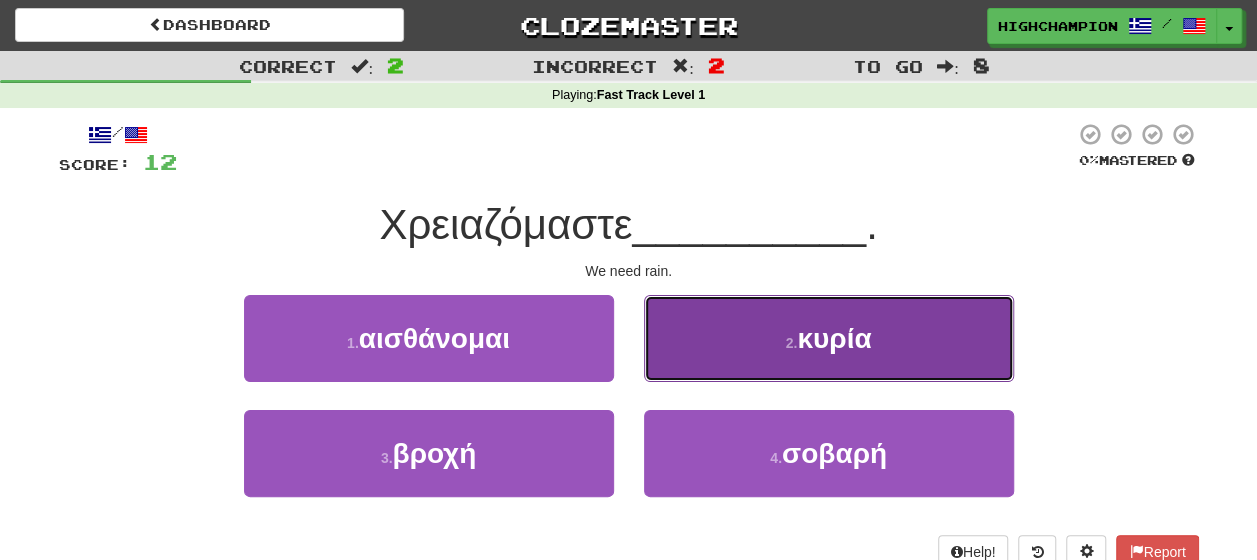 click on "2 .  κυρία" at bounding box center [829, 338] 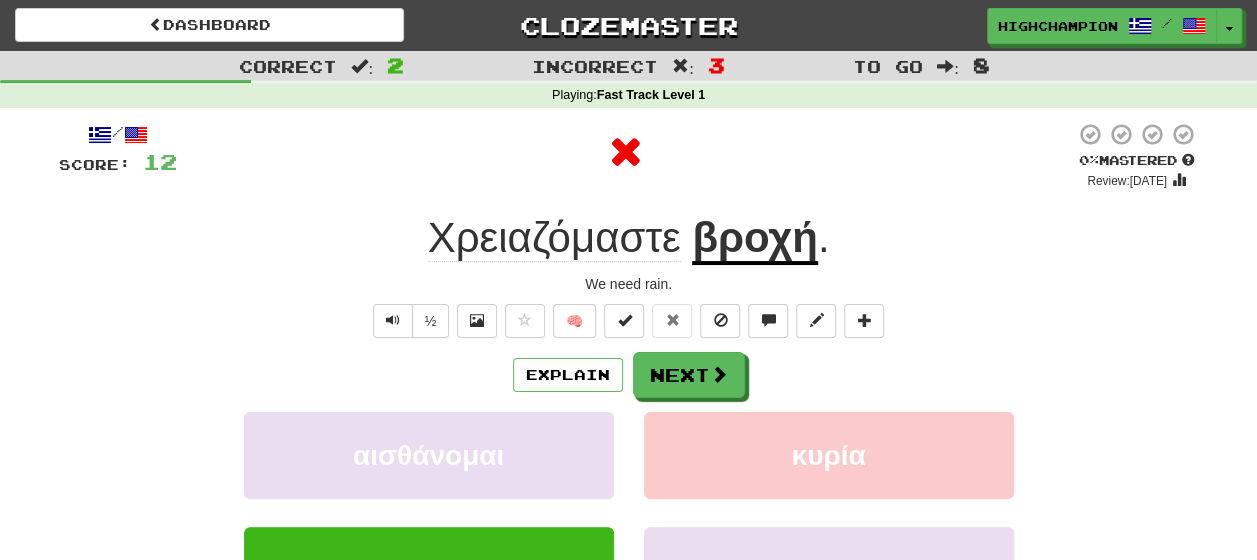 click on "βροχή" at bounding box center (755, 239) 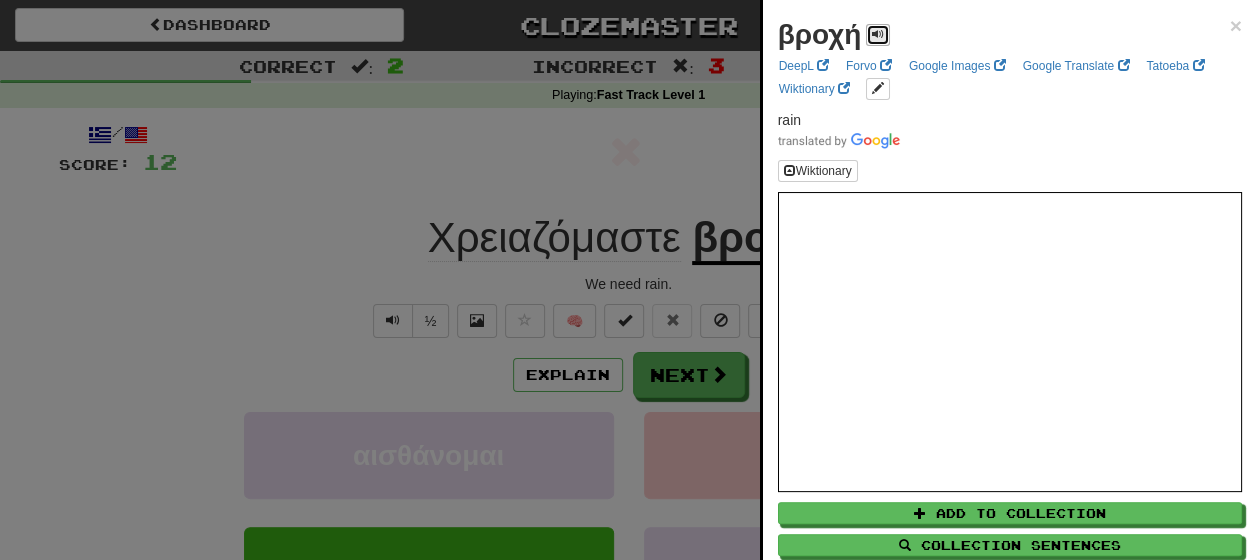 click at bounding box center [878, 34] 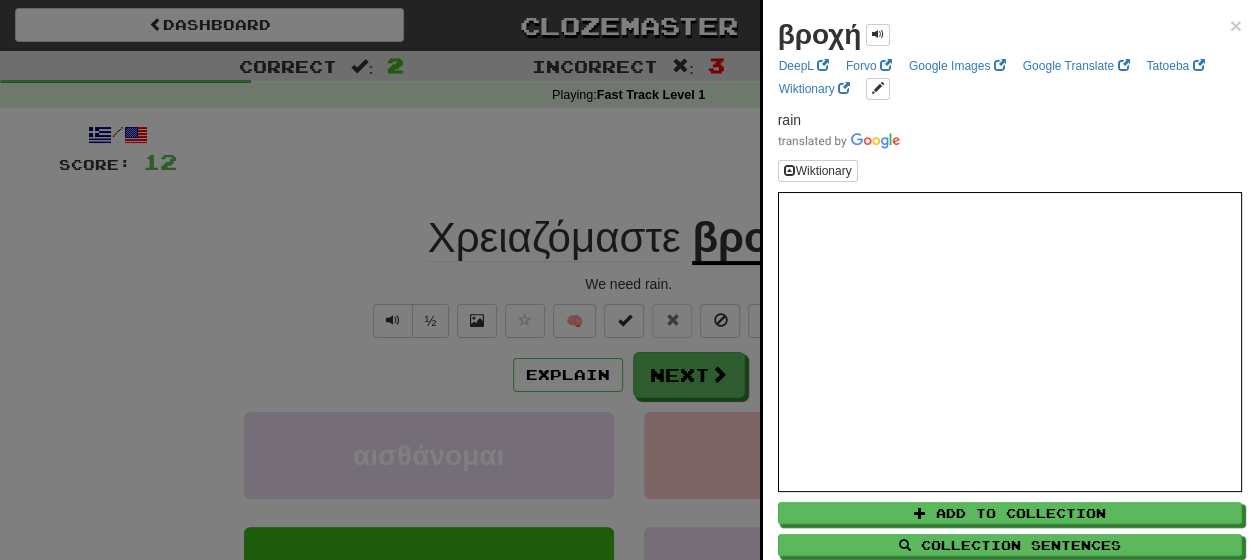 click at bounding box center (628, 280) 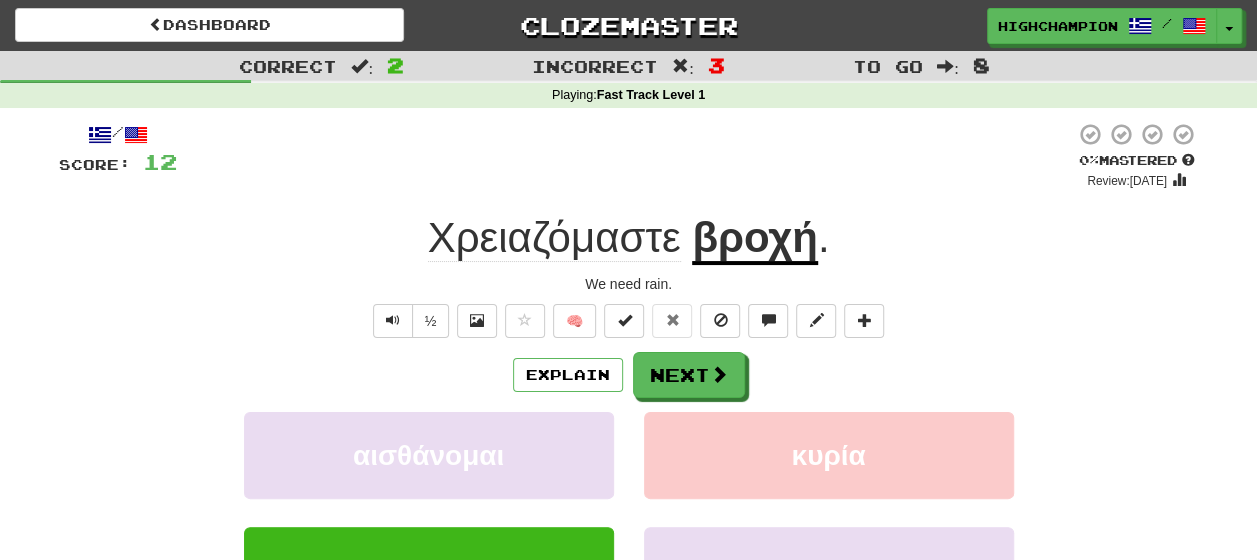 click on "Χρειαζόμαστε" 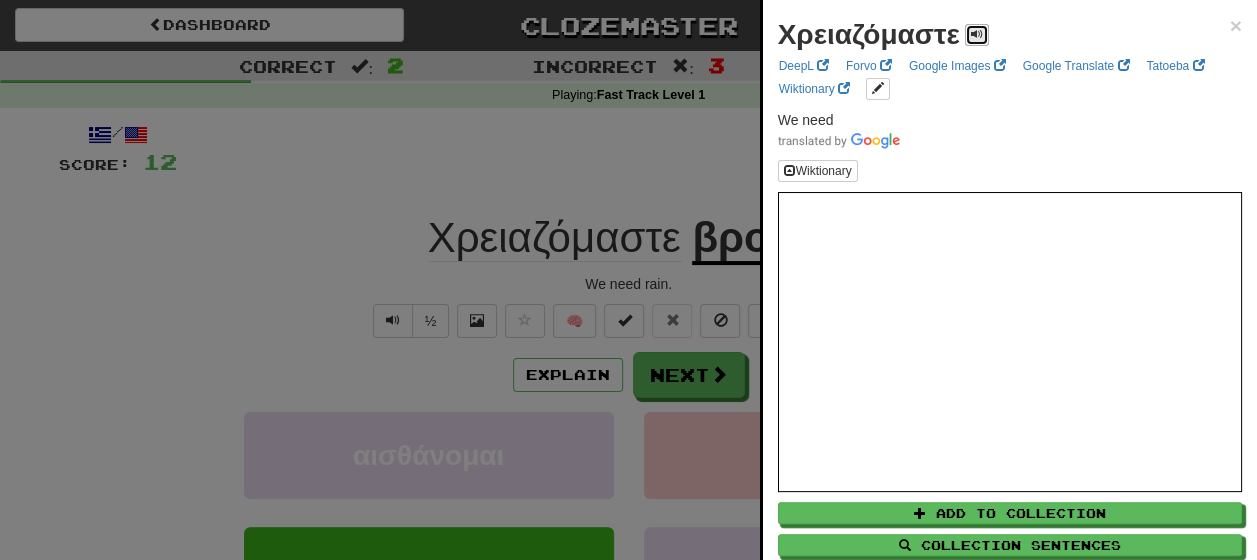 click at bounding box center (977, 34) 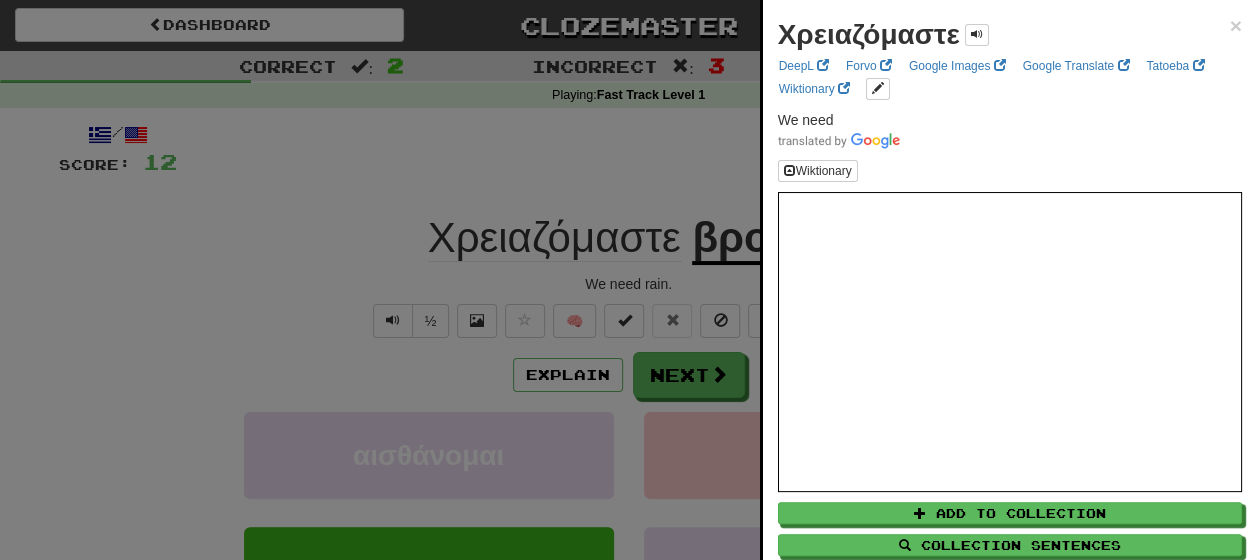 click at bounding box center (628, 280) 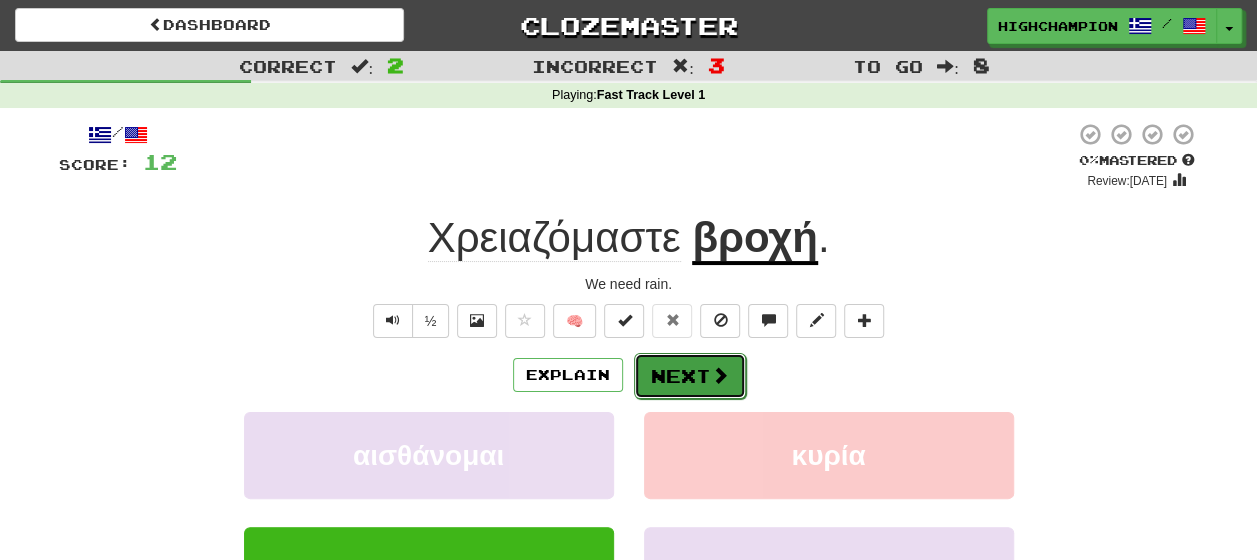 click on "Next" at bounding box center (690, 376) 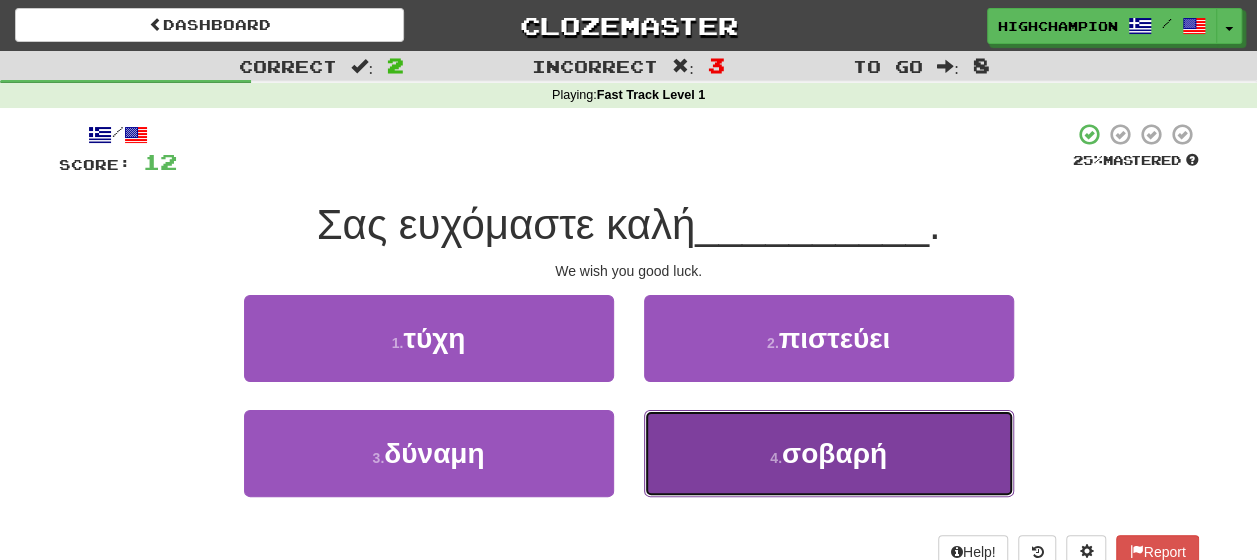 click on "4 .  σοβαρή" at bounding box center (829, 453) 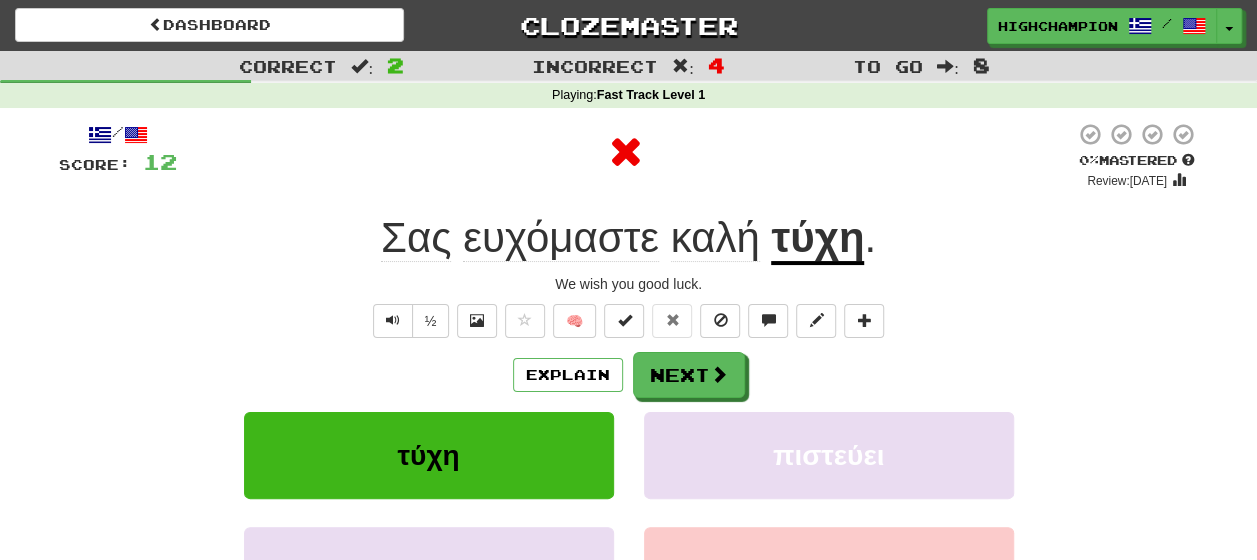 click on "τύχη" at bounding box center [817, 239] 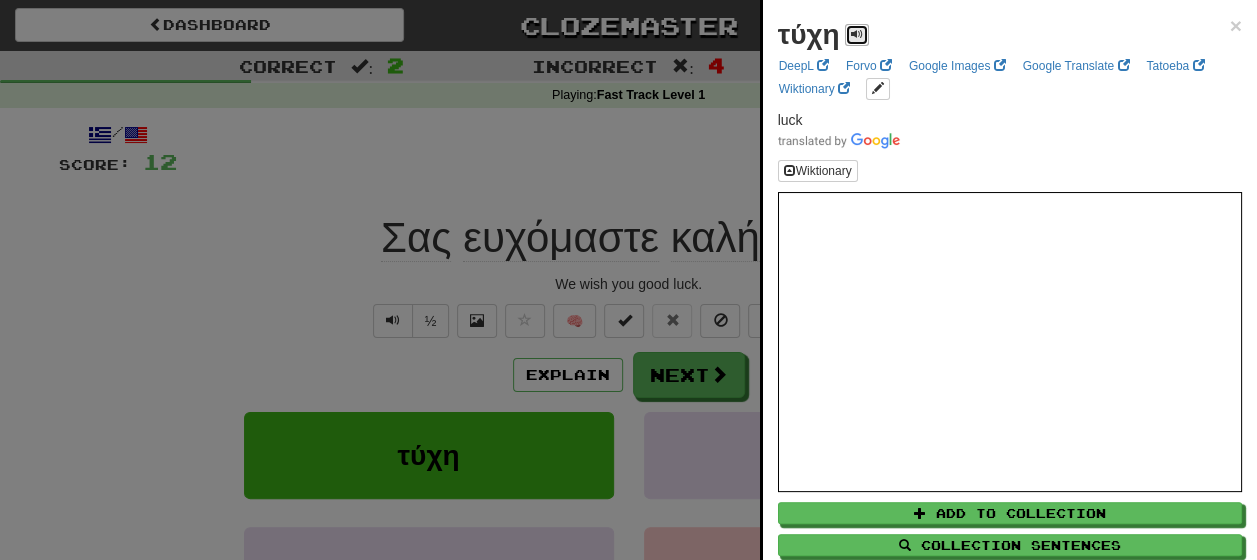 click at bounding box center [857, 34] 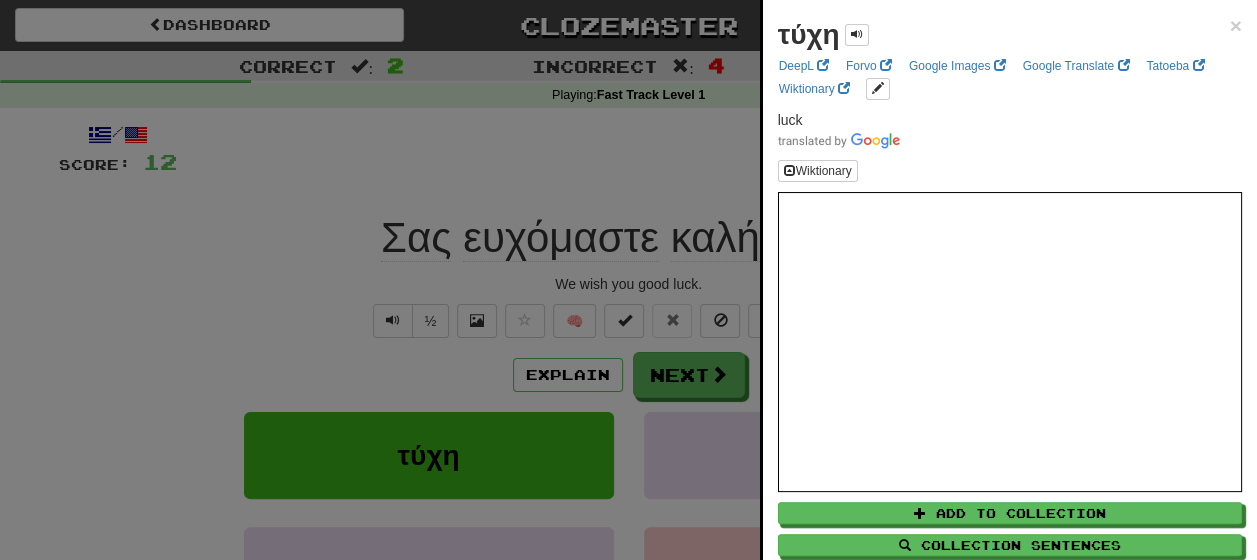 click at bounding box center (628, 280) 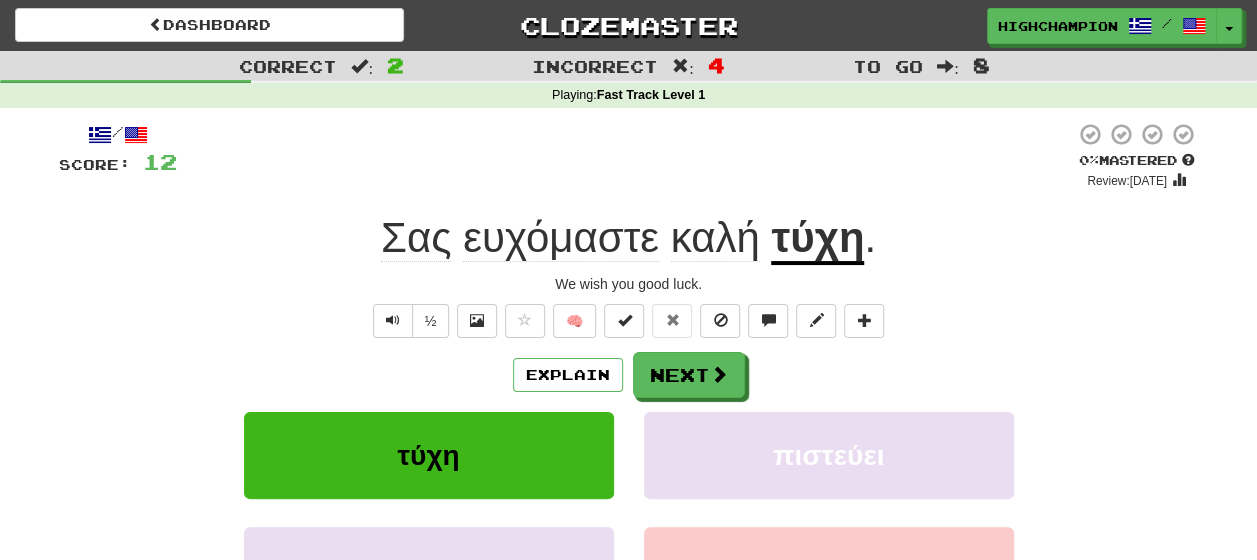 click on "Σας" 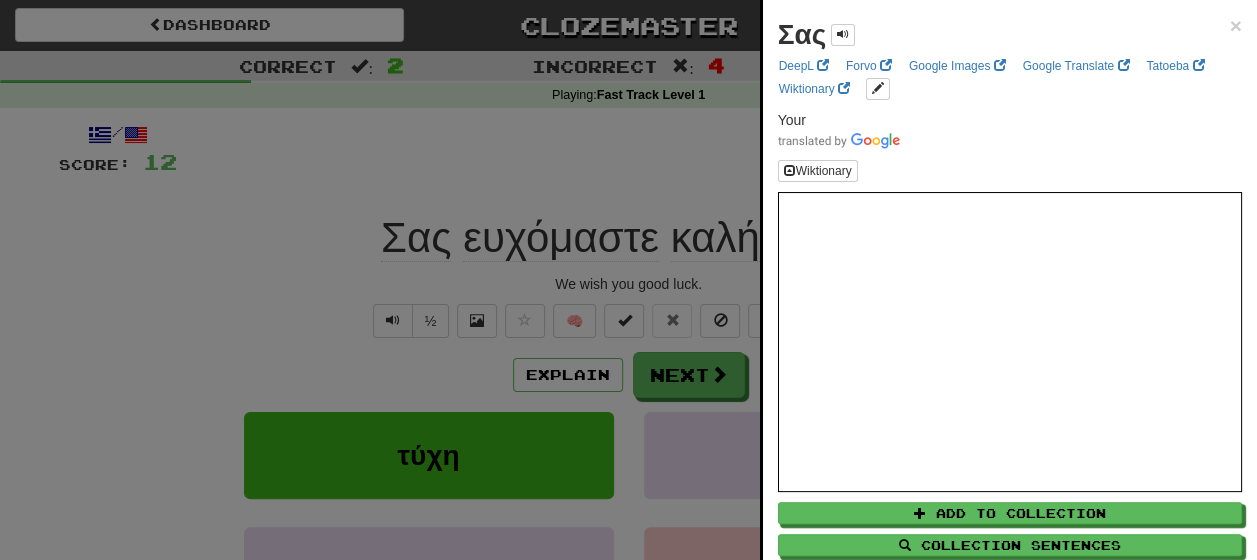 click at bounding box center (628, 280) 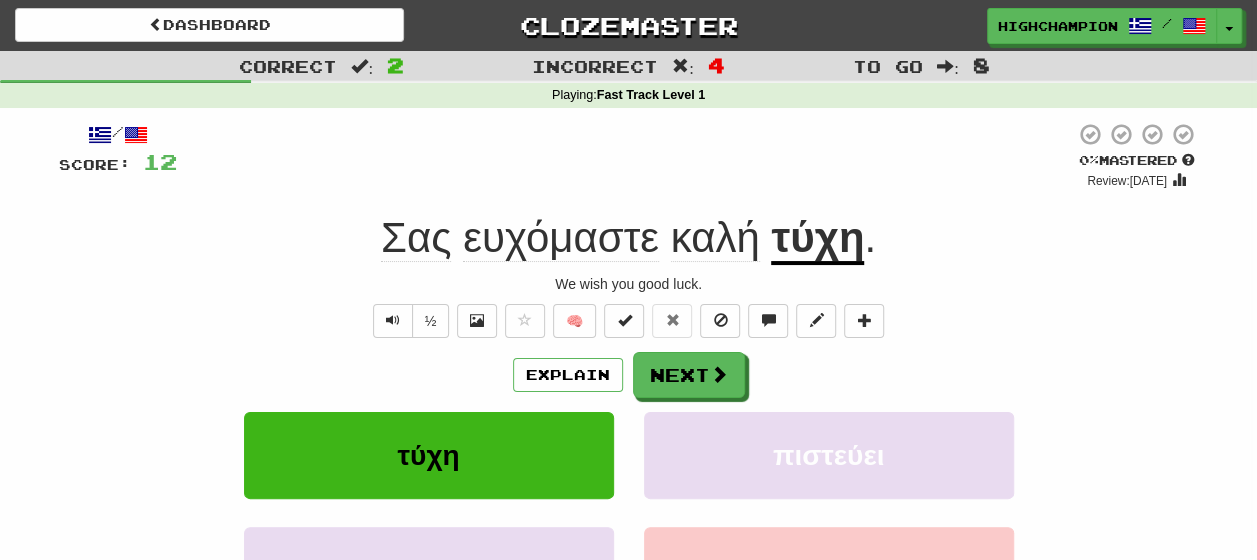 click on "ευχόμαστε" 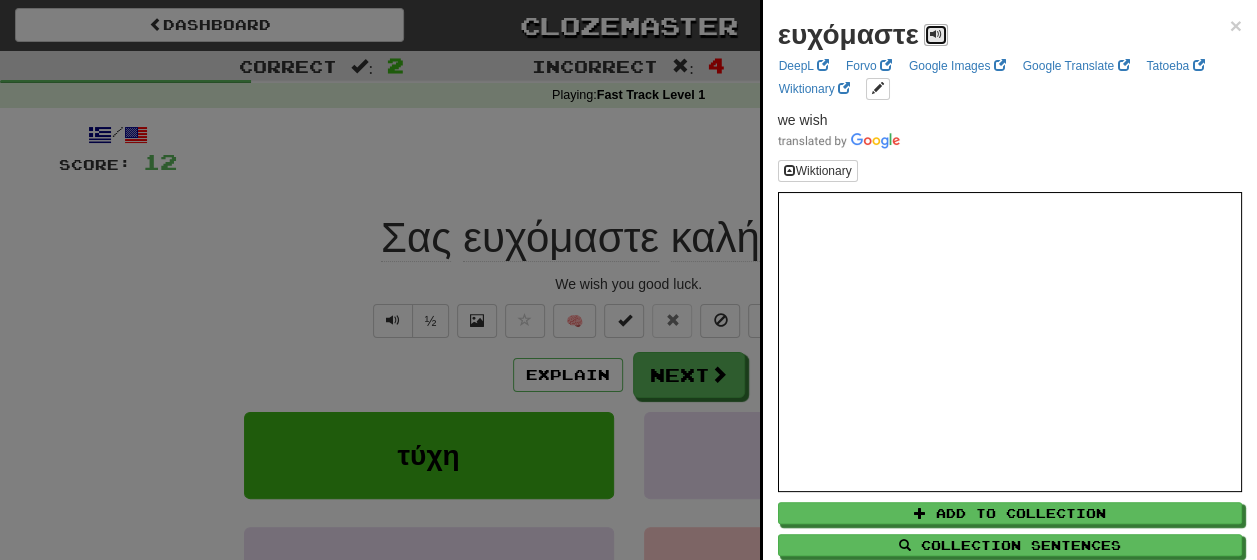 click at bounding box center [936, 34] 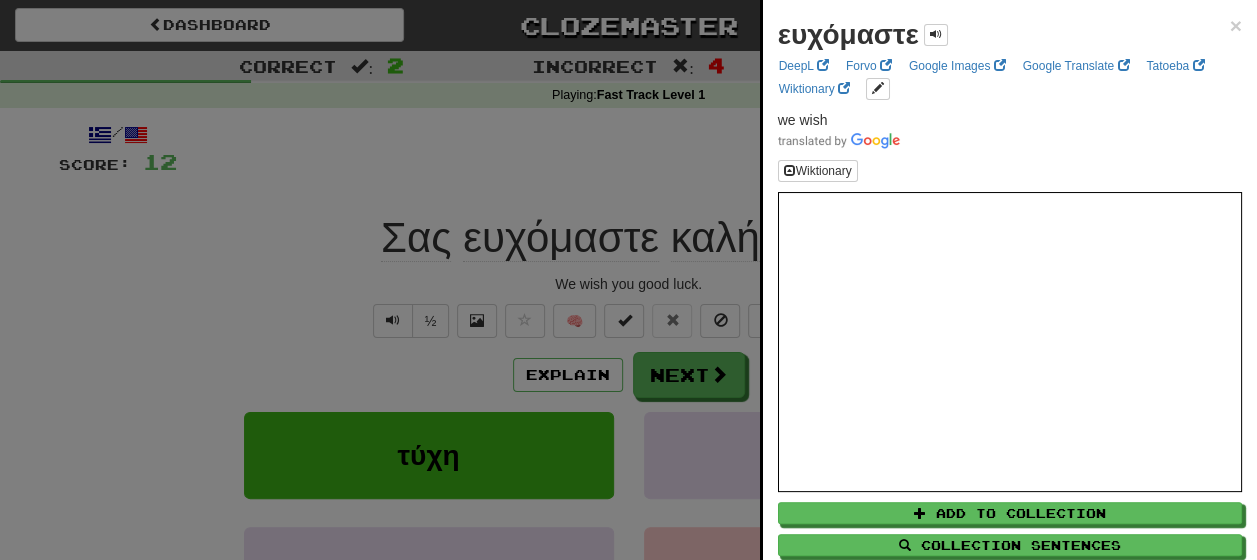 click at bounding box center (628, 280) 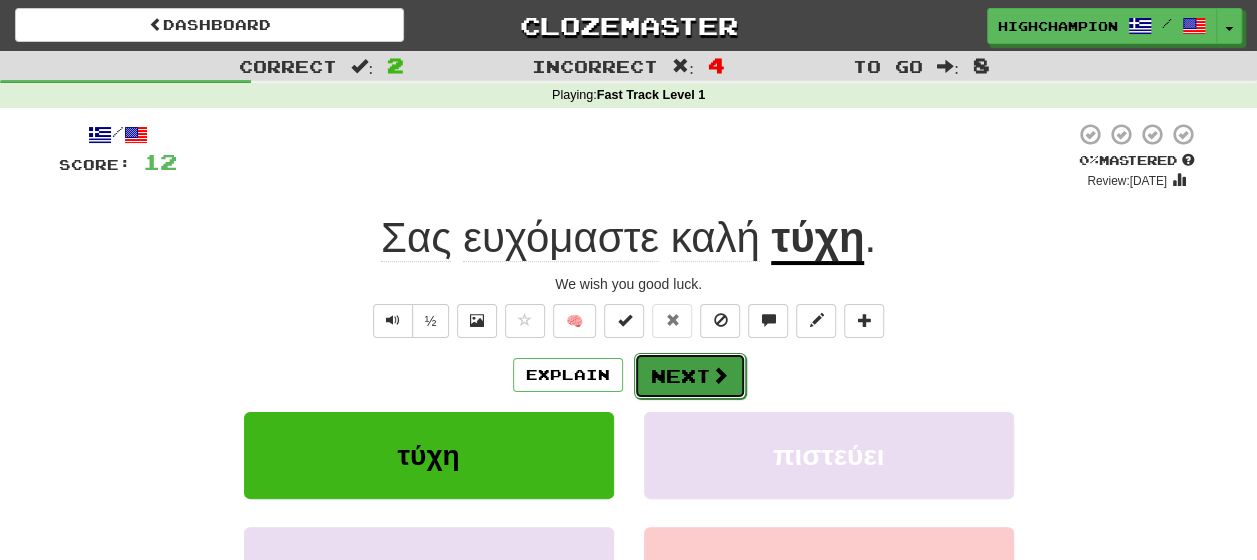 click on "Next" at bounding box center [690, 376] 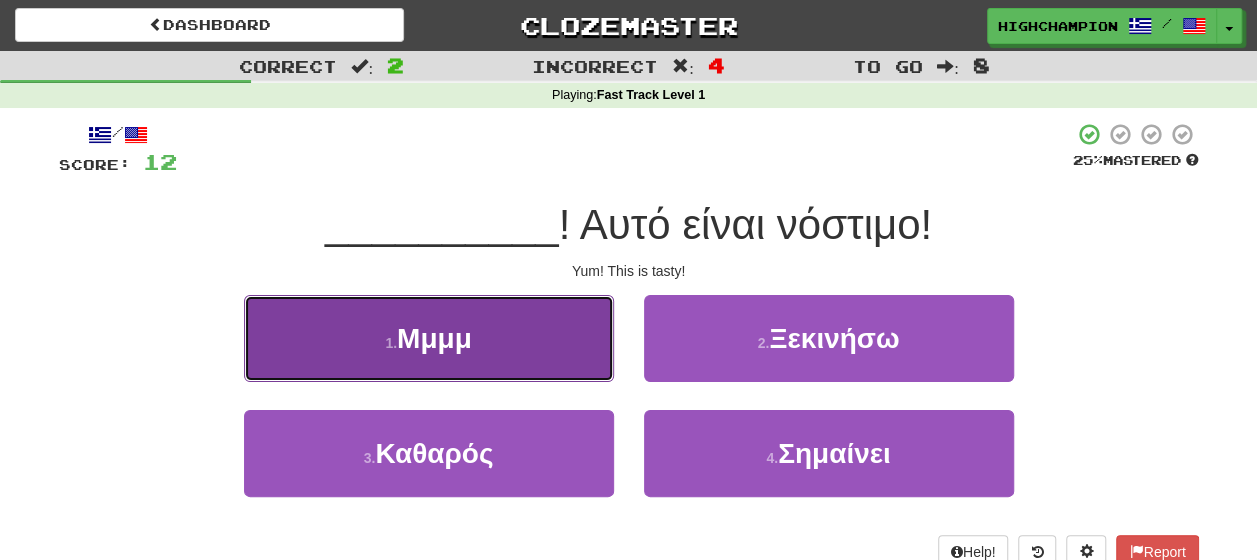click on "1 .  Μμμμ" at bounding box center (429, 338) 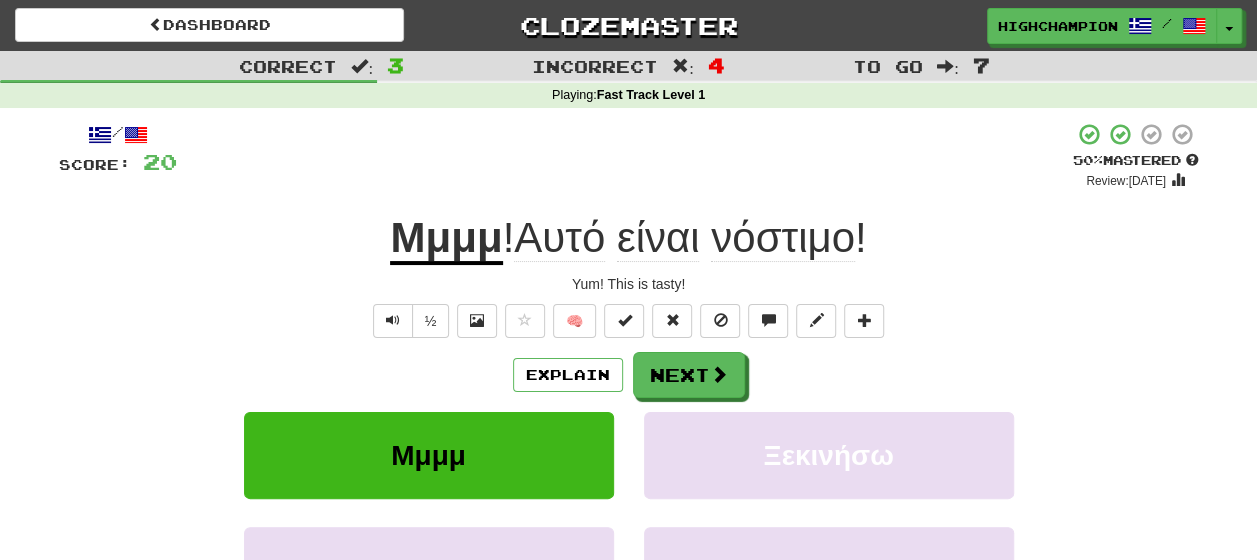 click on "νόστιμο" at bounding box center (783, 238) 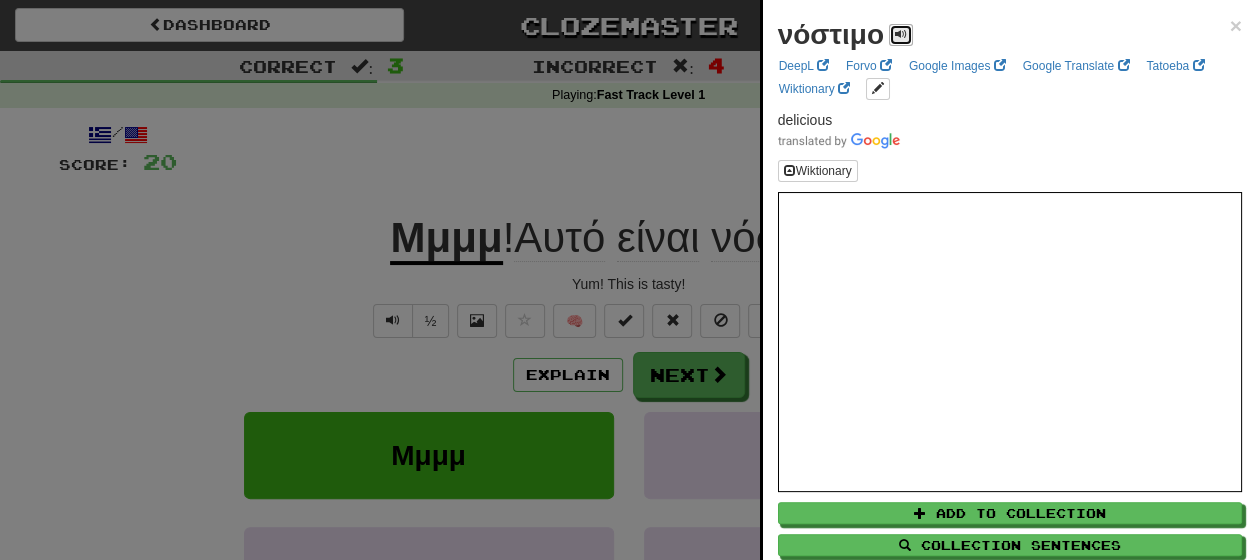 click at bounding box center [901, 34] 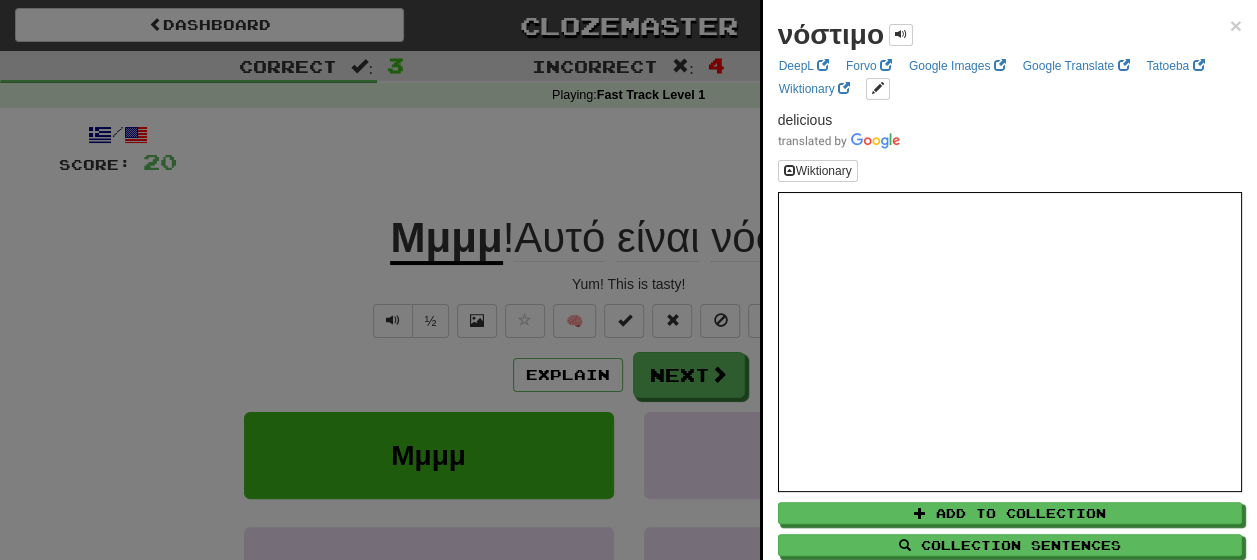 click at bounding box center [628, 280] 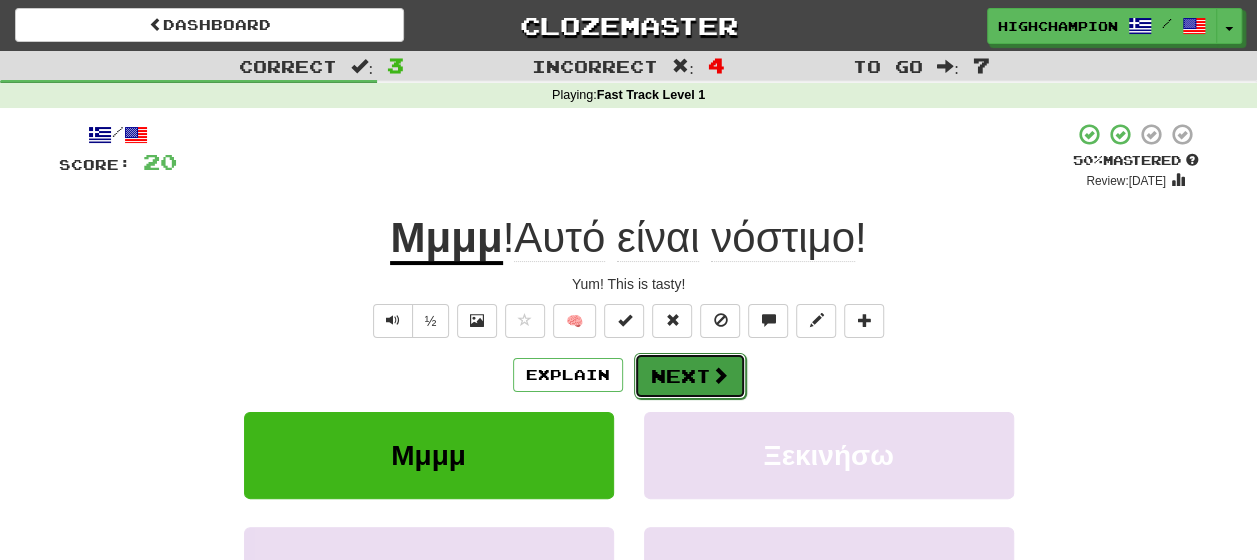 click on "Next" at bounding box center [690, 376] 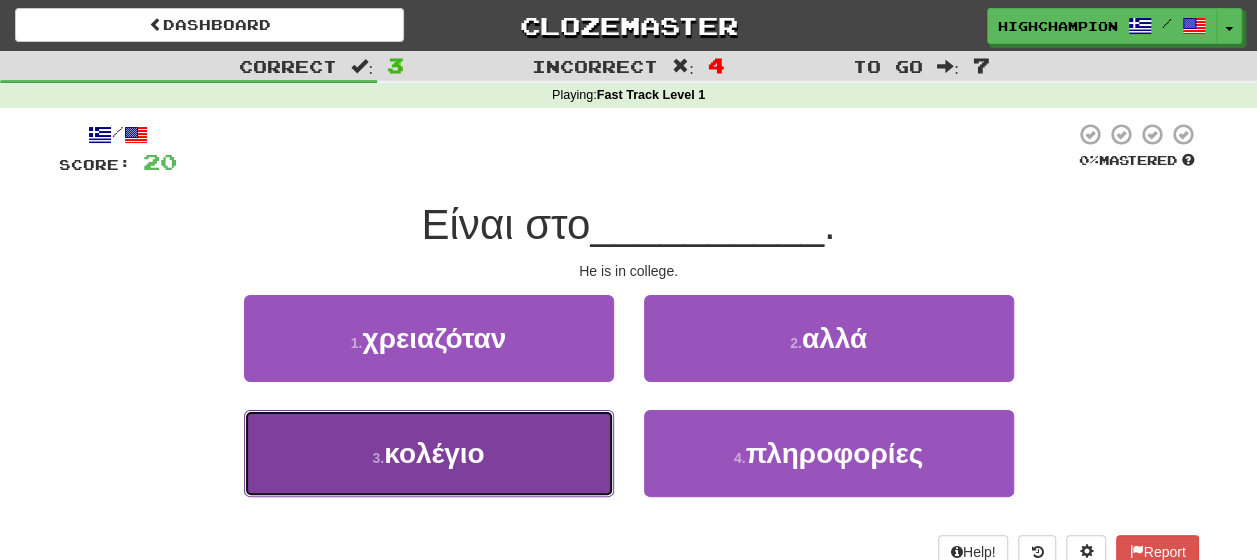 click on "3 .  κολέγιο" at bounding box center (429, 453) 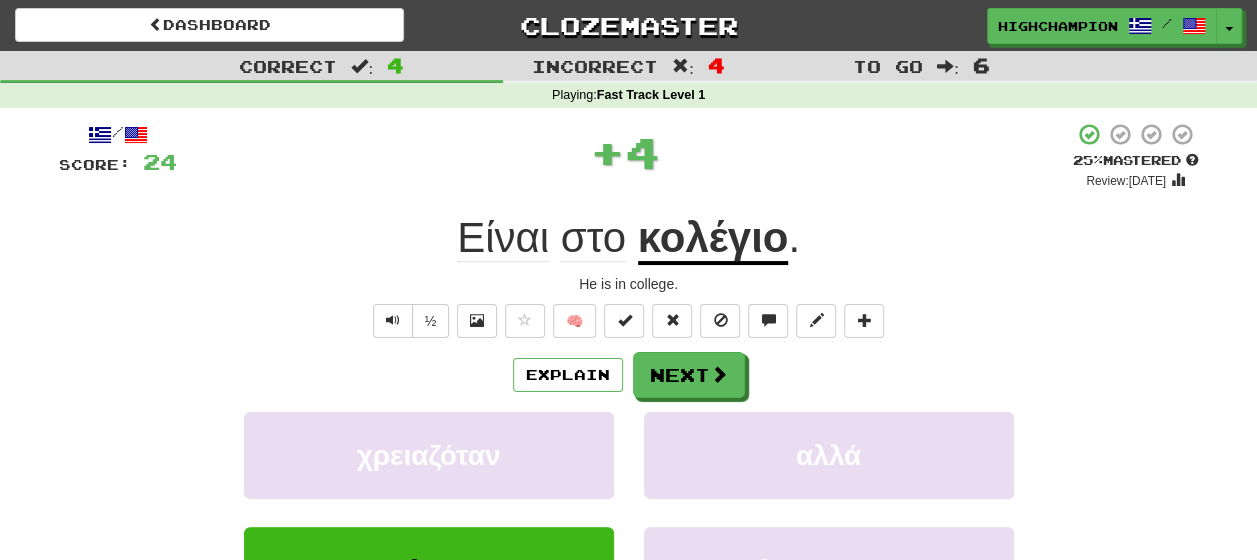 click on "Explain Next" at bounding box center (629, 375) 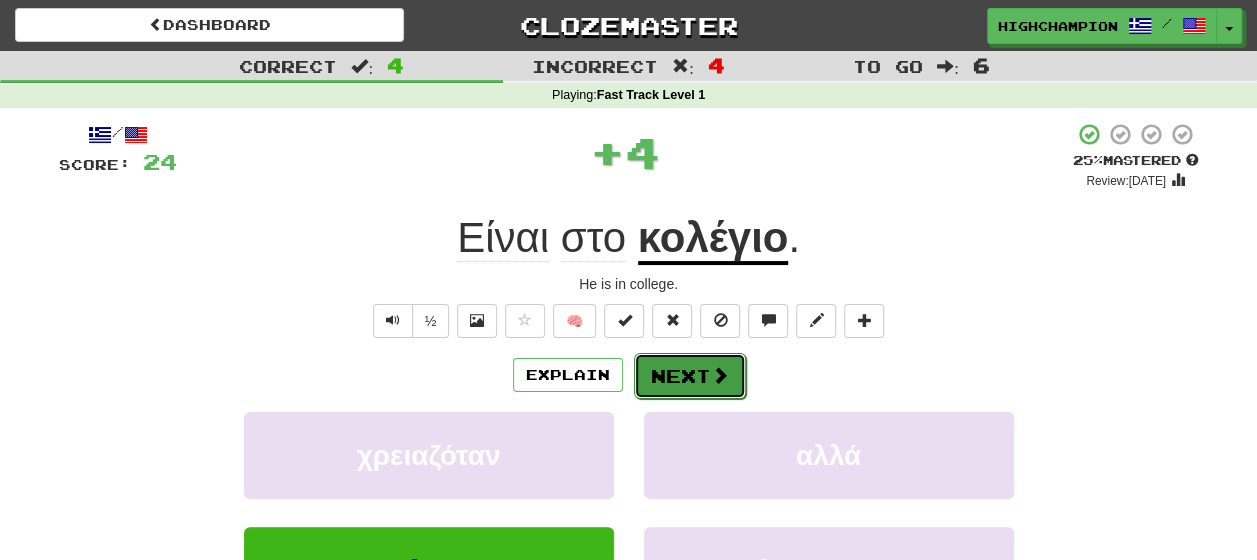 click at bounding box center [720, 375] 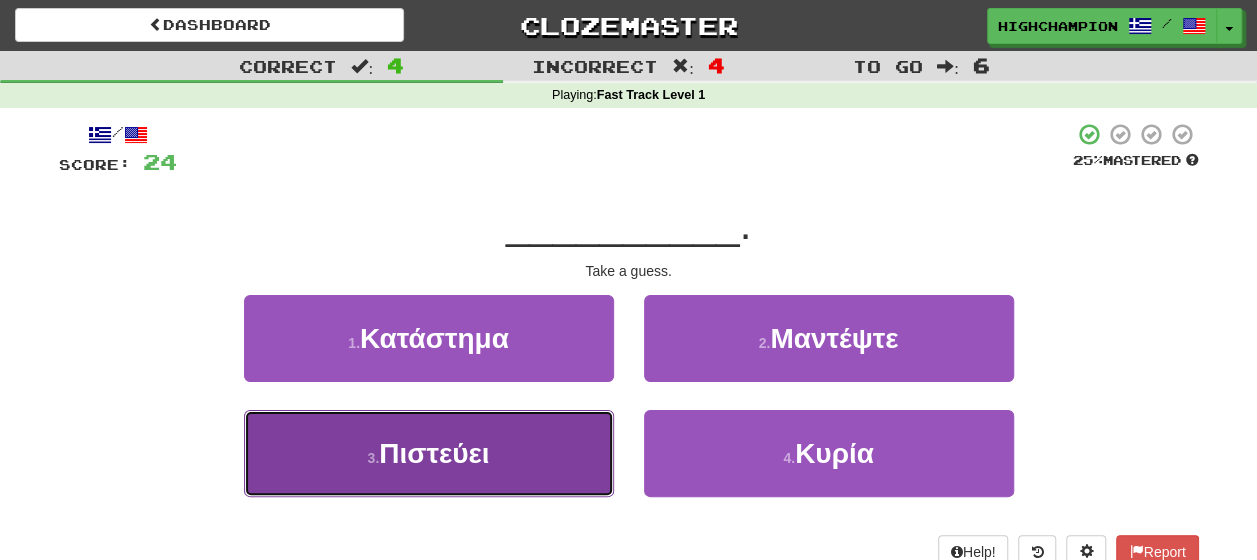 click on "Πιστεύει" at bounding box center (434, 453) 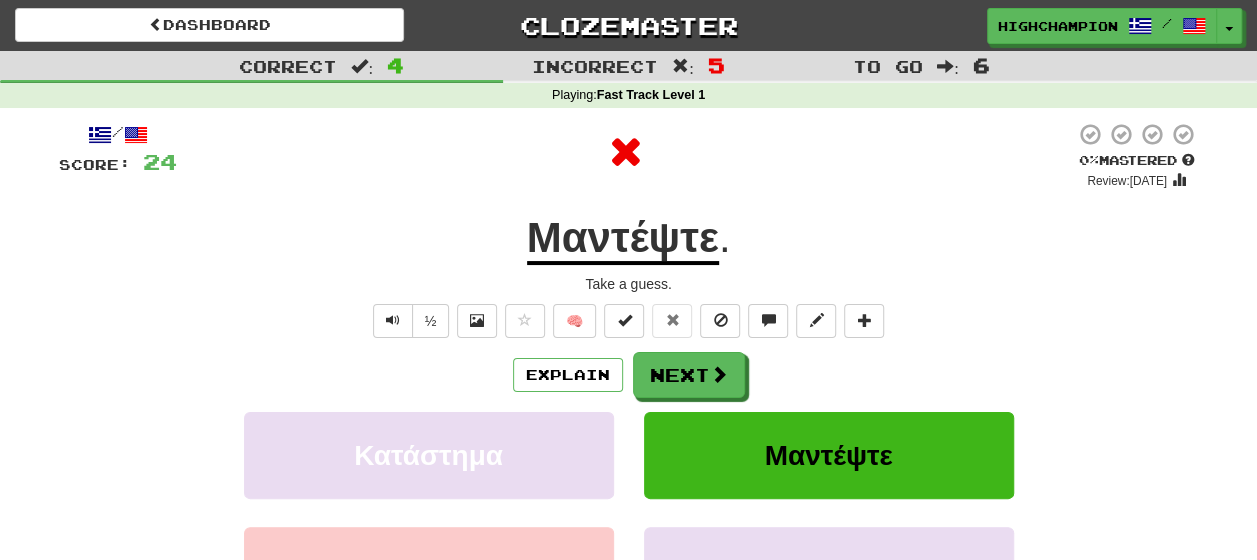 click on "Μαντέψτε" at bounding box center (623, 239) 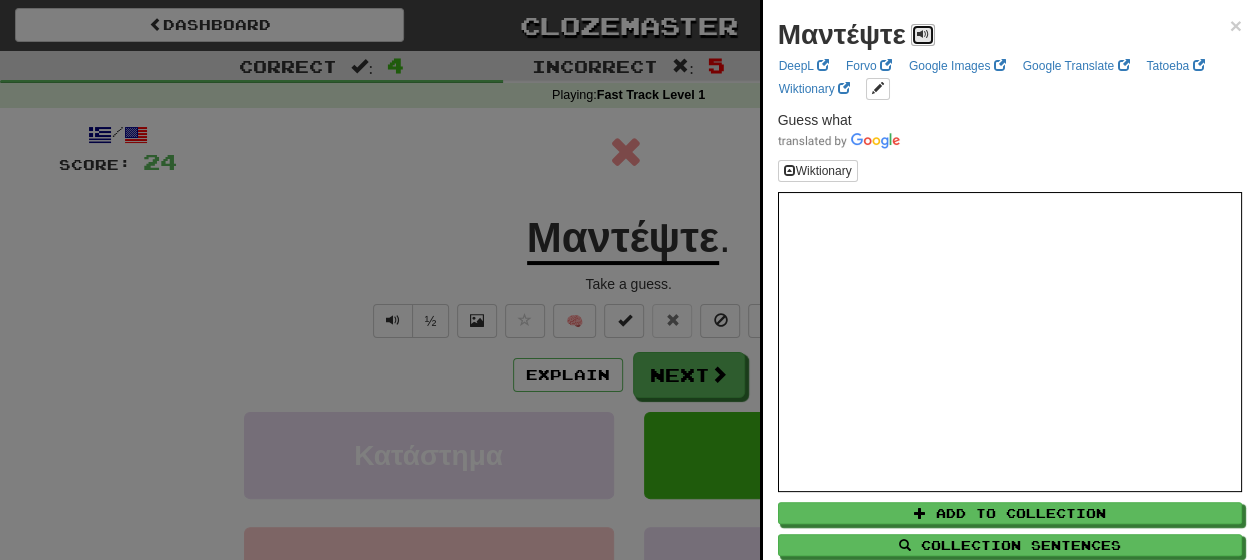 click at bounding box center (923, 35) 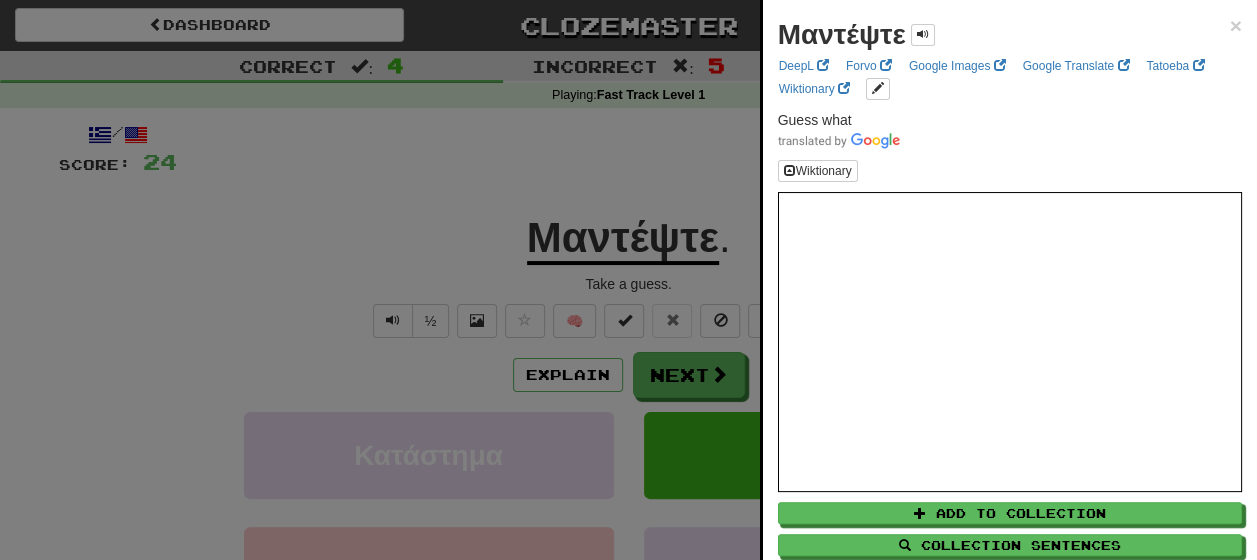 click at bounding box center (628, 280) 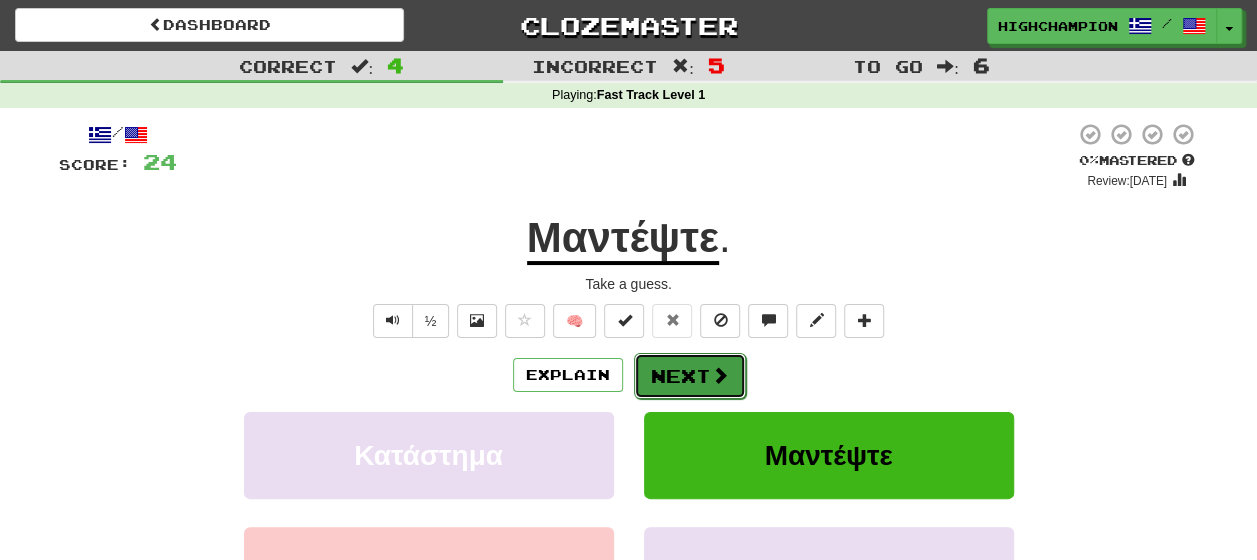 click on "Next" at bounding box center [690, 376] 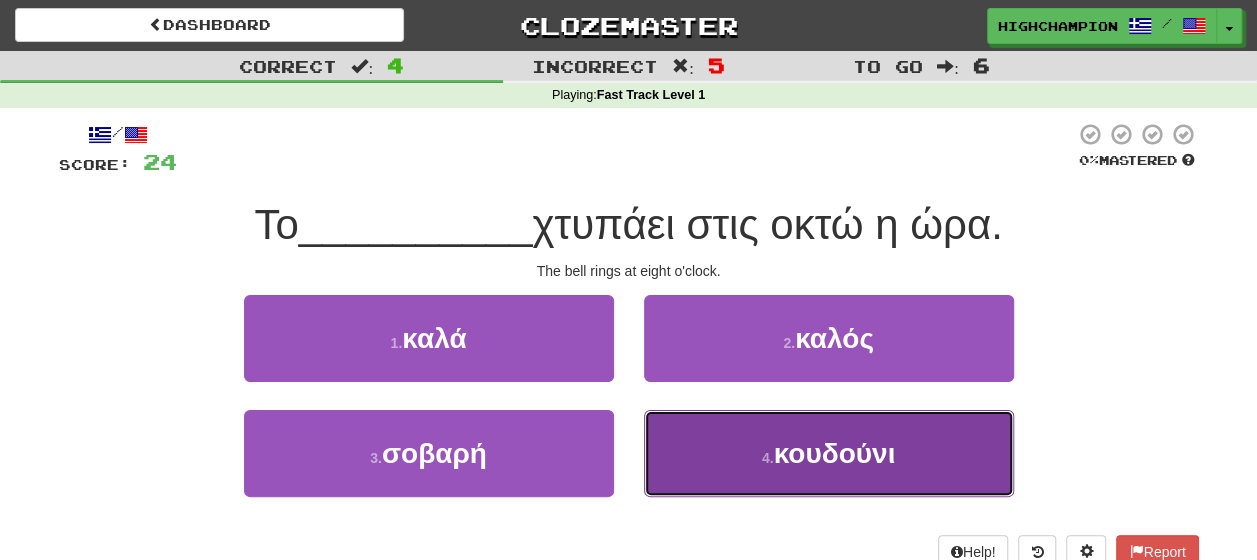 click on "4 .  κουδούνι" at bounding box center (829, 453) 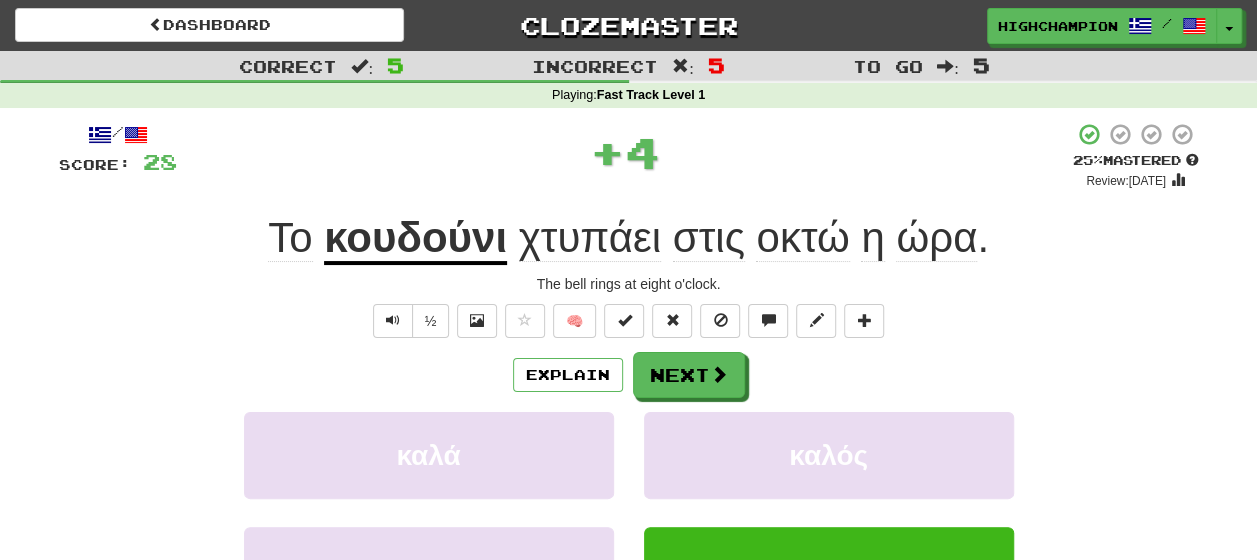 click on "Explain Next" at bounding box center [629, 375] 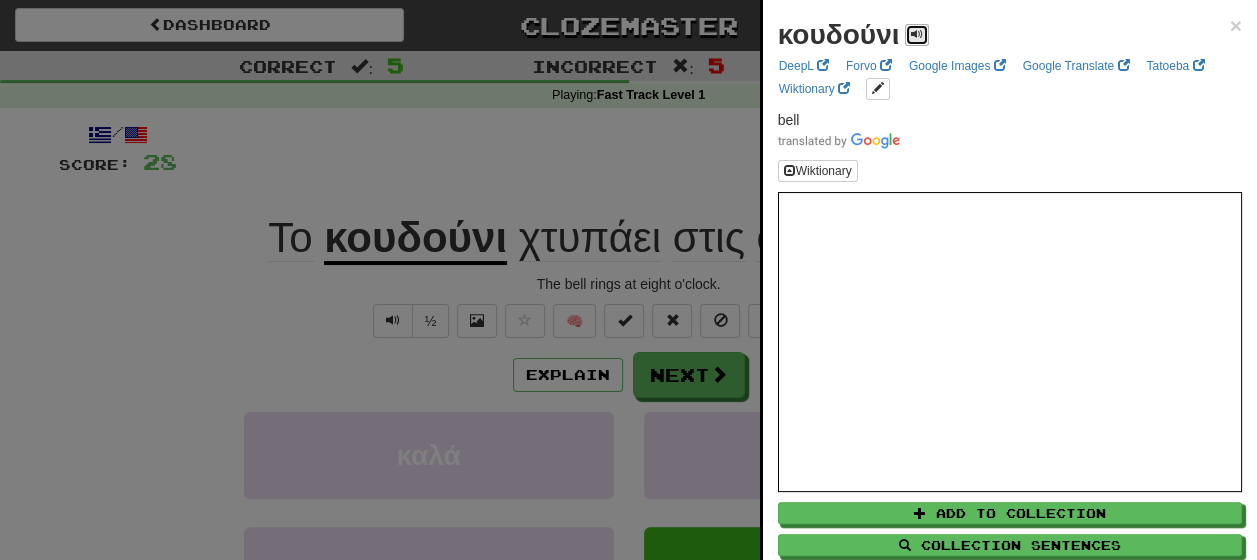 click at bounding box center (917, 35) 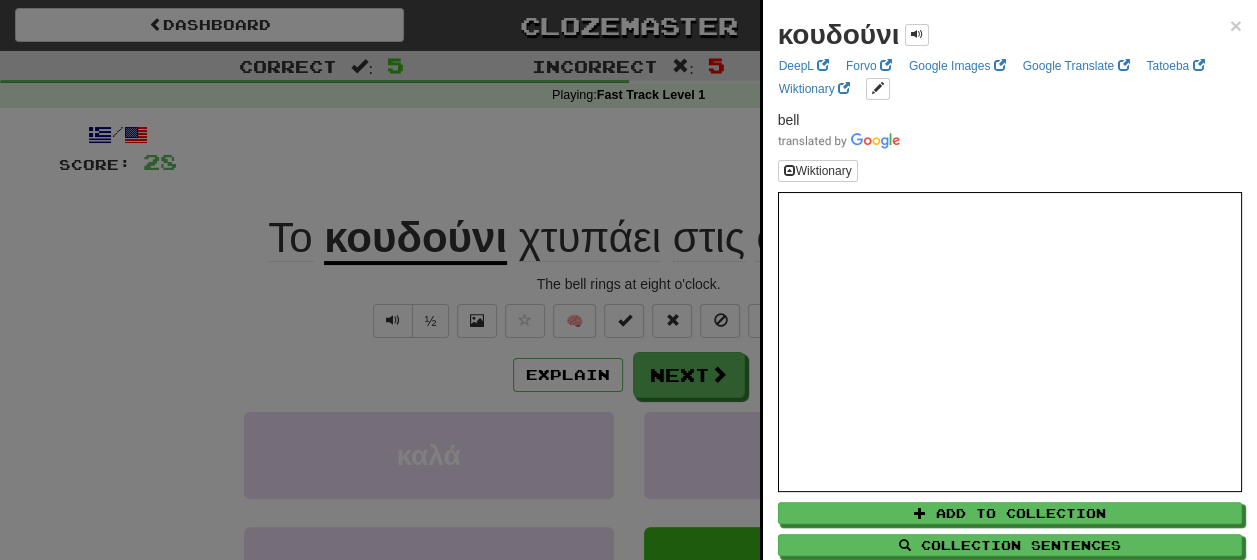 click at bounding box center [628, 280] 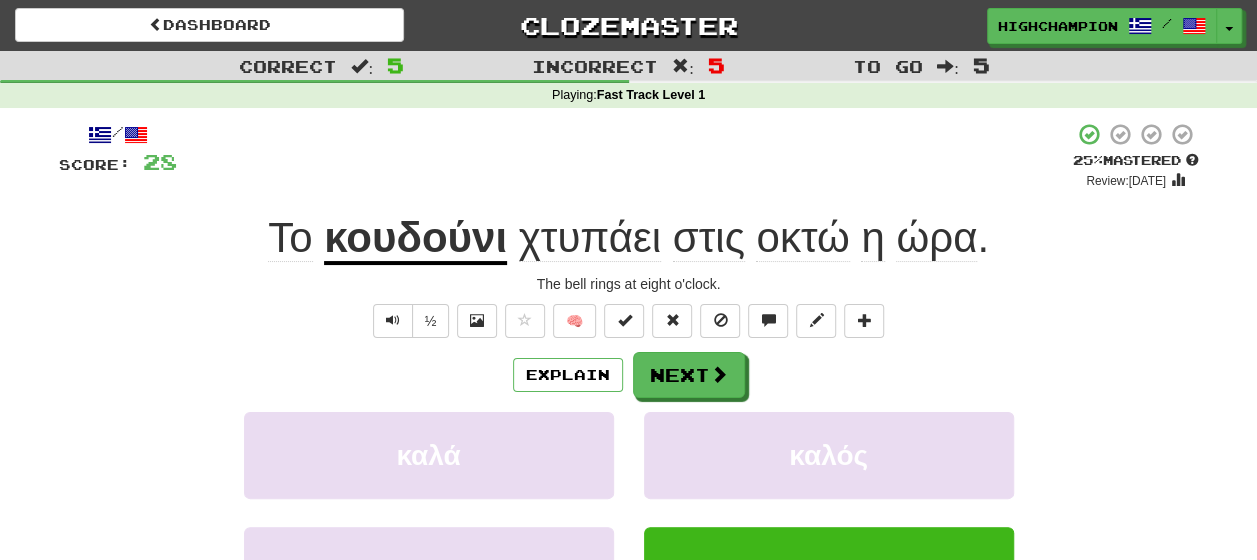 click on "χτυπάει" at bounding box center (590, 238) 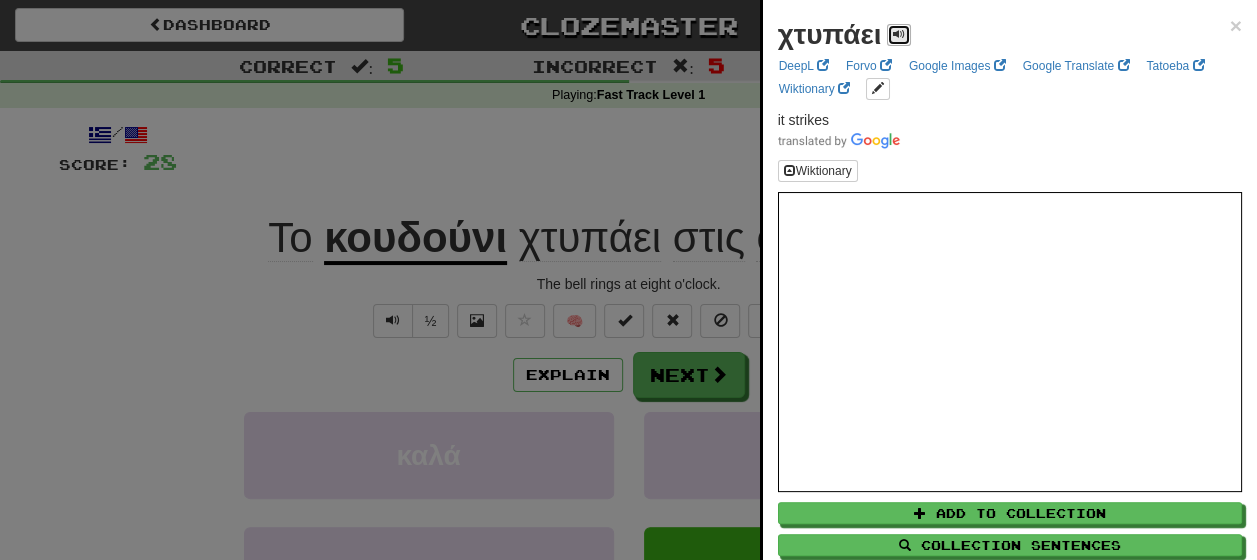 click at bounding box center [899, 34] 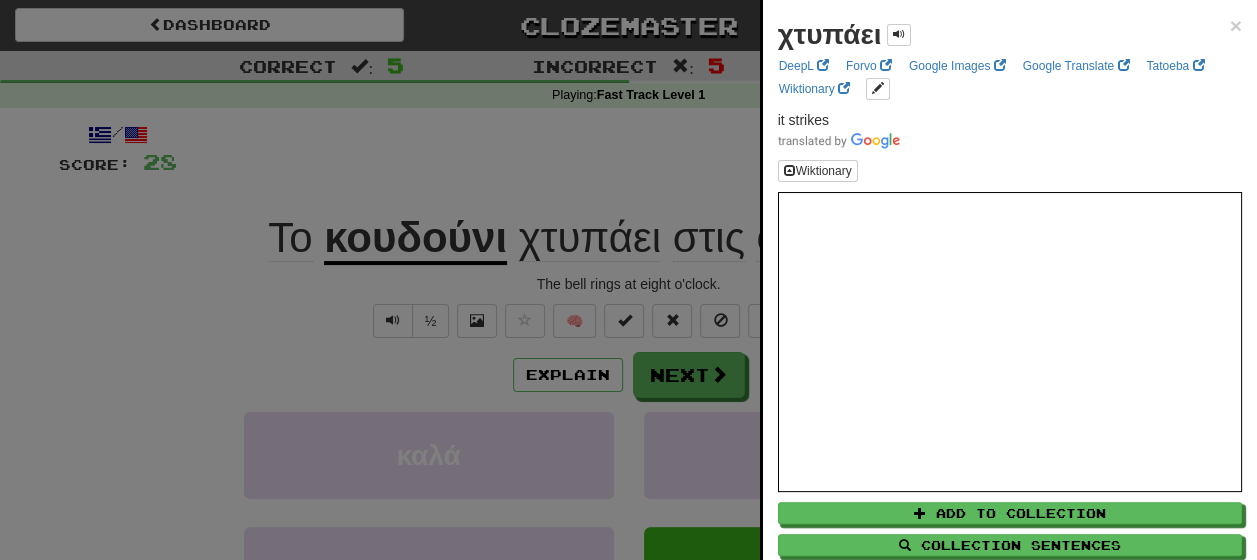 drag, startPoint x: 645, startPoint y: 272, endPoint x: 719, endPoint y: 289, distance: 75.9276 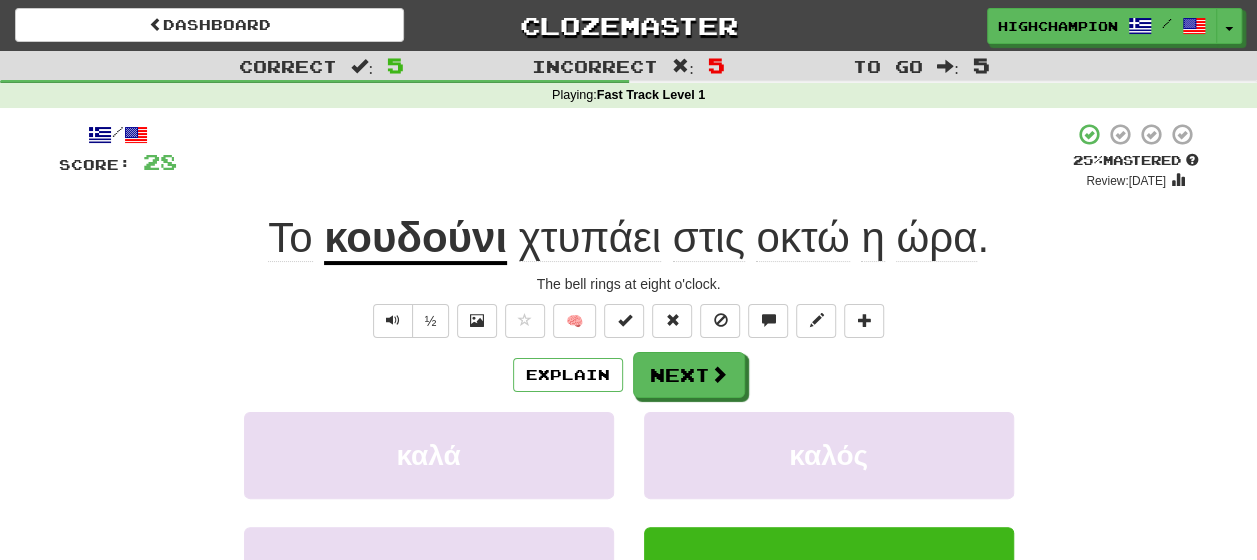 click on "στις" at bounding box center (709, 238) 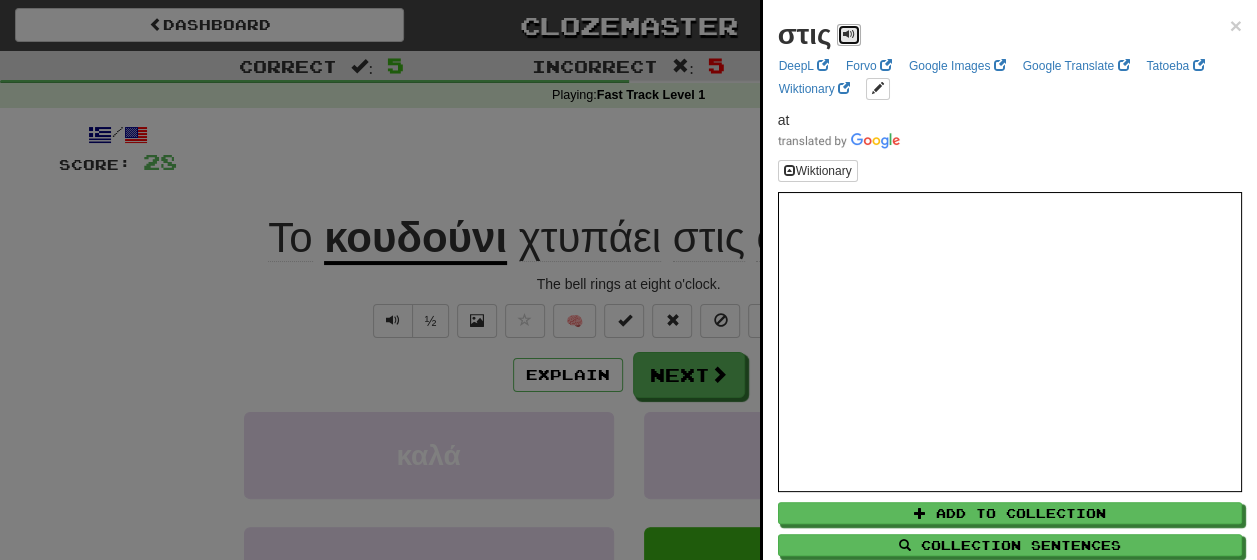 click at bounding box center [849, 35] 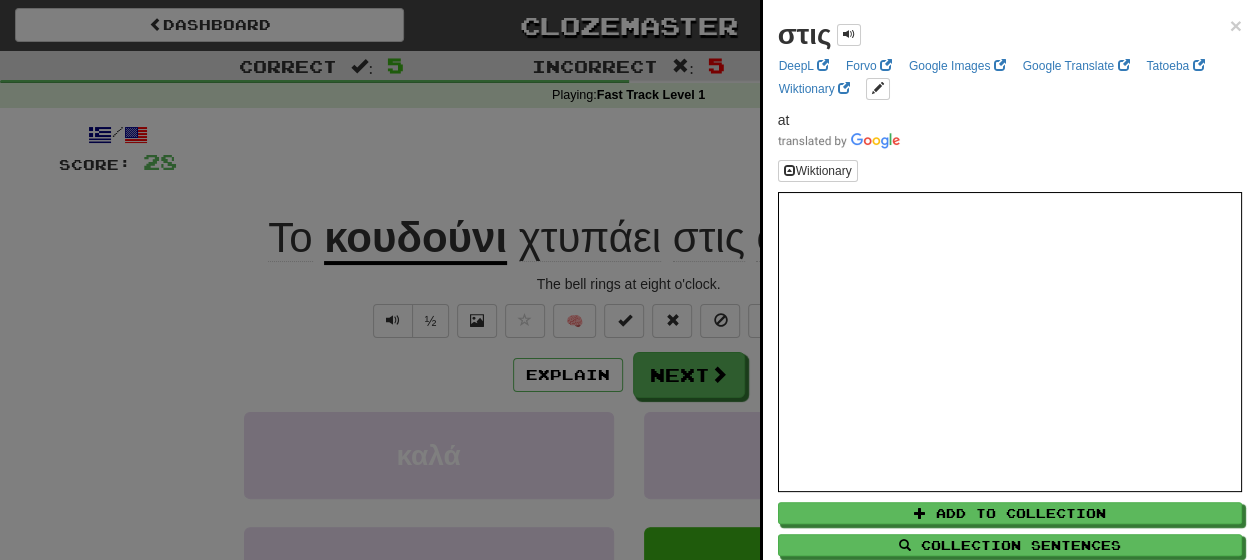 click at bounding box center [628, 280] 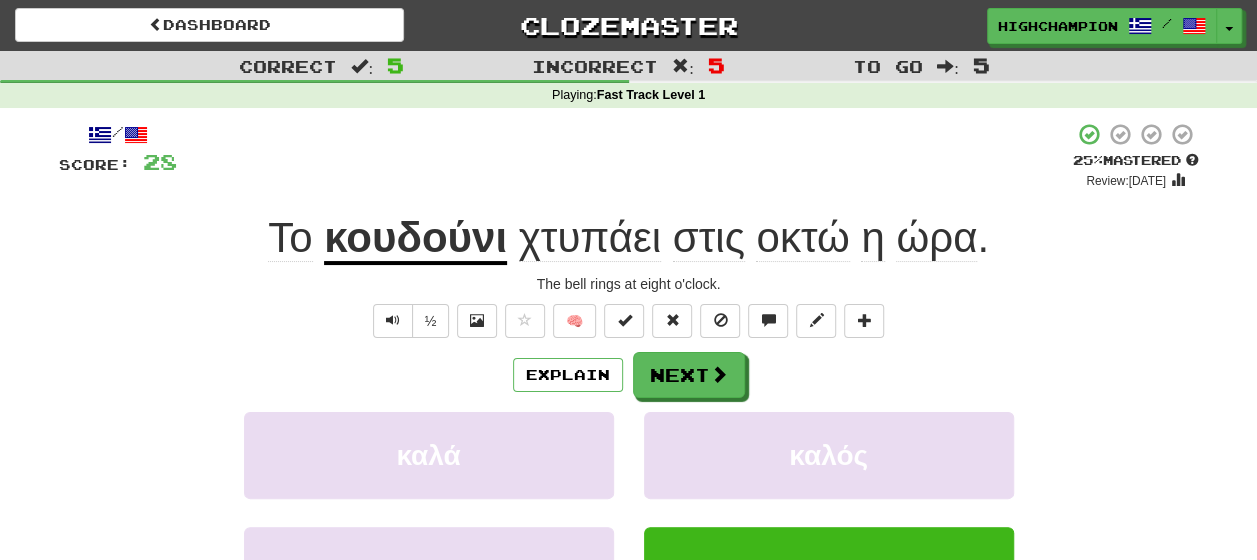 click on "οκτώ" at bounding box center [802, 238] 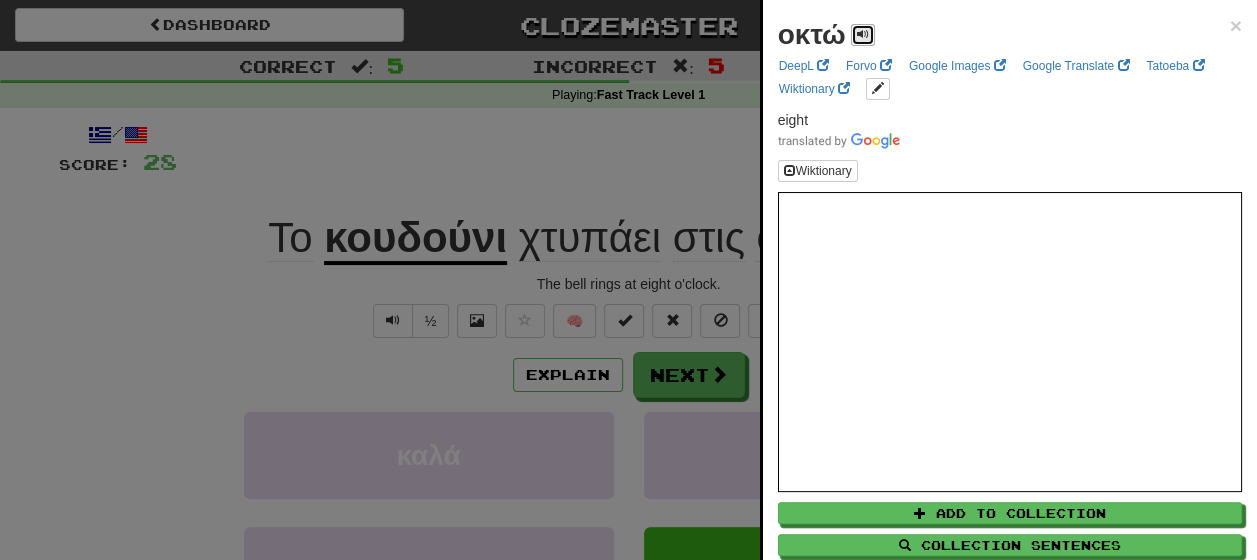 click at bounding box center [863, 35] 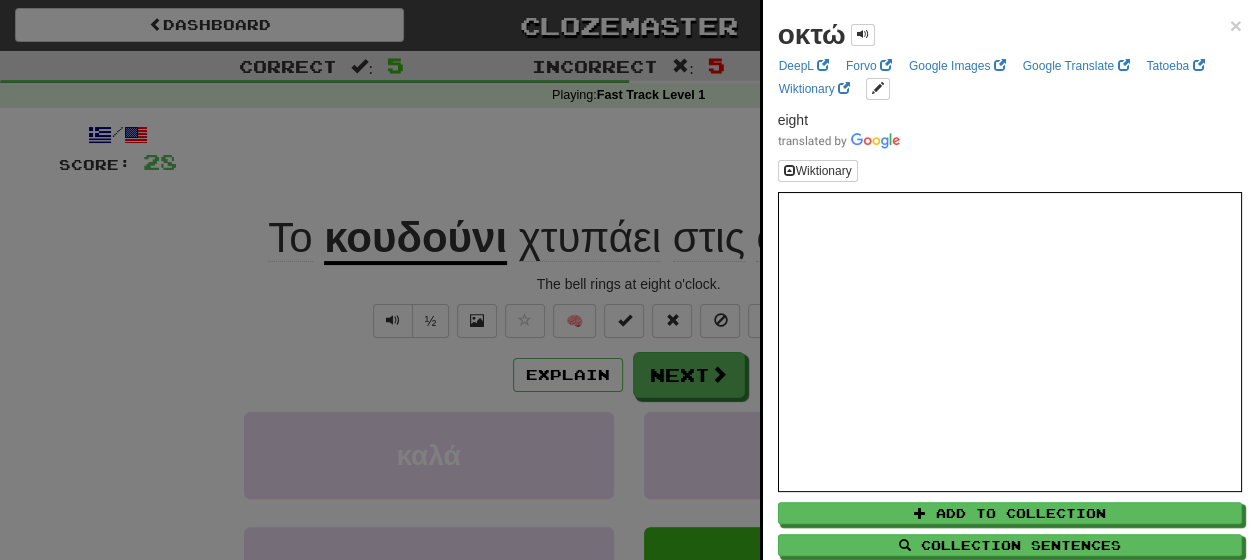 drag, startPoint x: 643, startPoint y: 286, endPoint x: 796, endPoint y: 287, distance: 153.00327 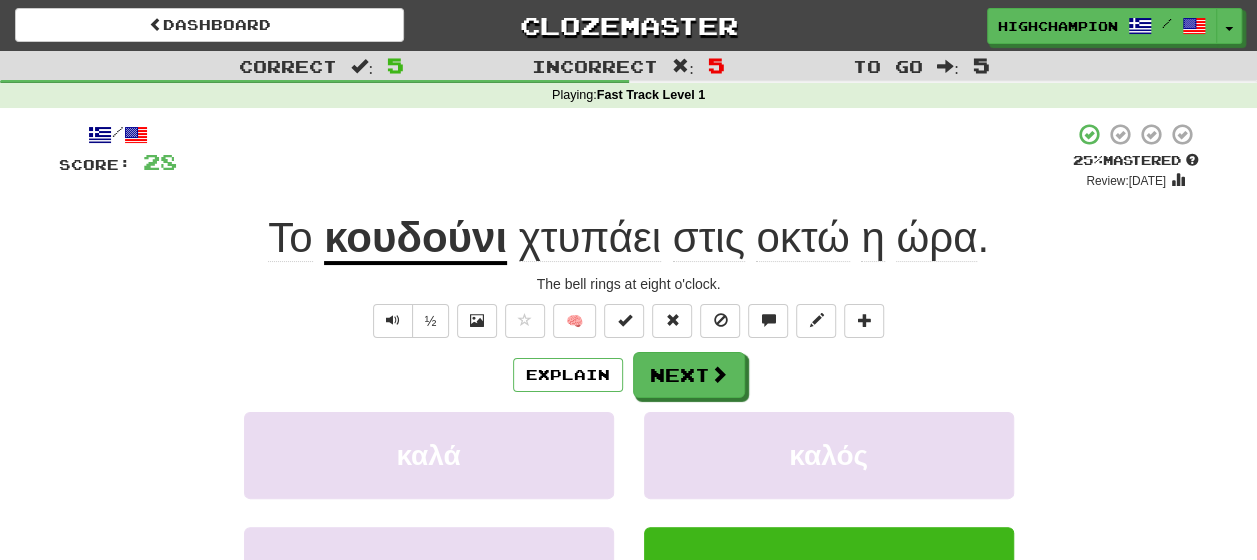 click on "ώρα" at bounding box center [936, 238] 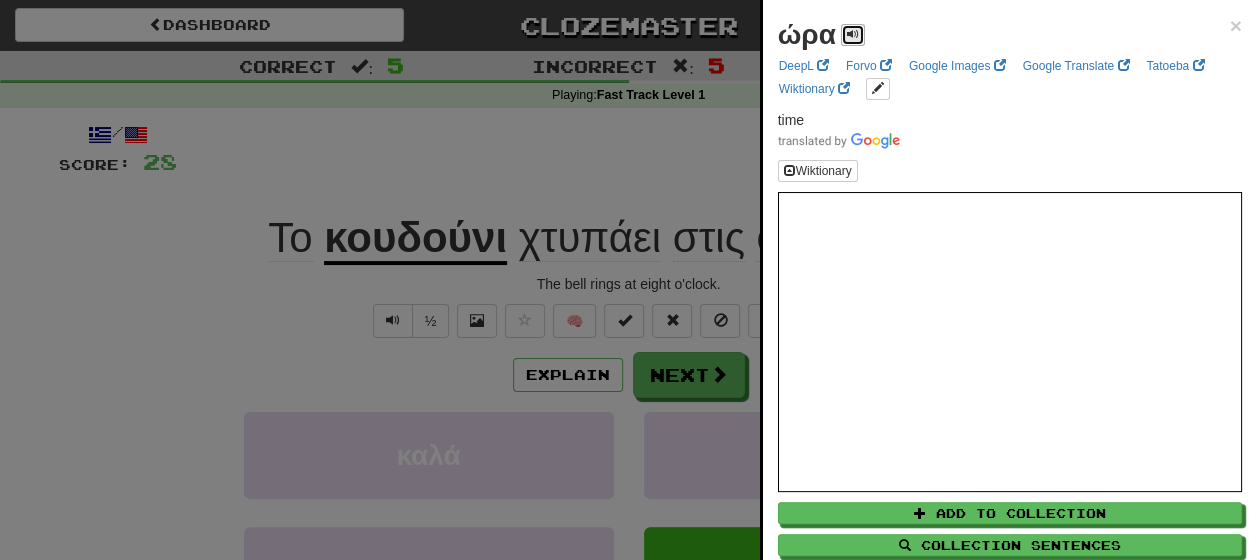 click at bounding box center [853, 35] 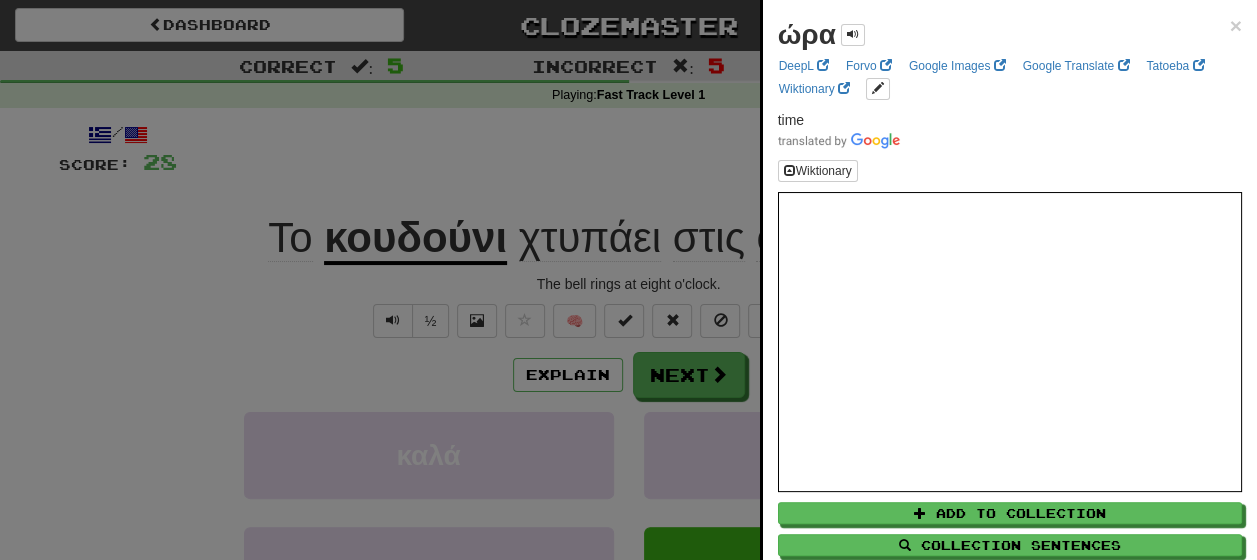 click at bounding box center (628, 280) 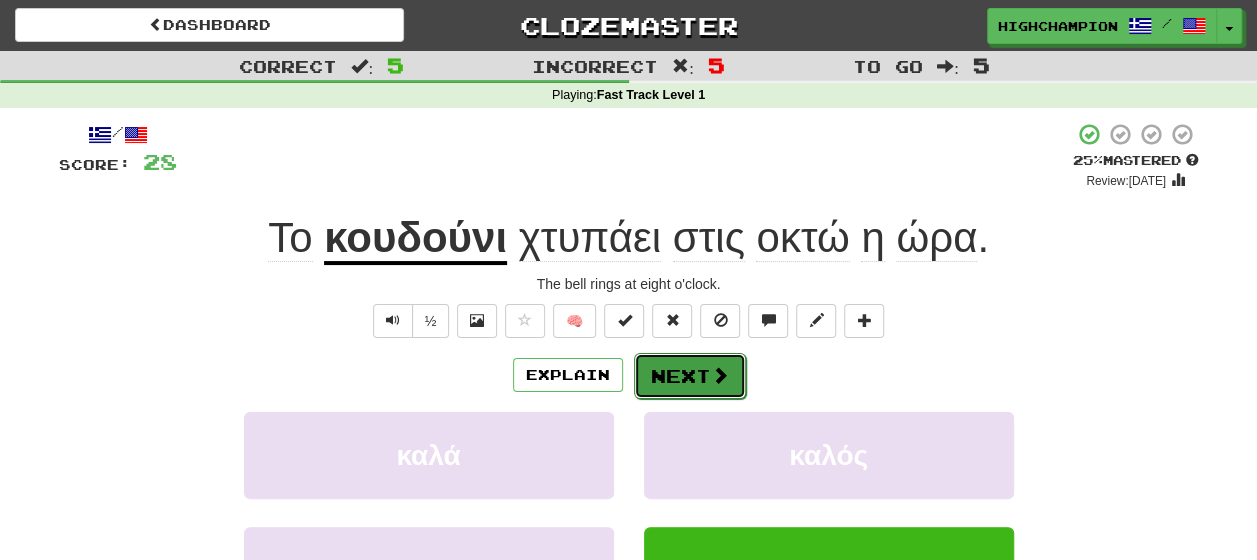 click on "Next" at bounding box center [690, 376] 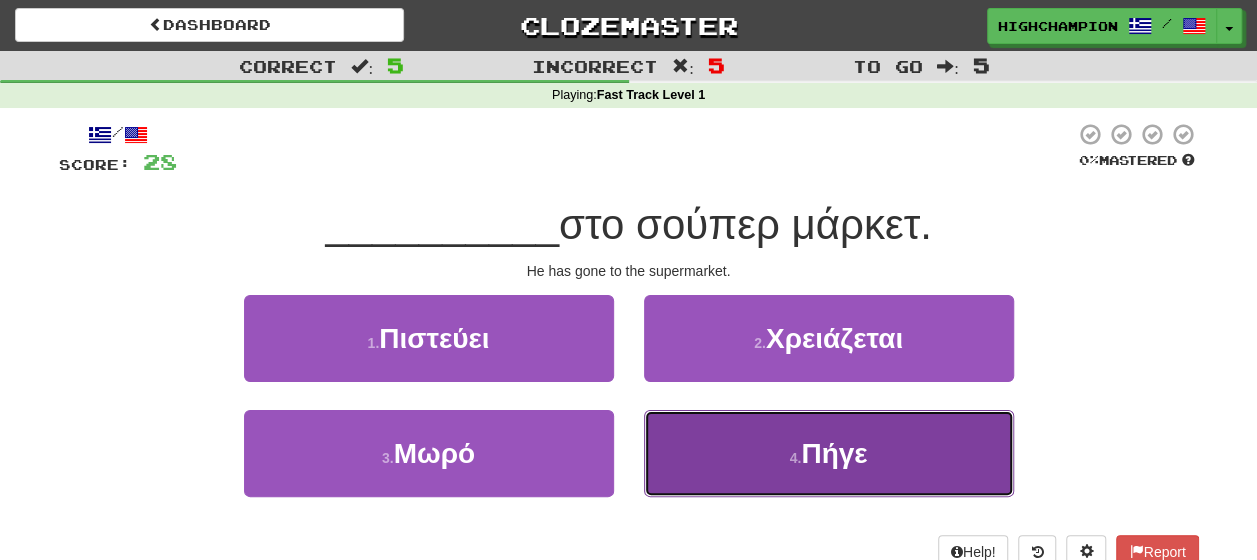 click on "Πήγε" at bounding box center (834, 453) 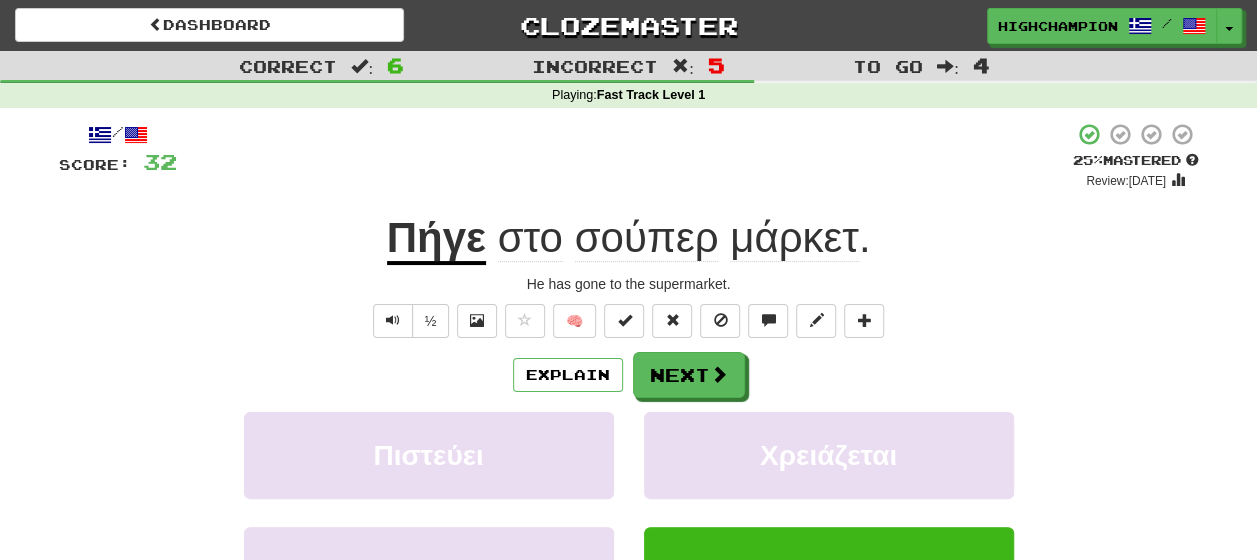 click on "στο" at bounding box center (530, 238) 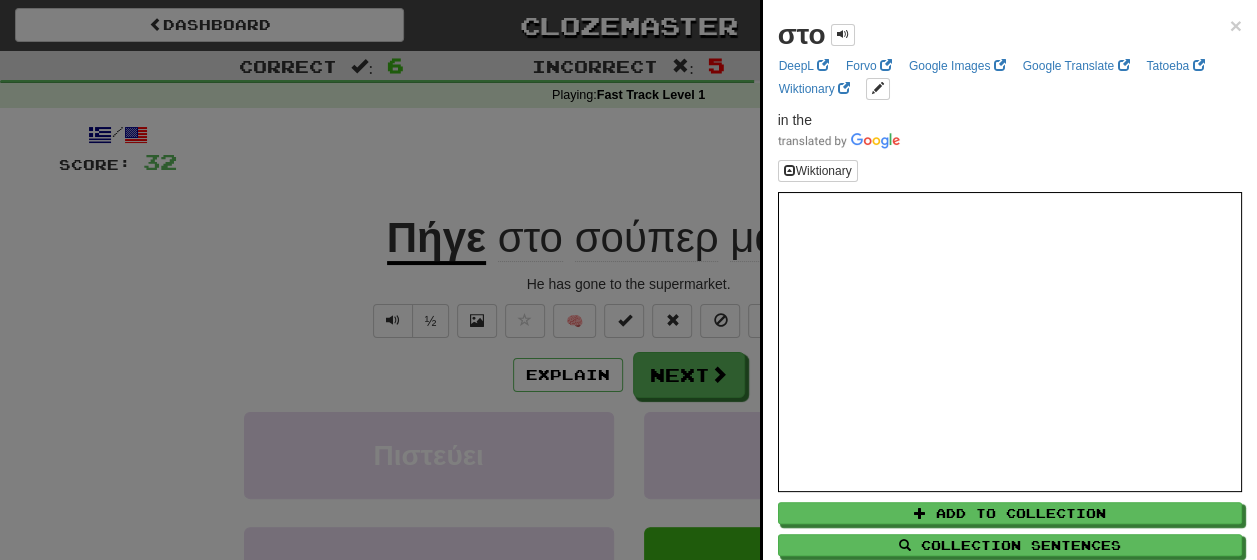 drag, startPoint x: 545, startPoint y: 276, endPoint x: 614, endPoint y: 307, distance: 75.643906 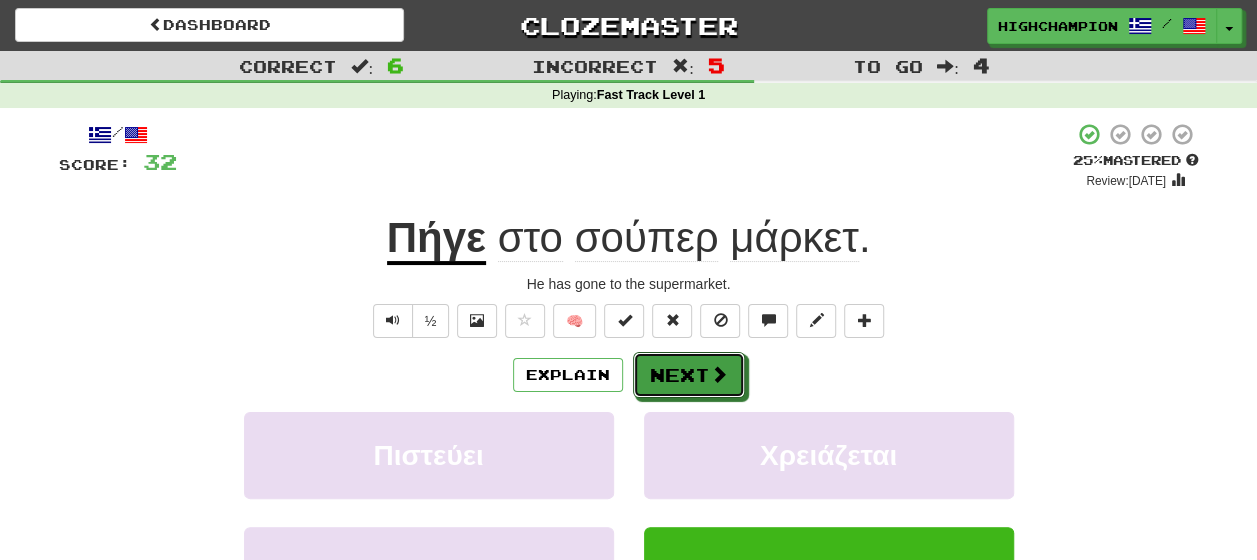 click on "Next" at bounding box center (689, 375) 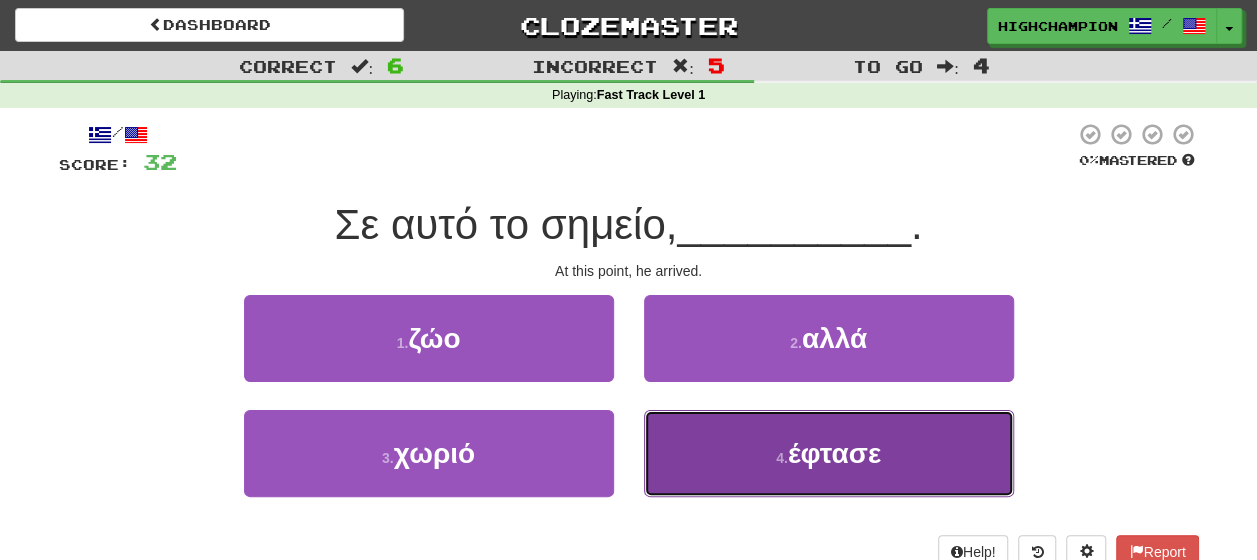 click on "έφτασε" at bounding box center (834, 453) 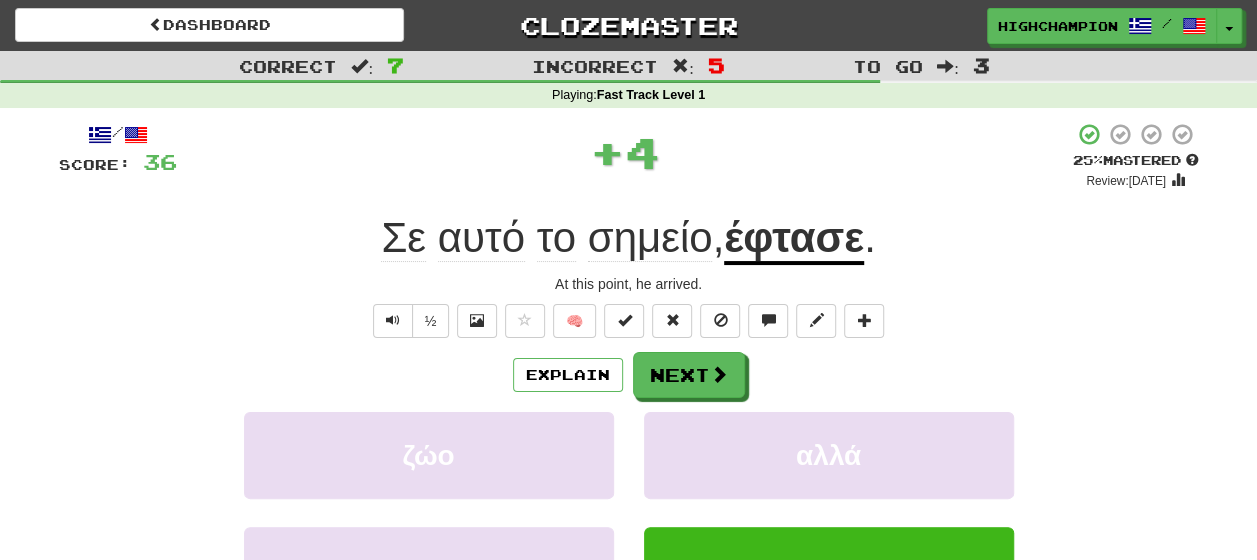 click on "Explain Next" at bounding box center [629, 375] 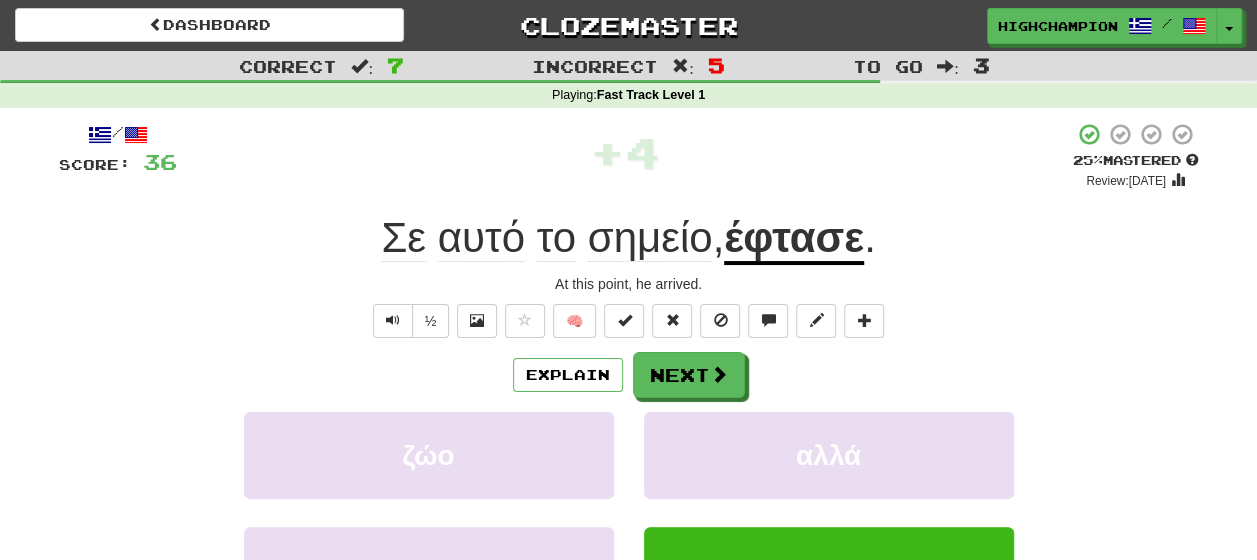click on "έφτασε" at bounding box center (794, 239) 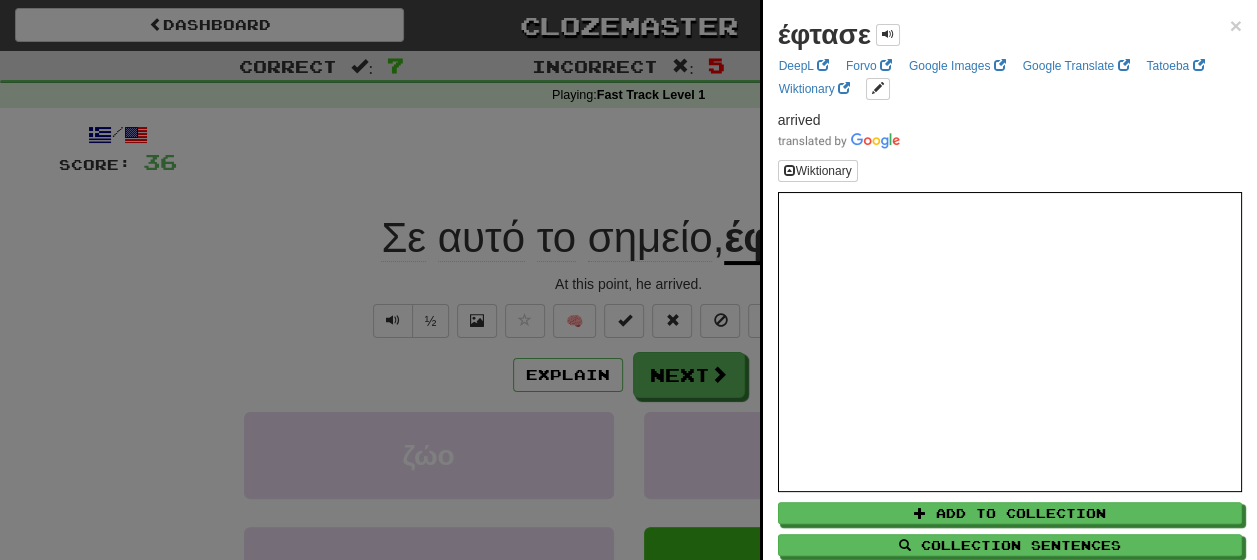 click at bounding box center [628, 280] 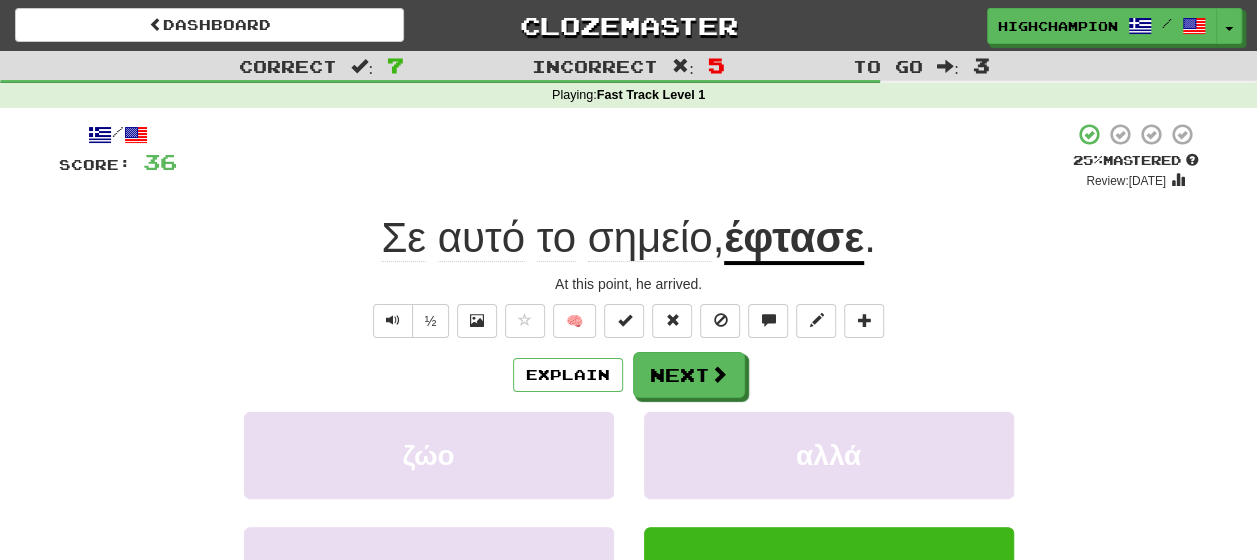click on "σημείο" 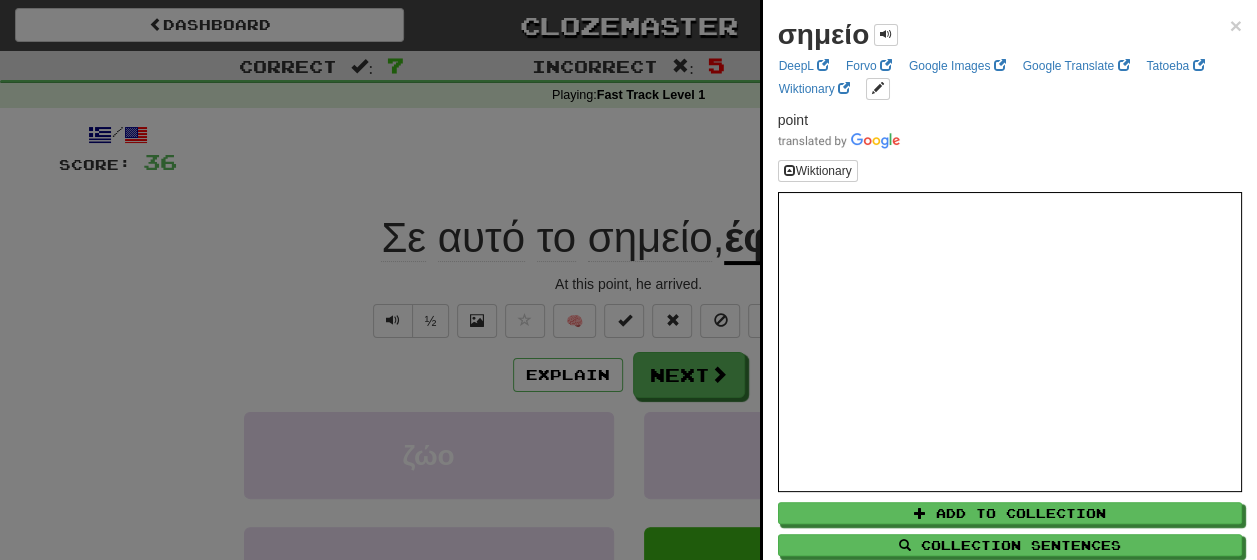 click at bounding box center [628, 280] 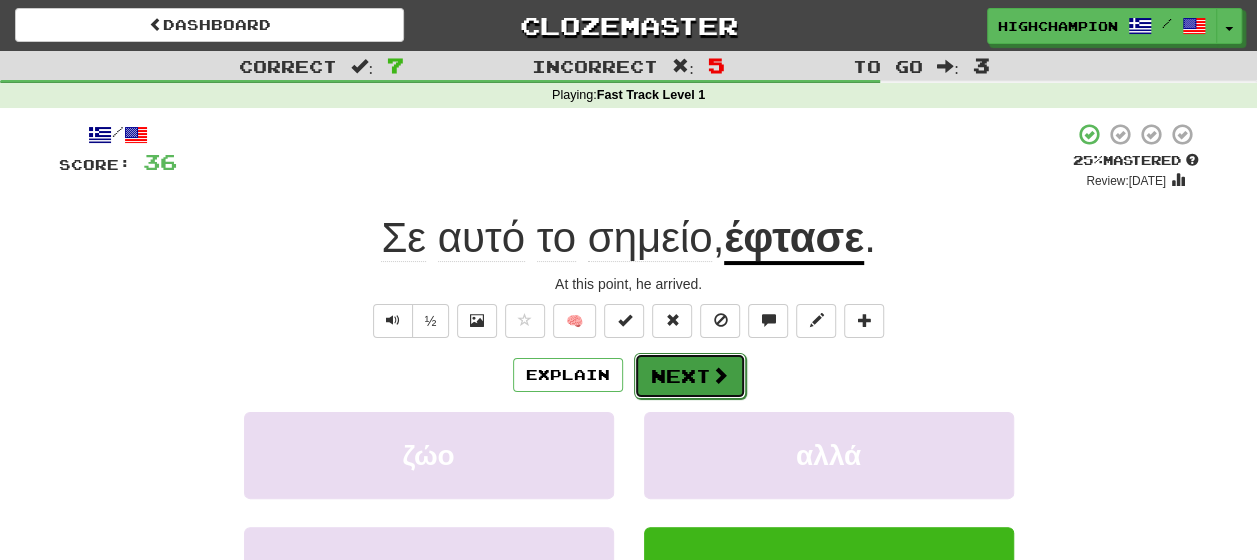 click on "Next" at bounding box center (690, 376) 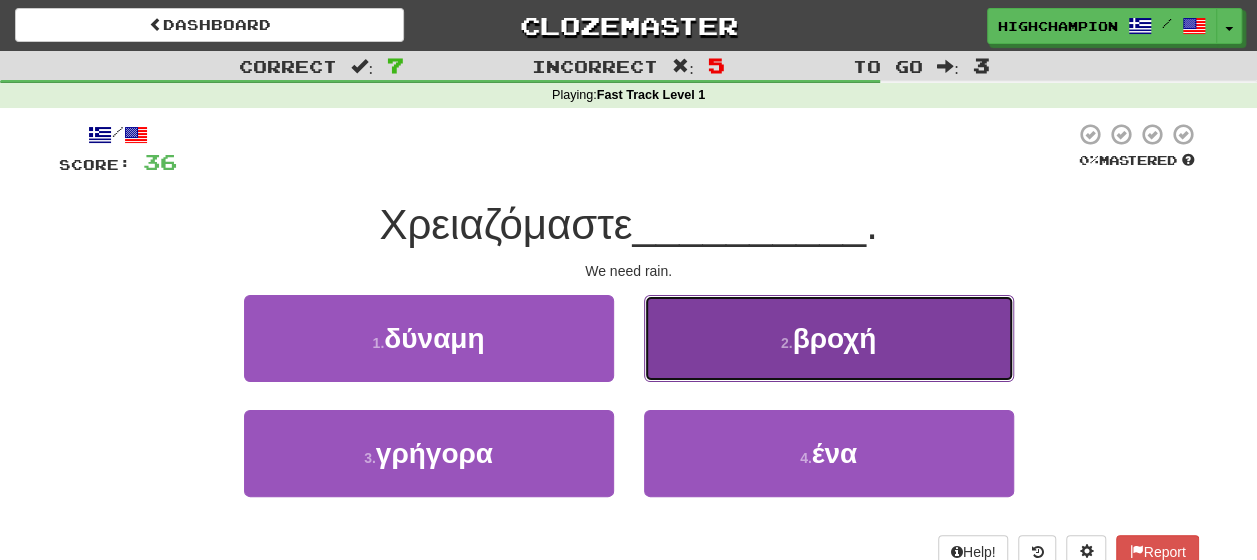click on "βροχή" at bounding box center (834, 338) 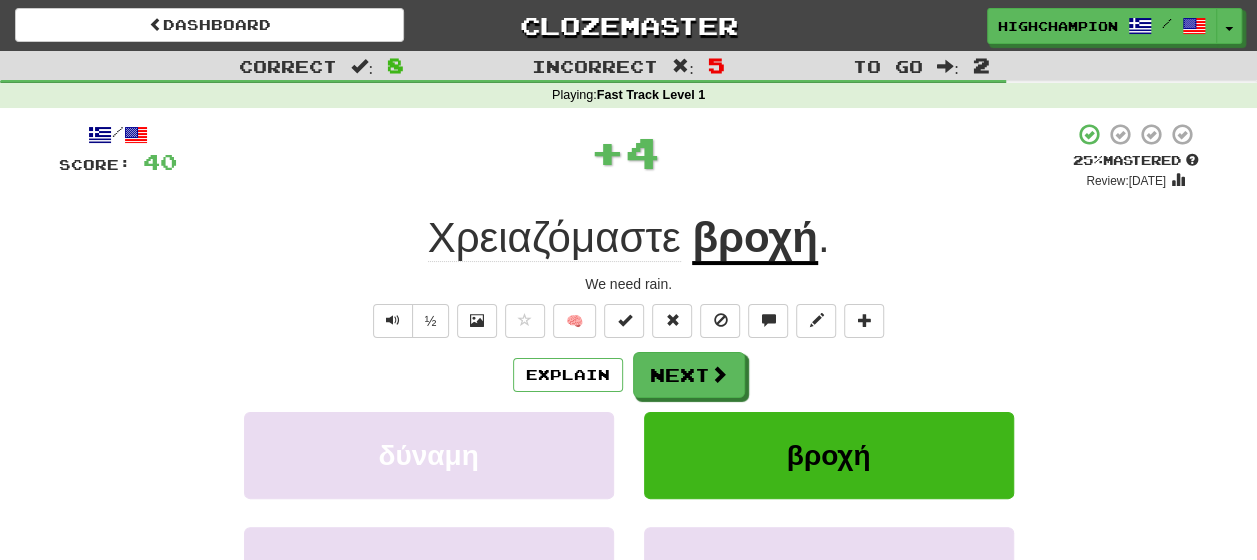 click on "Explain Next" at bounding box center [629, 375] 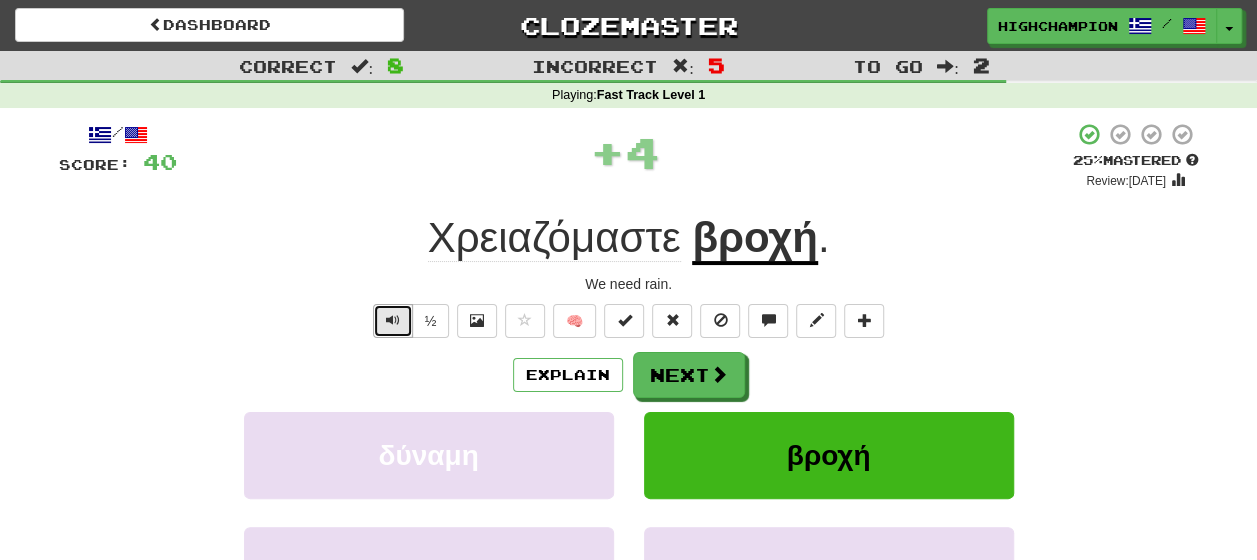click at bounding box center (393, 321) 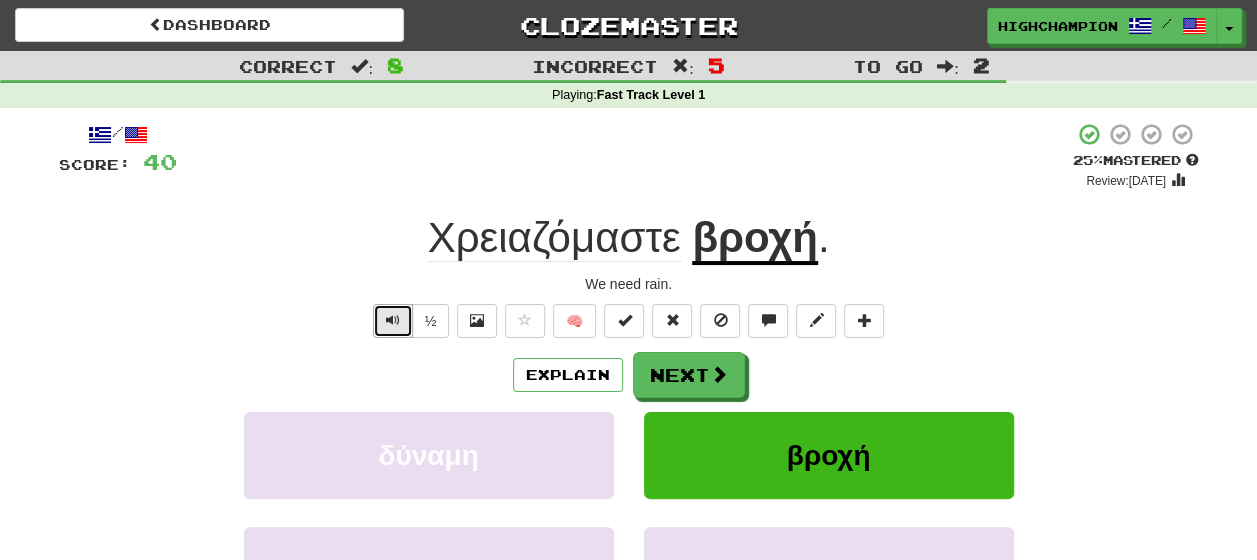 click at bounding box center [393, 320] 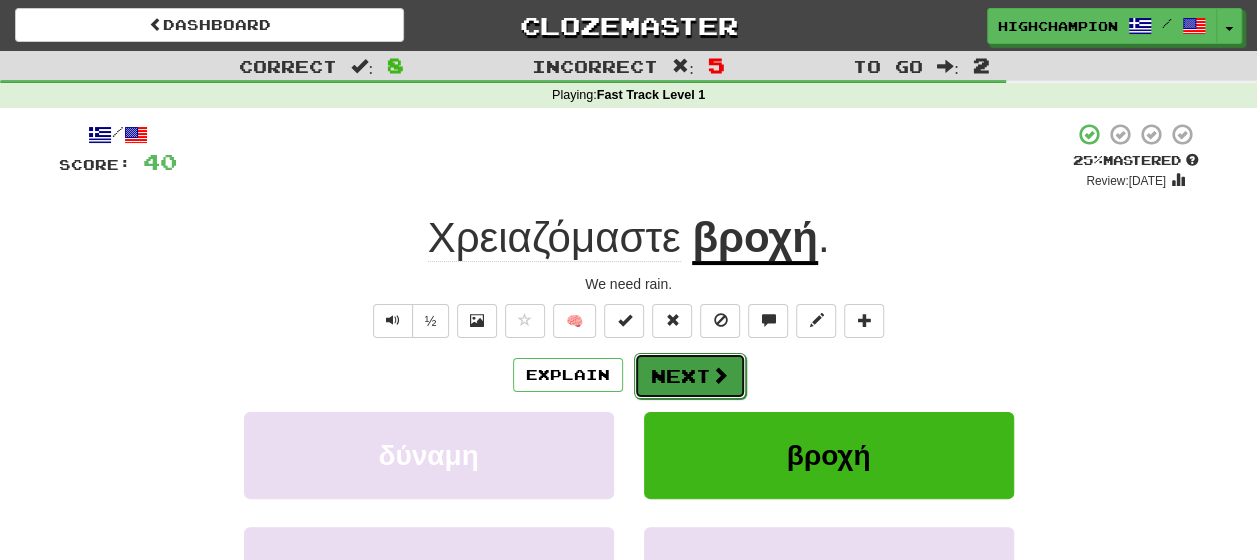 click on "Next" at bounding box center [690, 376] 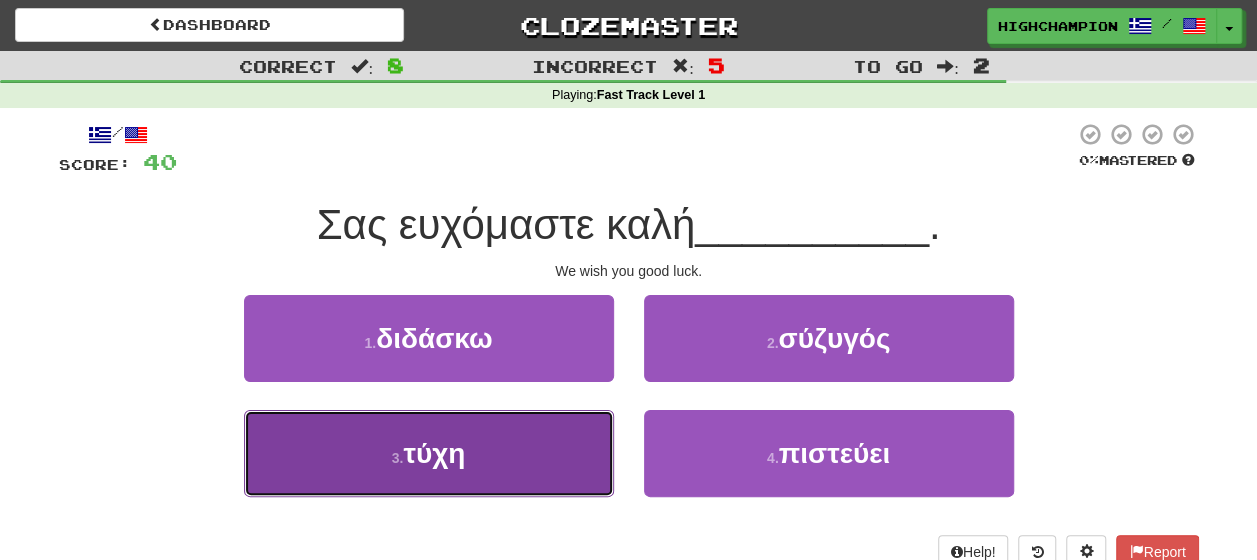 click on "3 ." at bounding box center [398, 458] 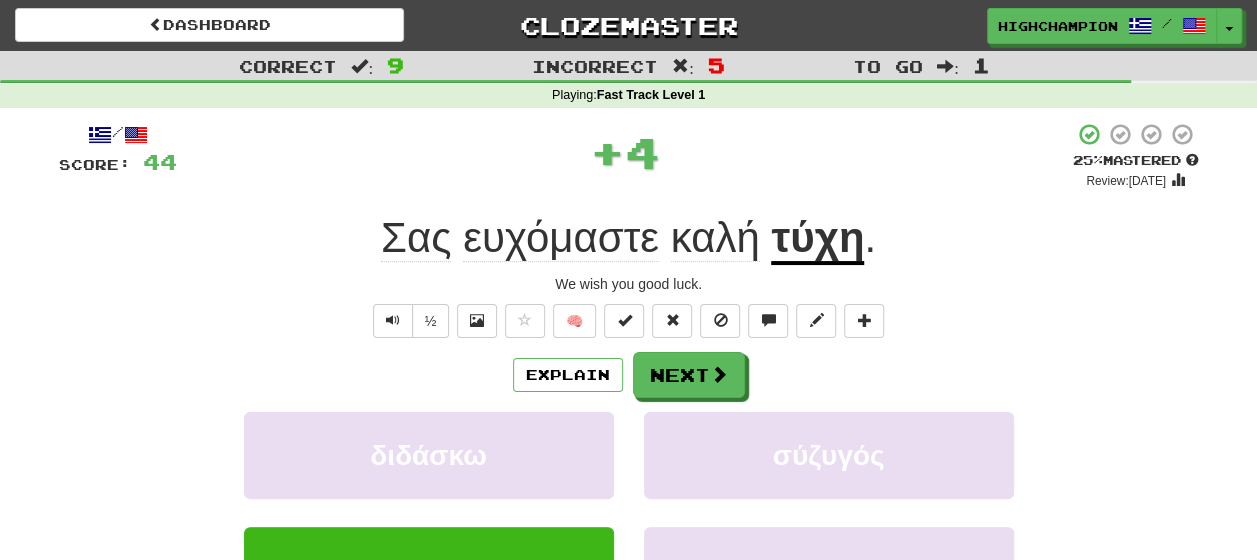 click on "Explain Next" at bounding box center (629, 375) 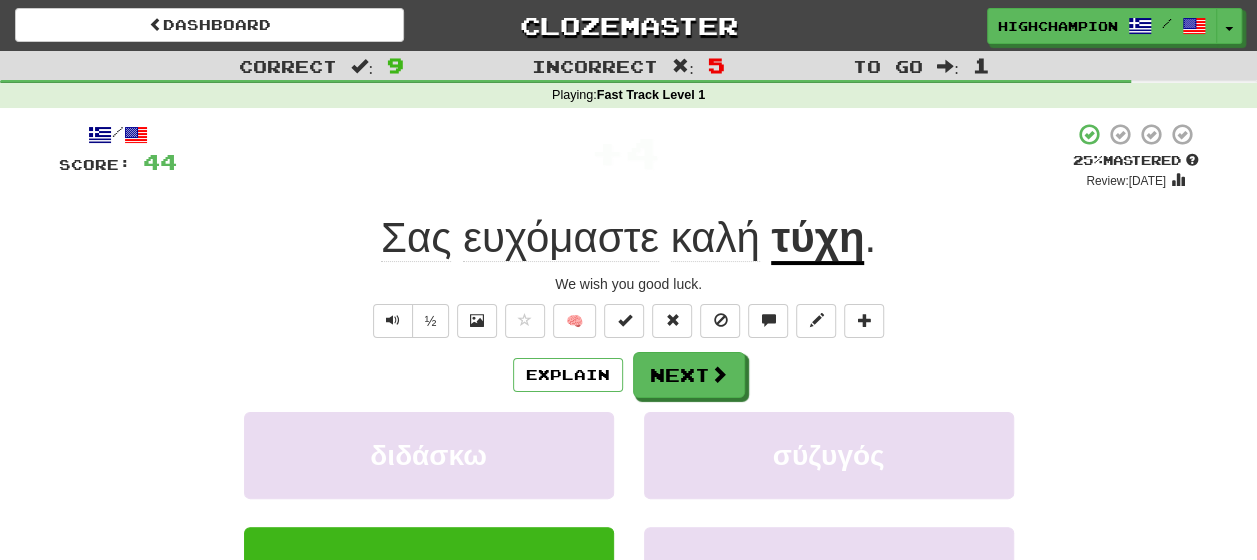click on "Σας" 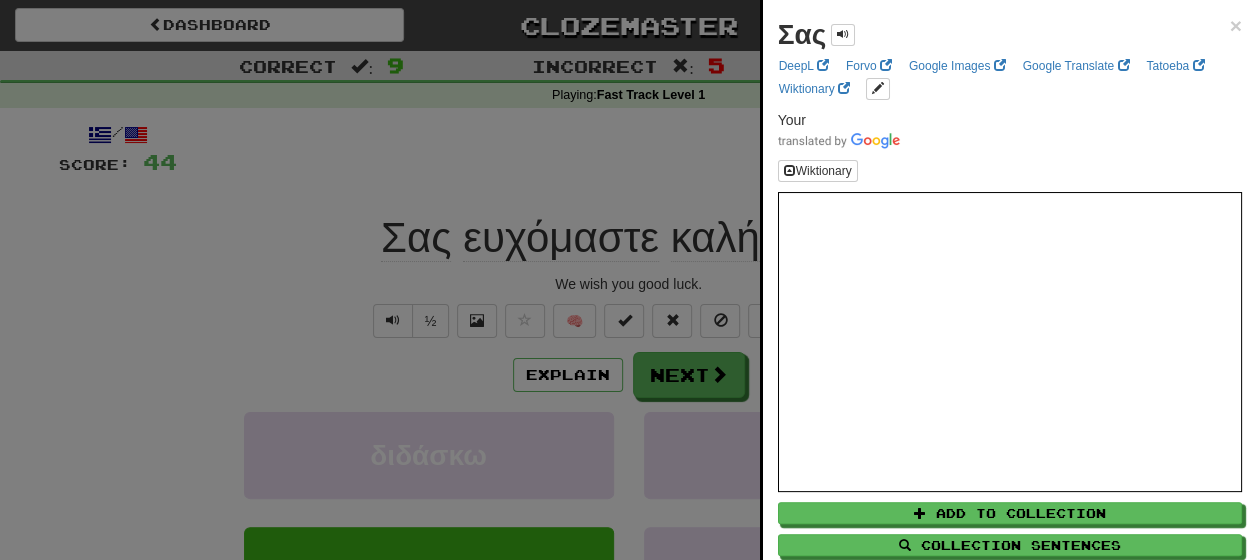 click at bounding box center (628, 280) 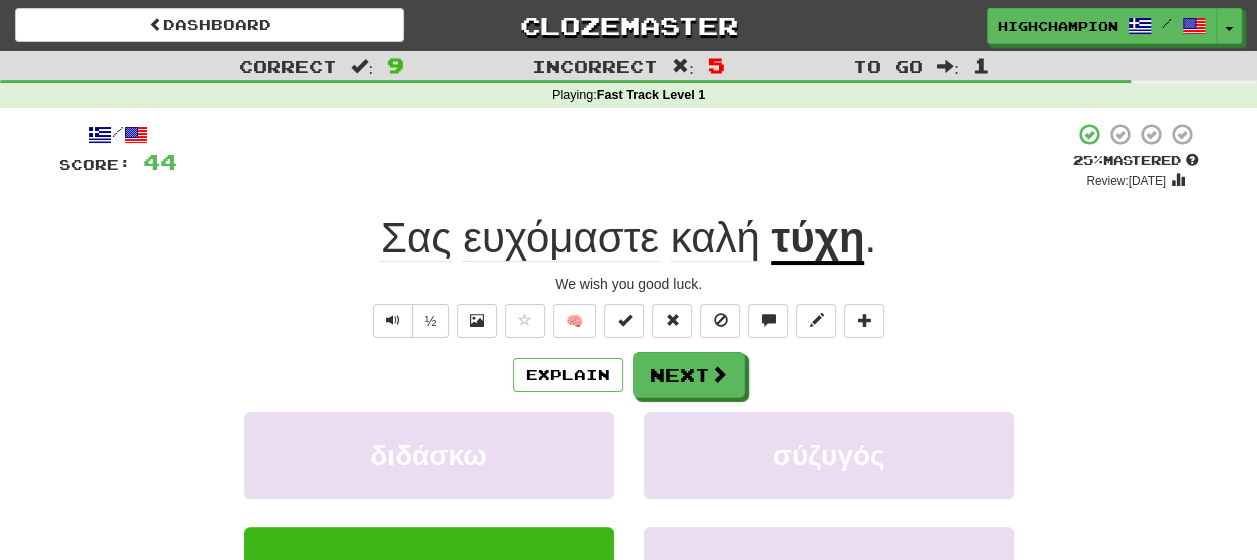 click on "ευχόμαστε" 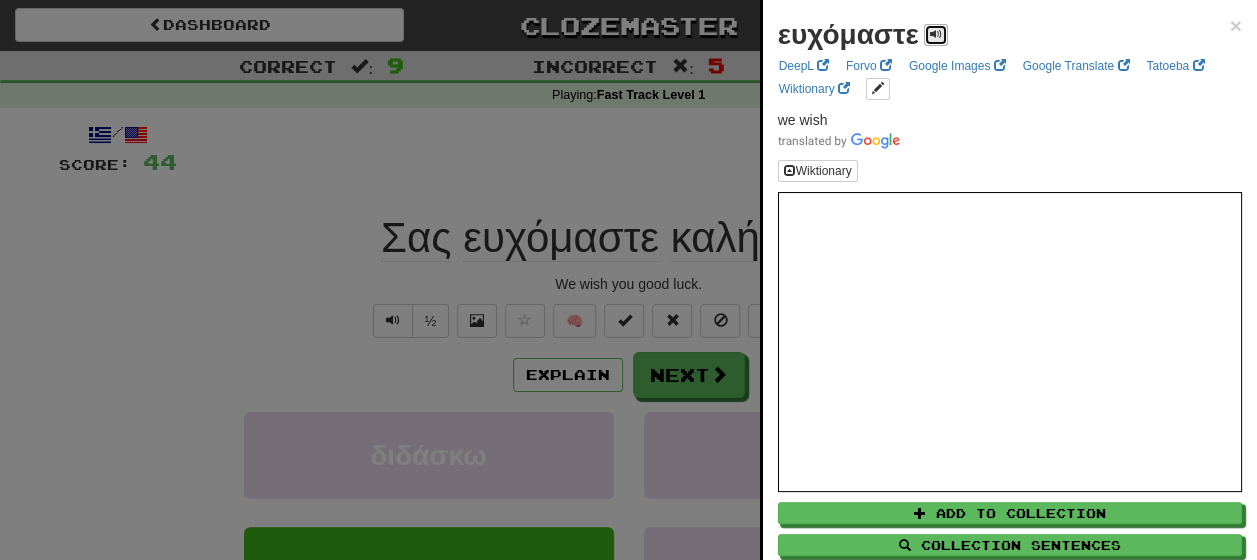 click at bounding box center [936, 34] 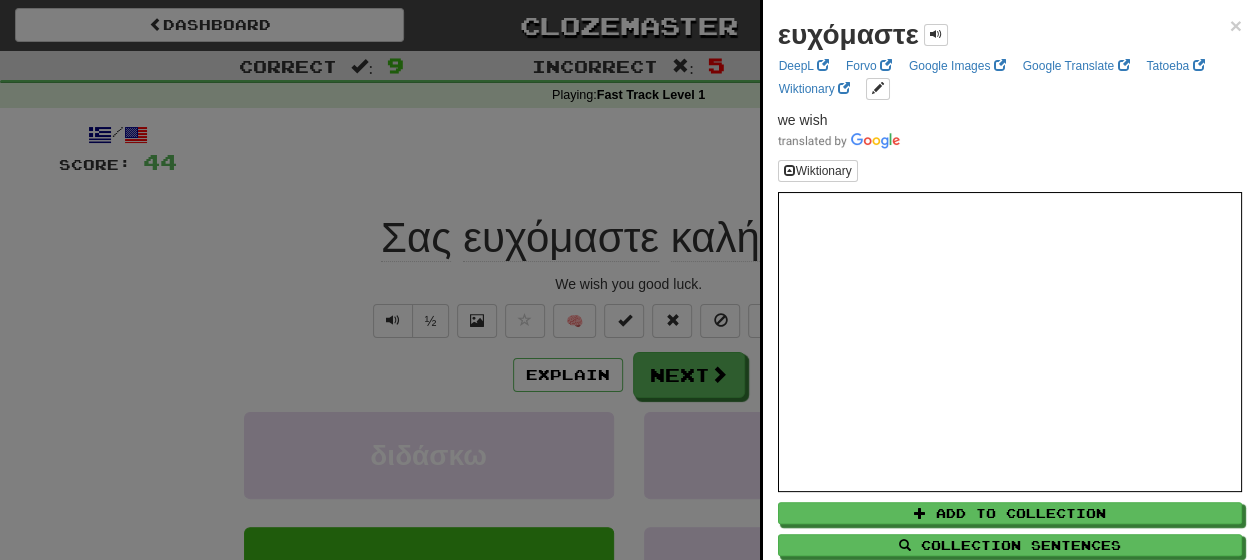 click at bounding box center (628, 280) 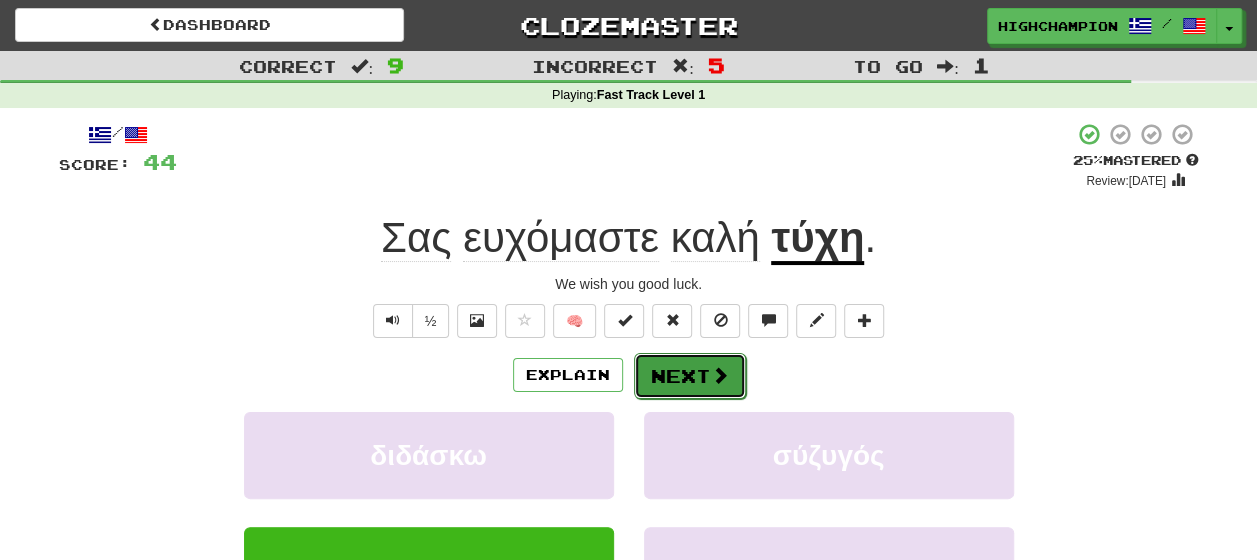 click on "Next" at bounding box center (690, 376) 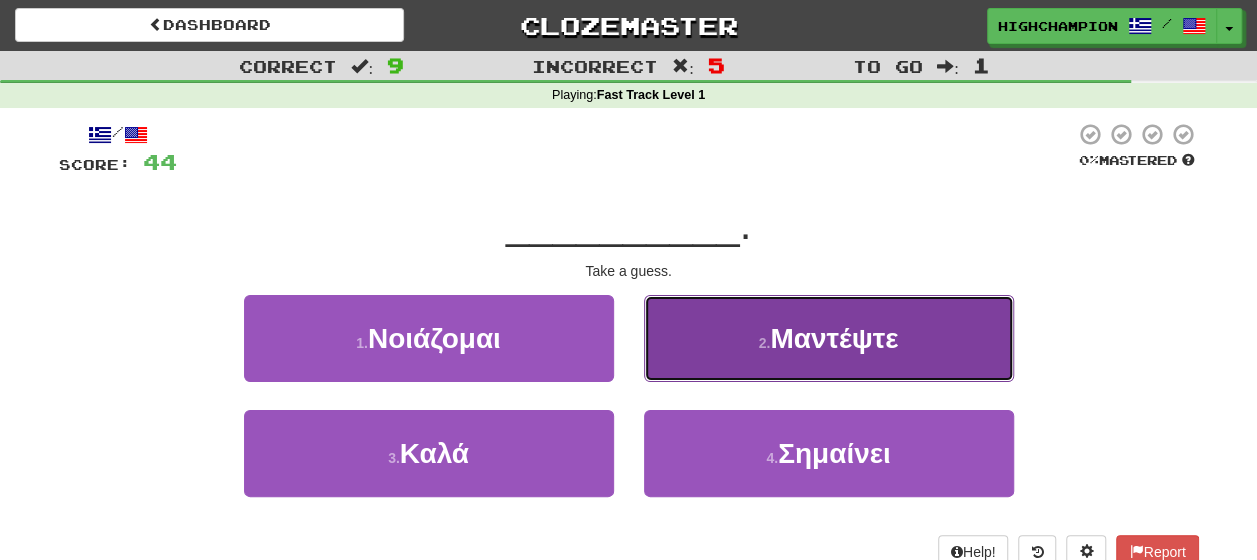 click on "2 .  Μαντέψτε" at bounding box center (829, 338) 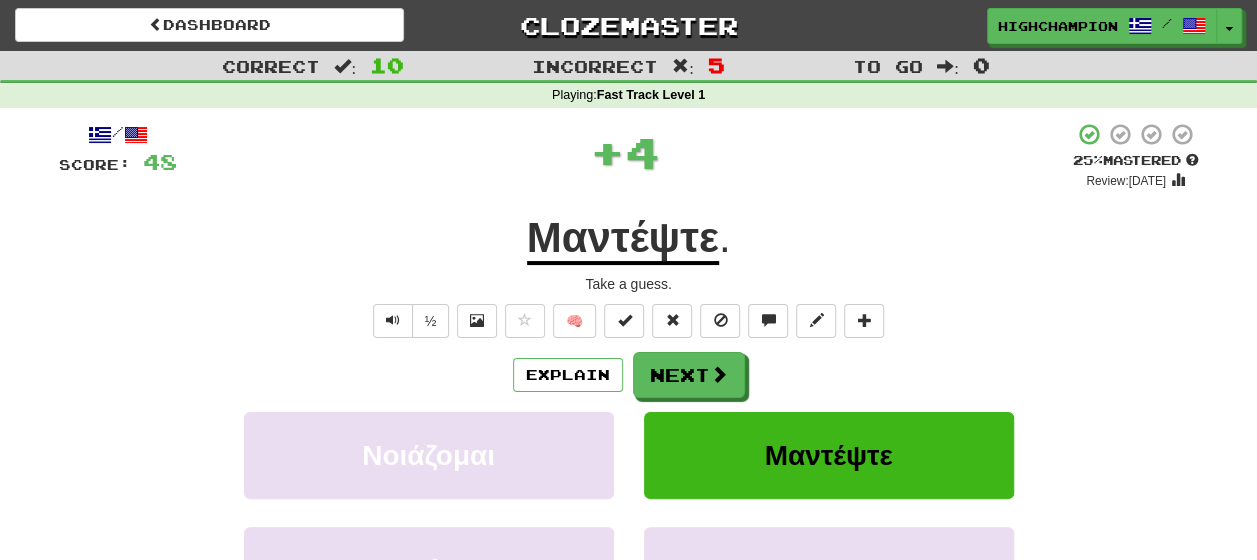 click on "Explain Next" at bounding box center (629, 375) 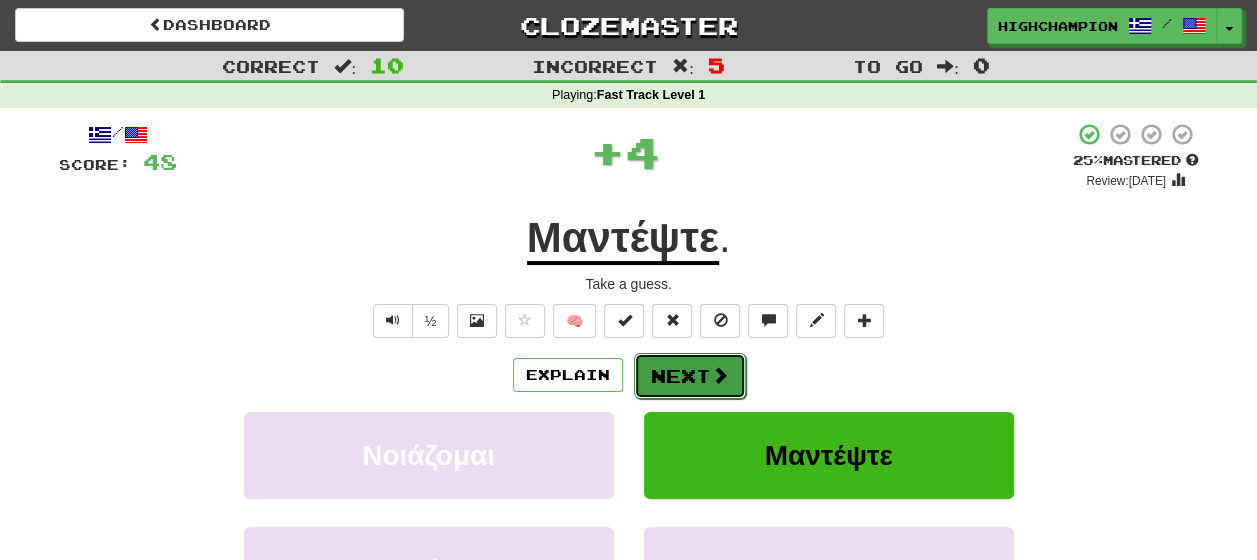 click on "Next" at bounding box center (690, 376) 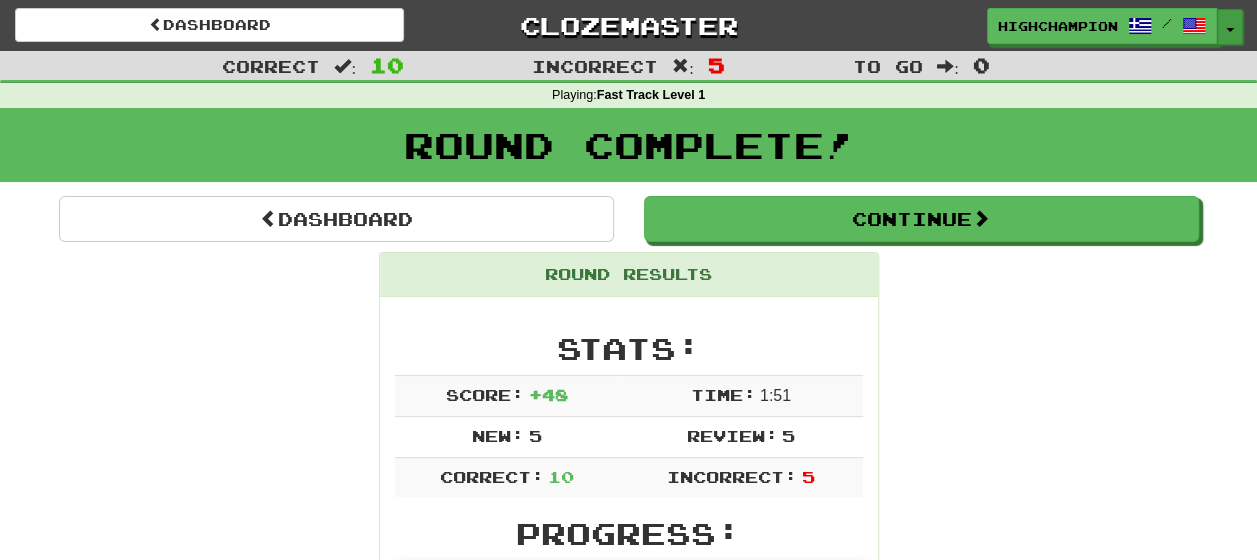 click on "Toggle Dropdown" at bounding box center (1230, 27) 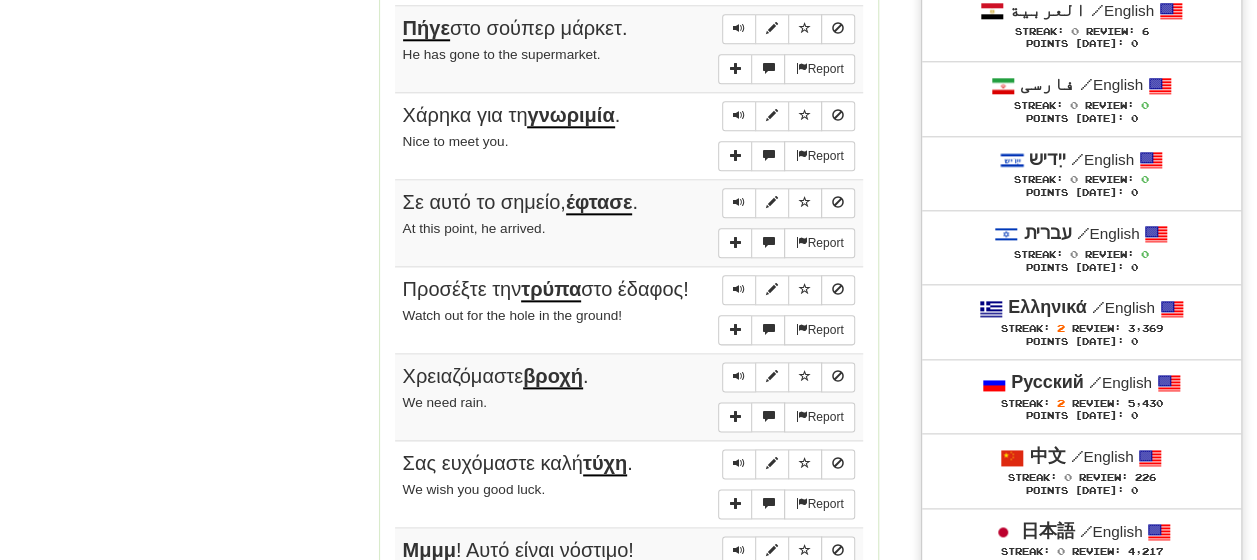 scroll, scrollTop: 1236, scrollLeft: 0, axis: vertical 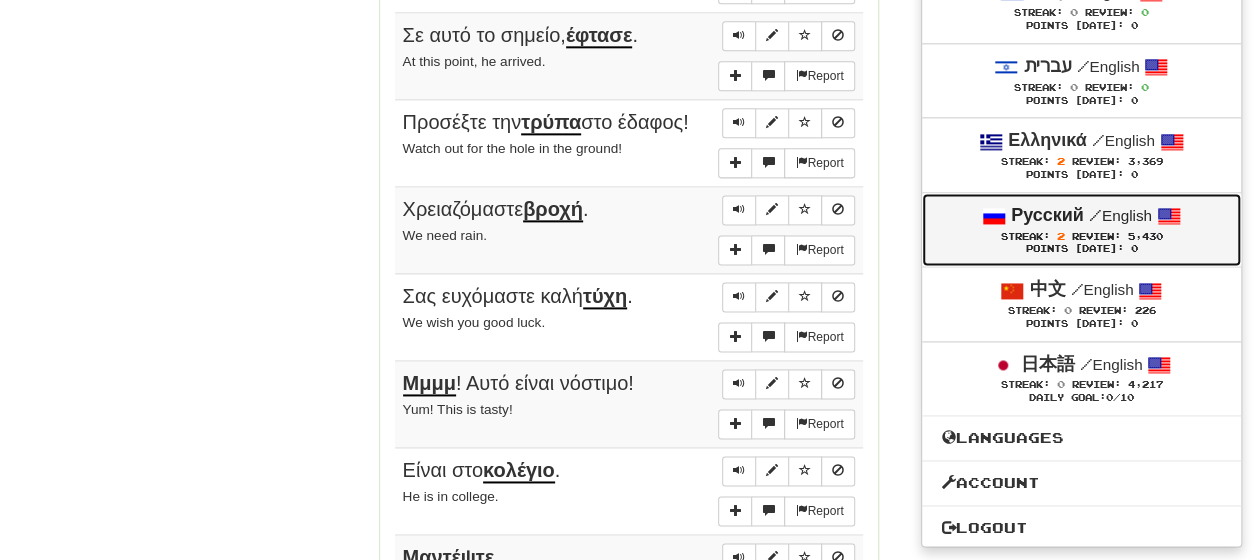 click on "Streak:
2" at bounding box center (1035, 236) 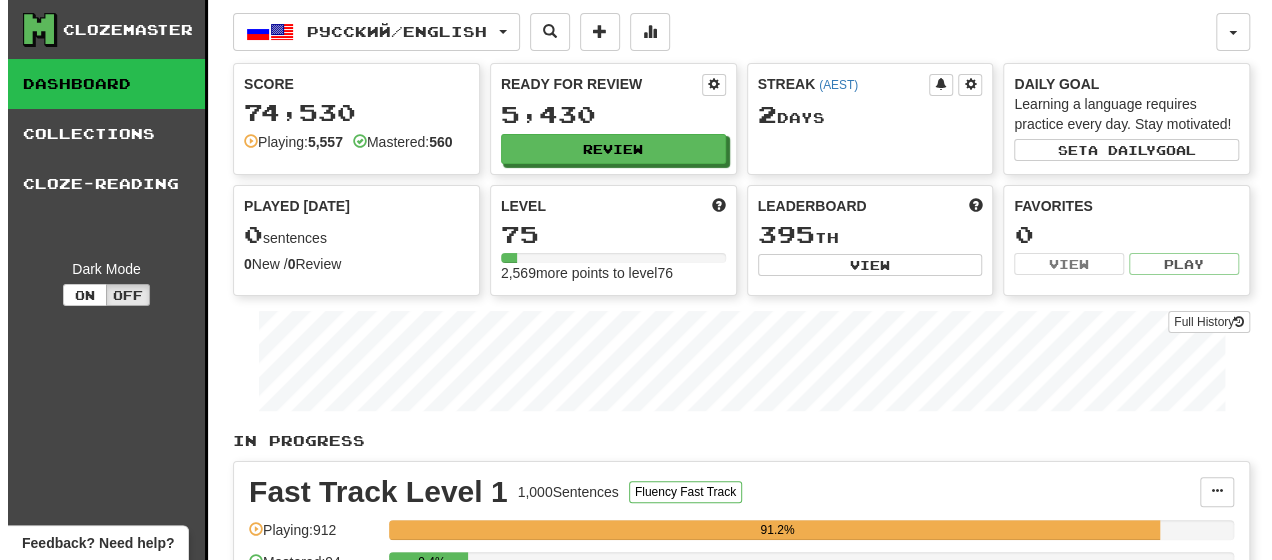scroll, scrollTop: 100, scrollLeft: 0, axis: vertical 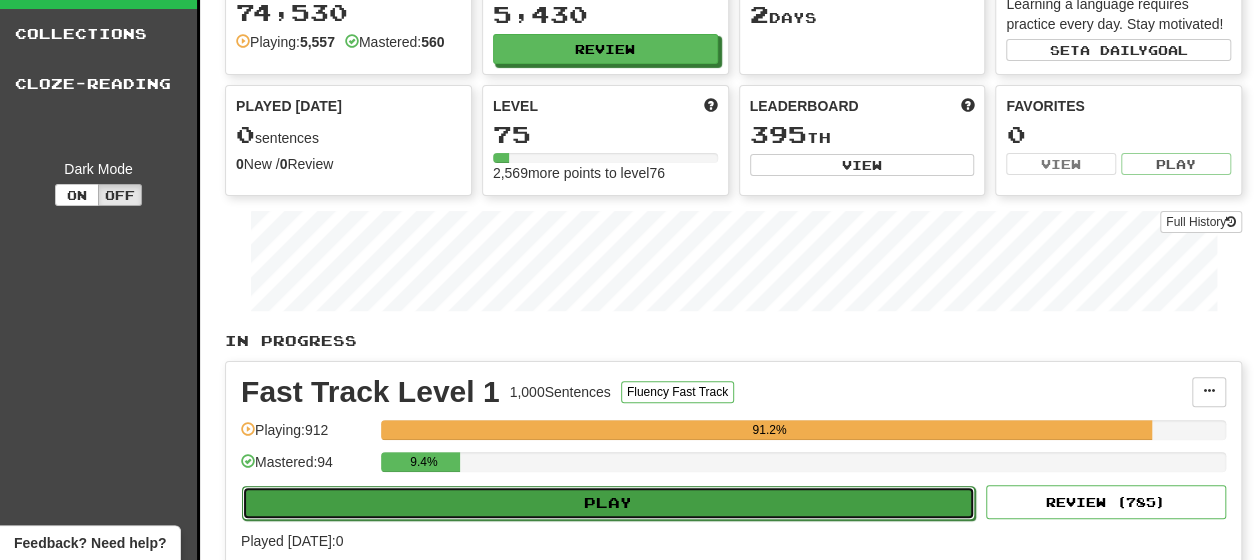 click on "Play" at bounding box center (608, 503) 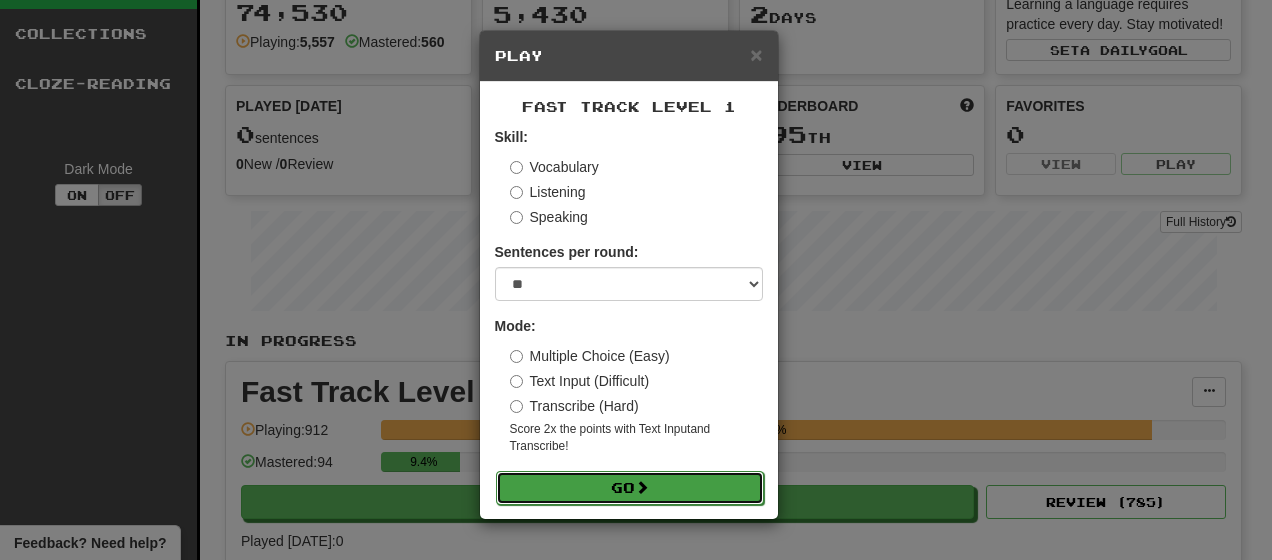 click on "Go" at bounding box center (630, 488) 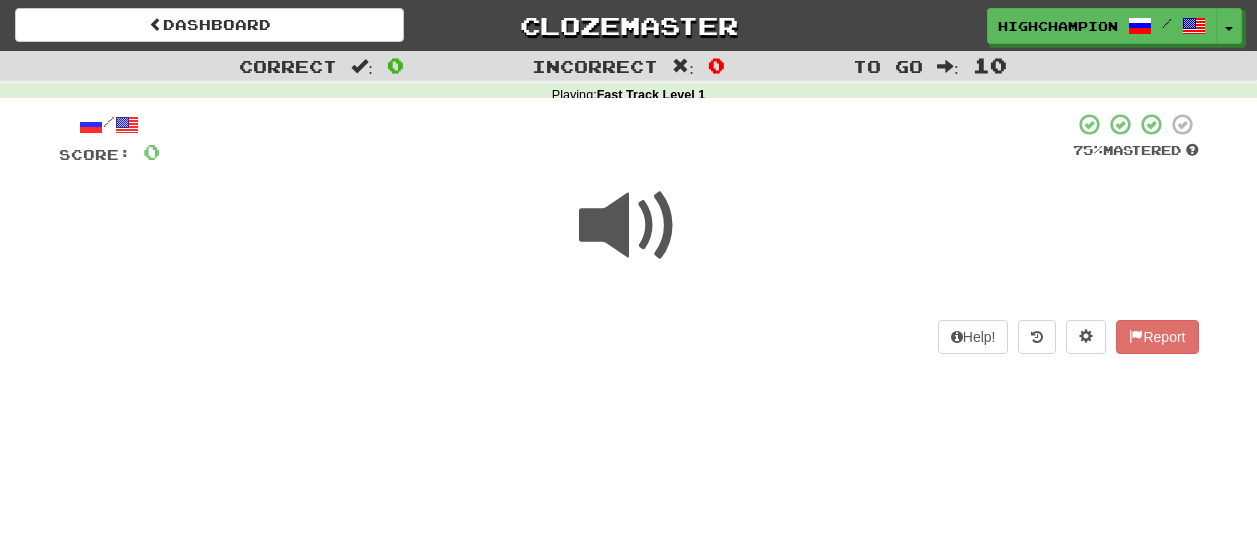 scroll, scrollTop: 0, scrollLeft: 0, axis: both 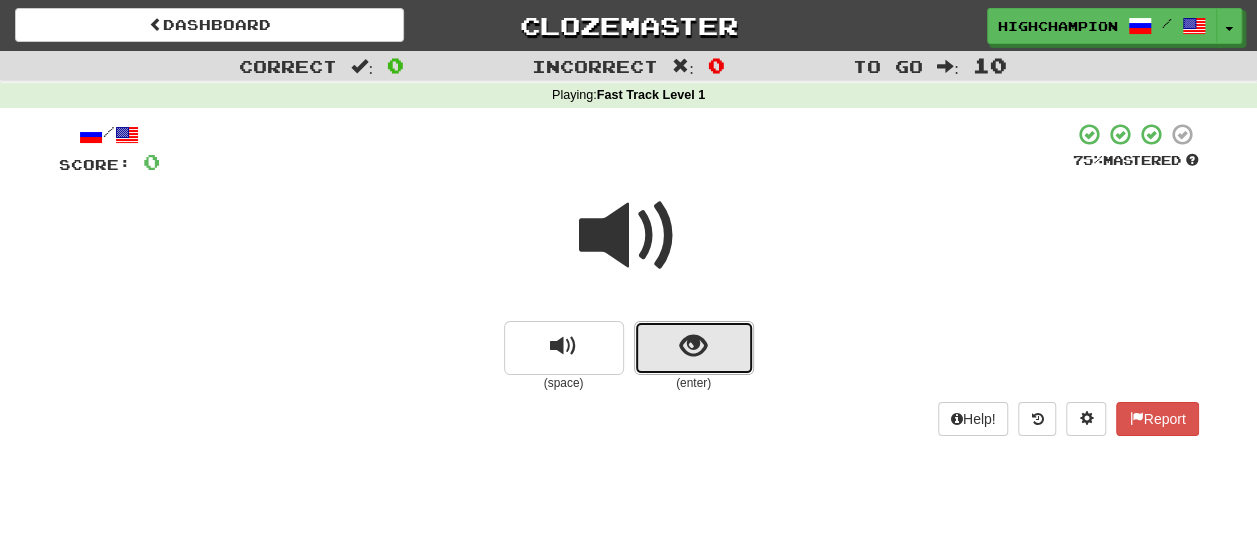 click at bounding box center (693, 346) 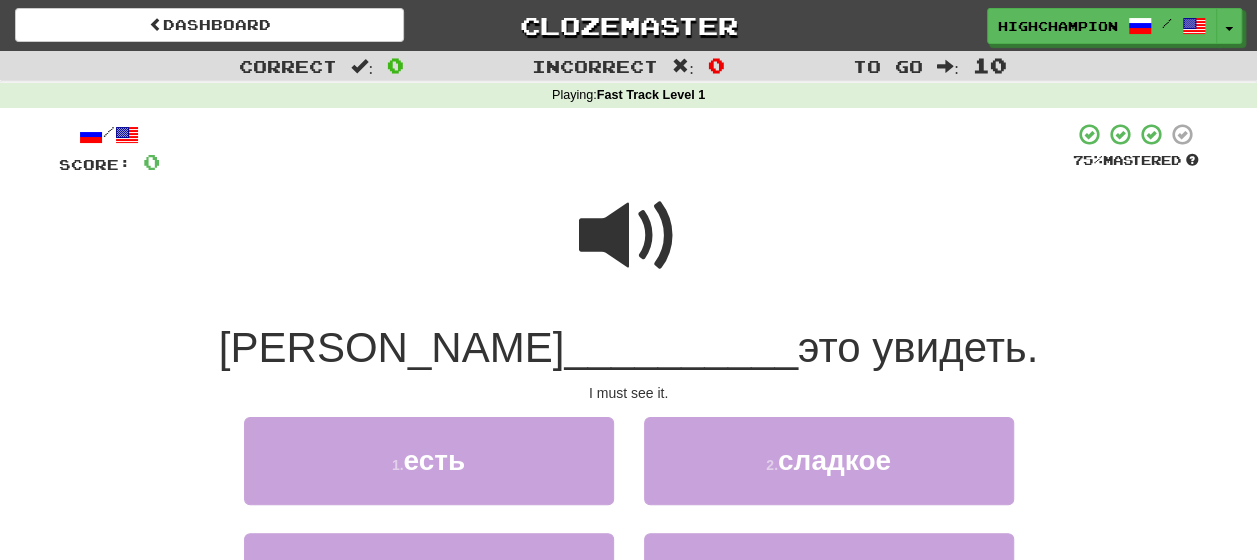 click at bounding box center (629, 236) 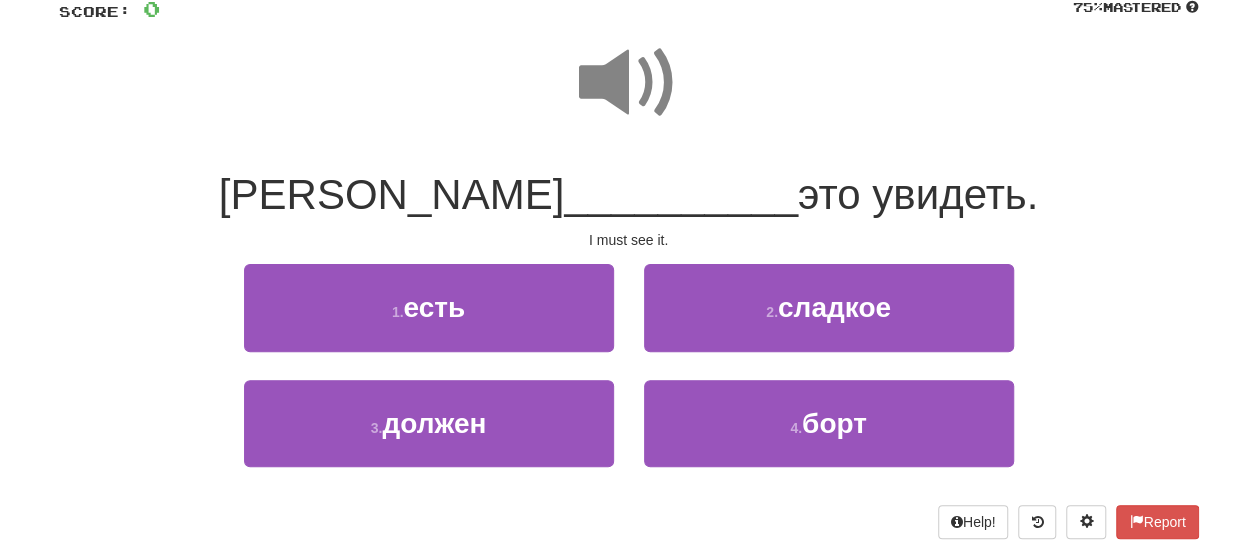 scroll, scrollTop: 200, scrollLeft: 0, axis: vertical 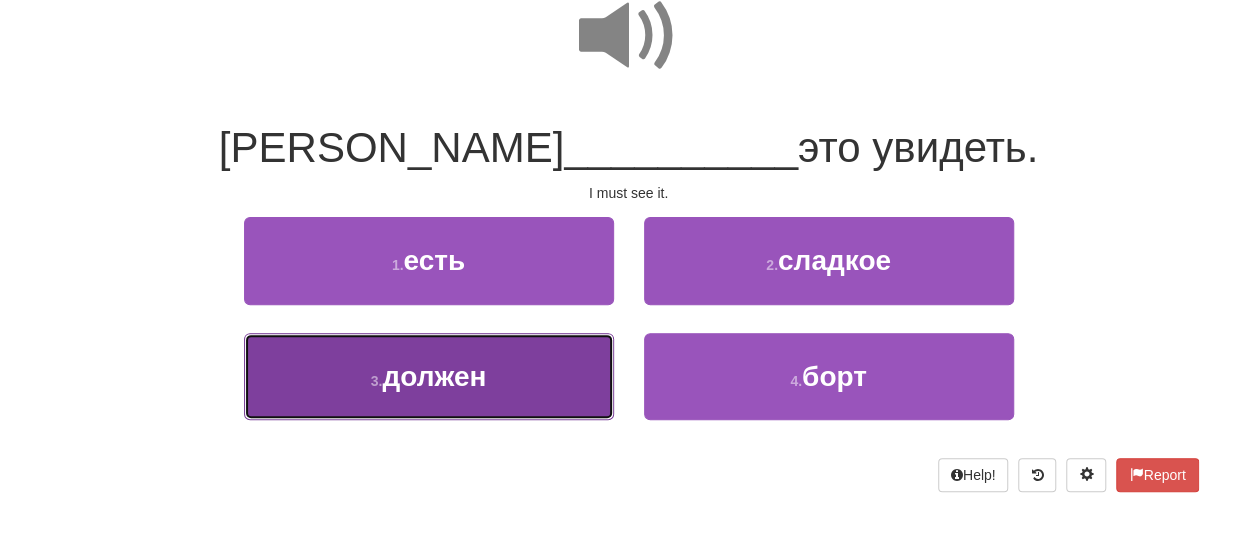 click on "3 .  должен" at bounding box center (429, 376) 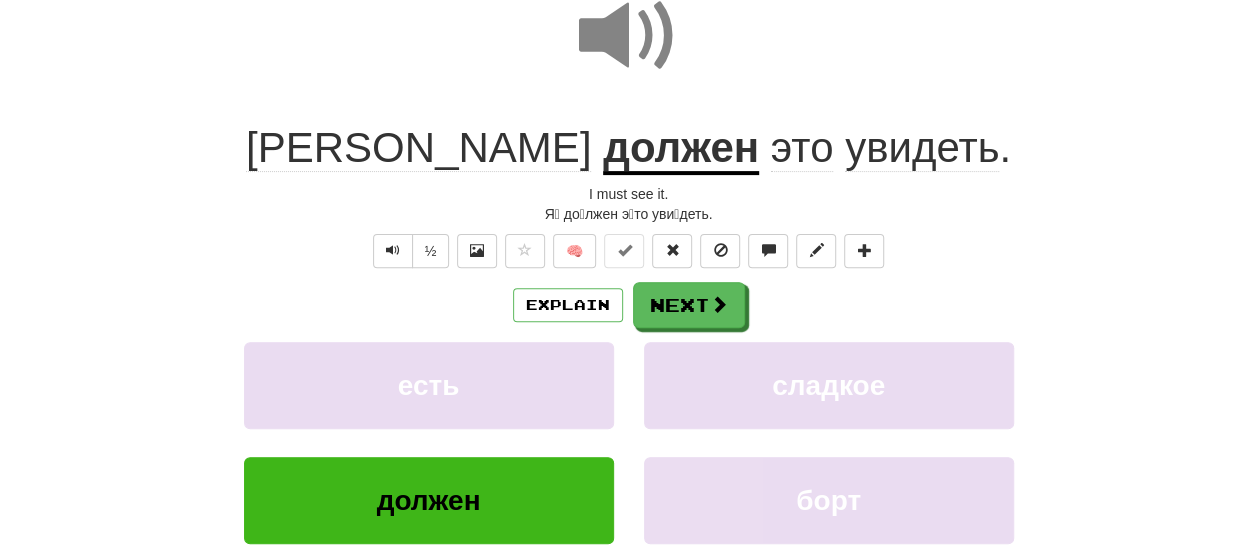 click on "Explain Next" at bounding box center [629, 305] 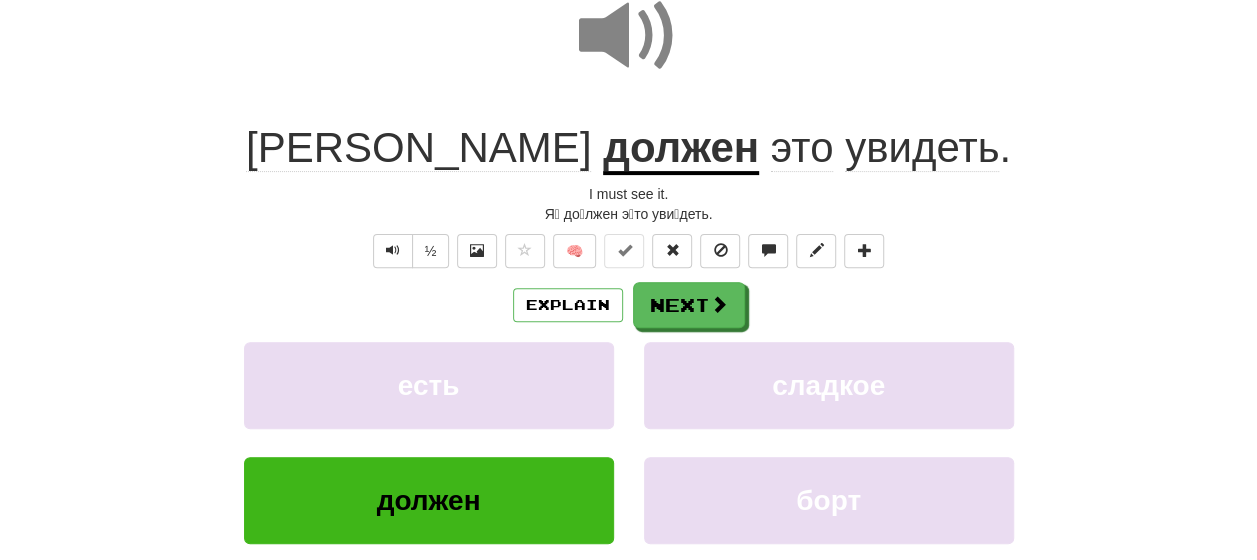 click on "увидеть" at bounding box center (922, 148) 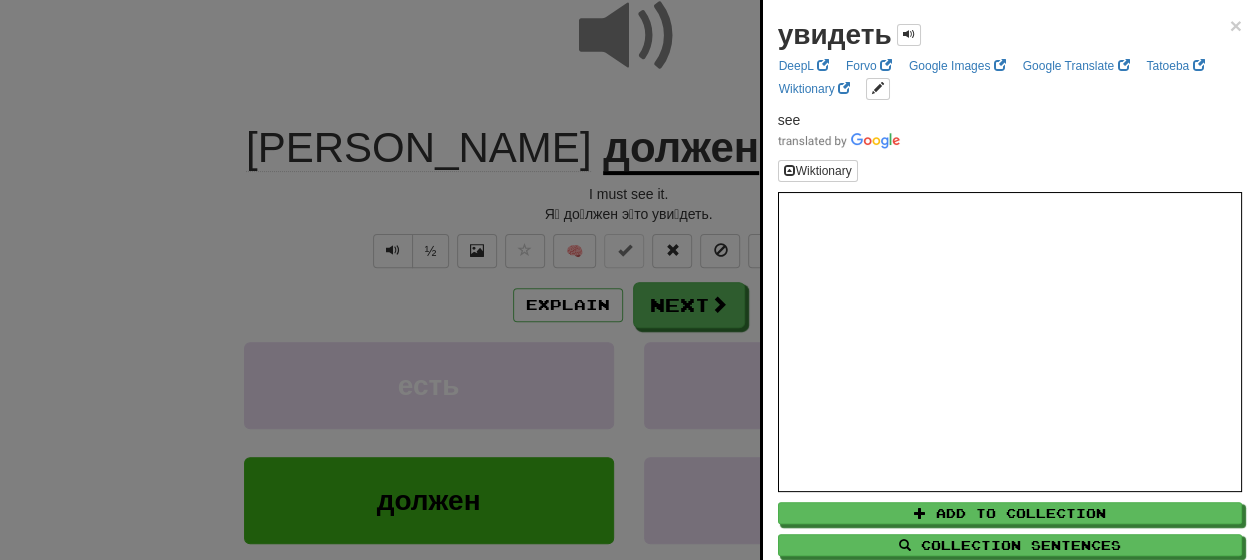 click at bounding box center [628, 280] 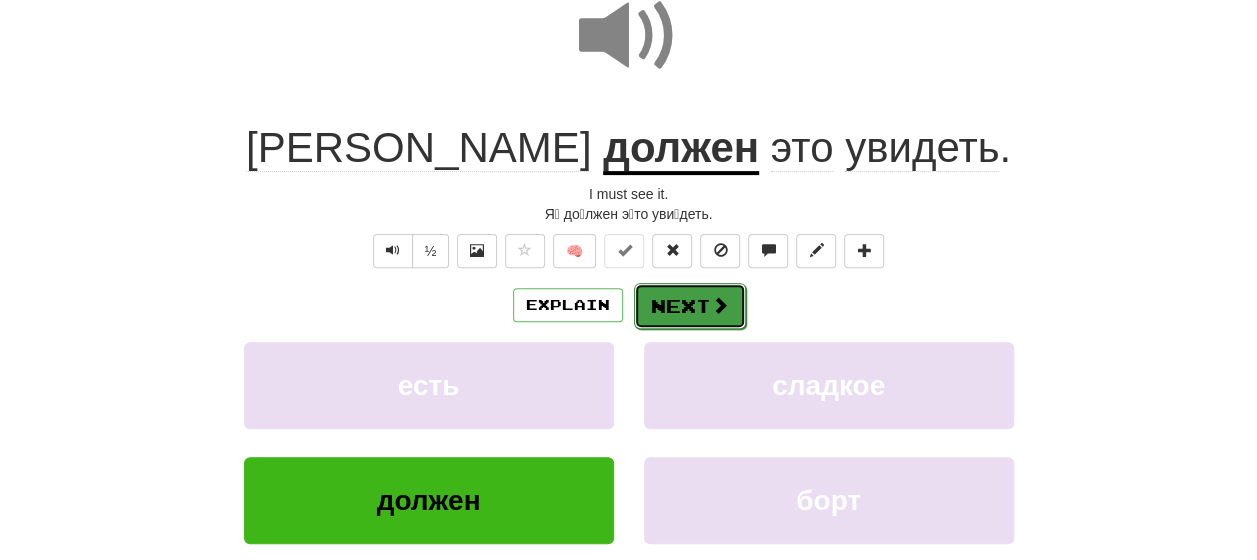 click on "Next" at bounding box center [690, 306] 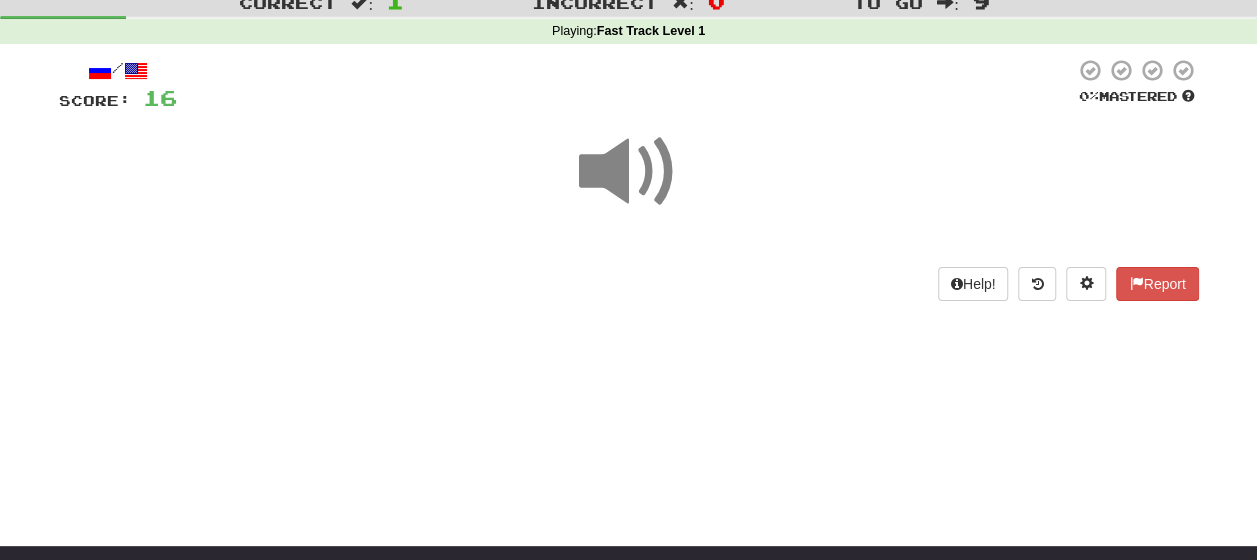 scroll, scrollTop: 43, scrollLeft: 0, axis: vertical 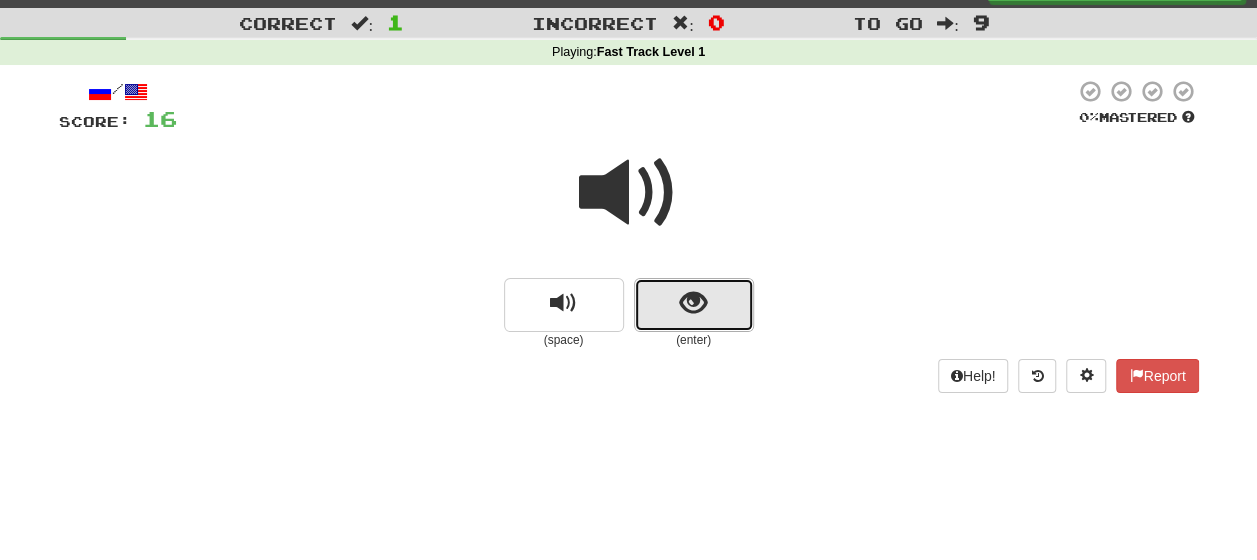 click at bounding box center [693, 303] 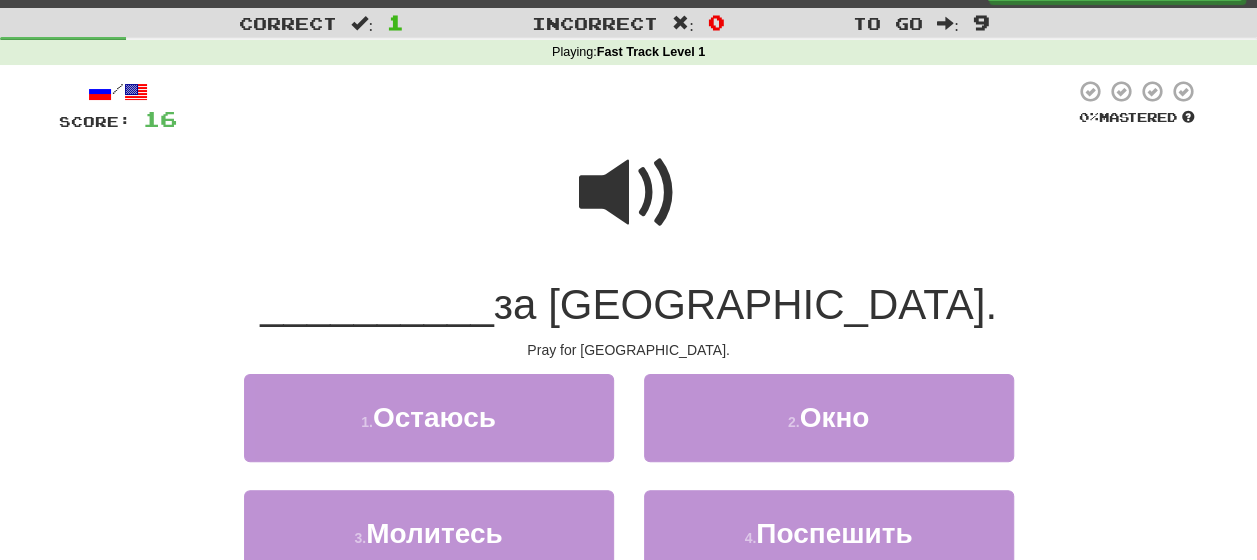 click at bounding box center [629, 193] 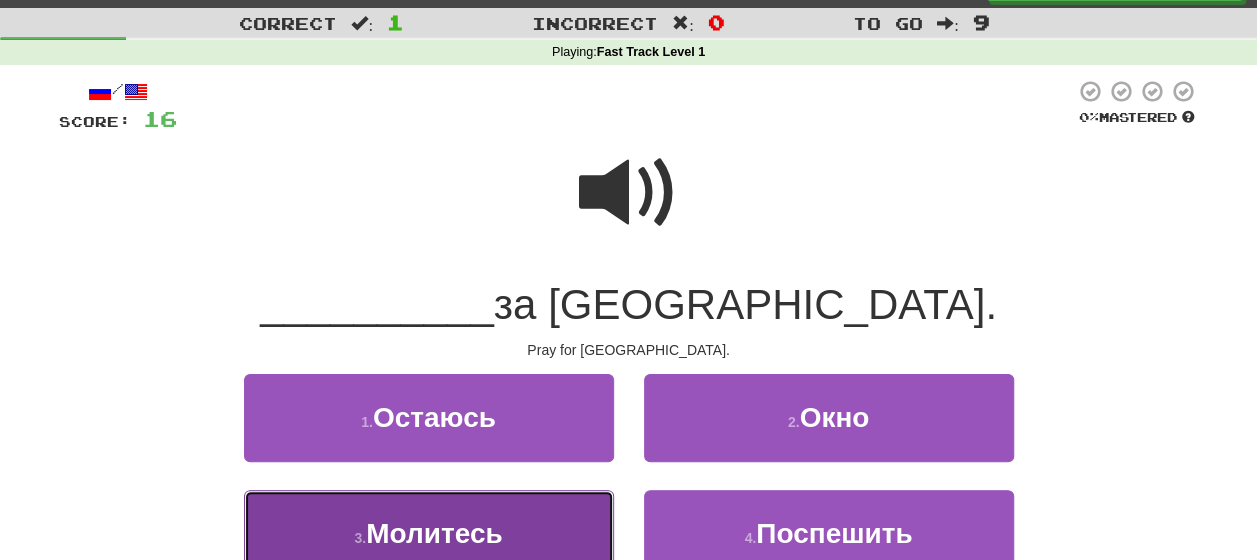click on "3 .  Молитесь" at bounding box center (429, 533) 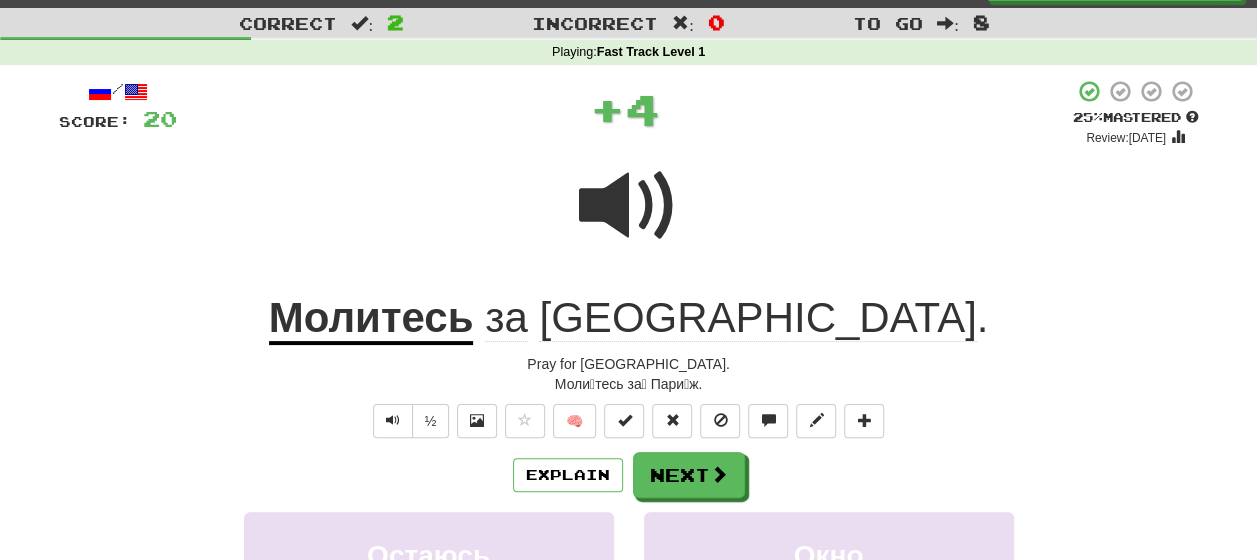 click on "Explain Next" at bounding box center (629, 475) 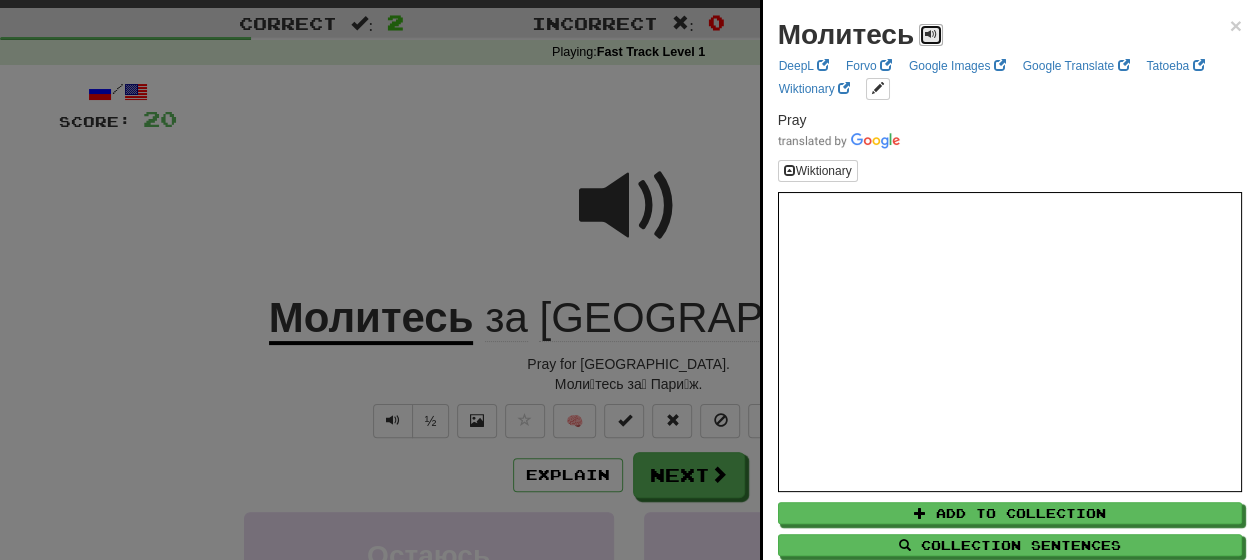 click at bounding box center [931, 34] 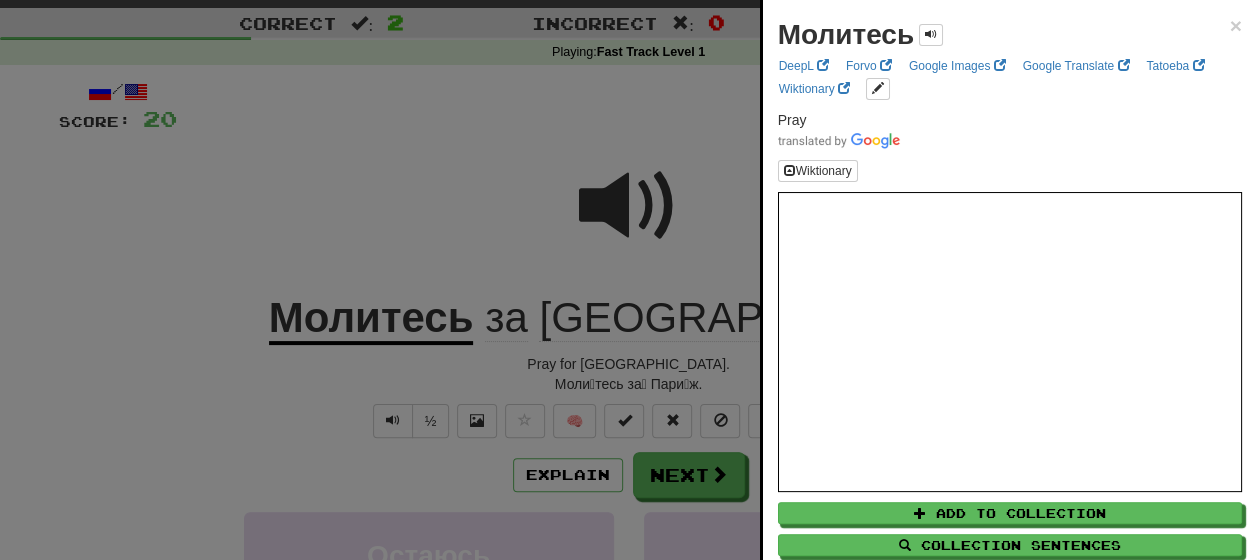 click at bounding box center [628, 280] 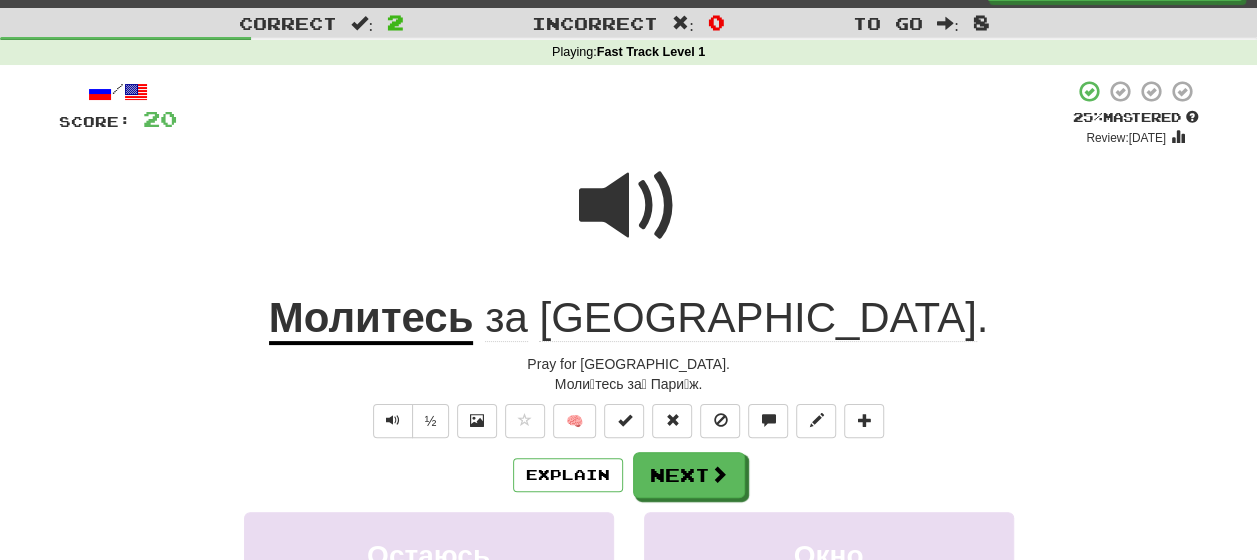 click at bounding box center (629, 206) 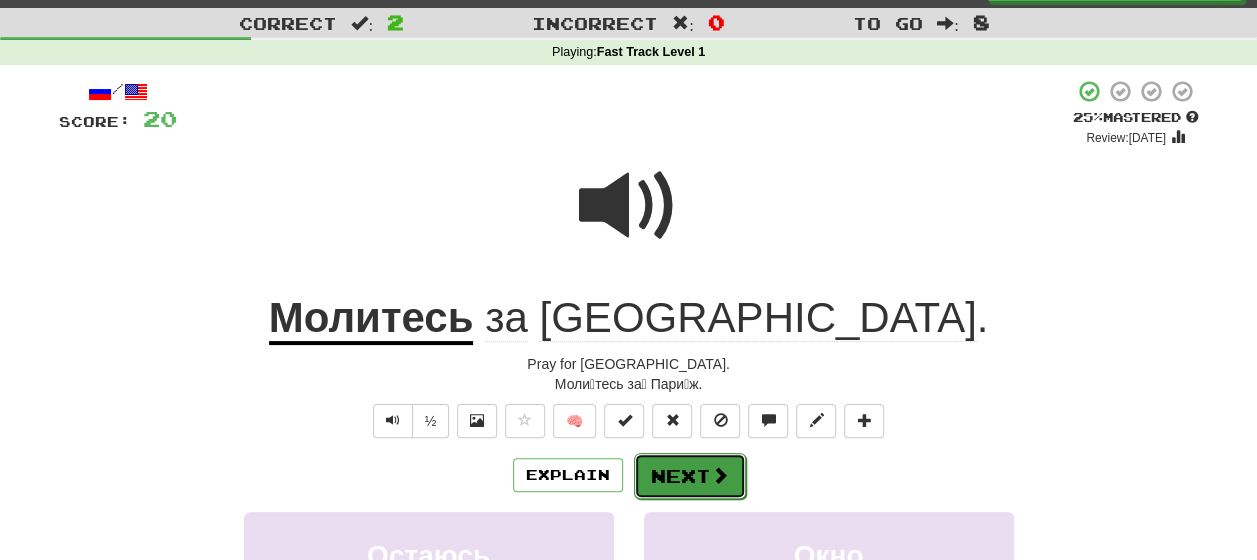 click on "Next" at bounding box center (690, 476) 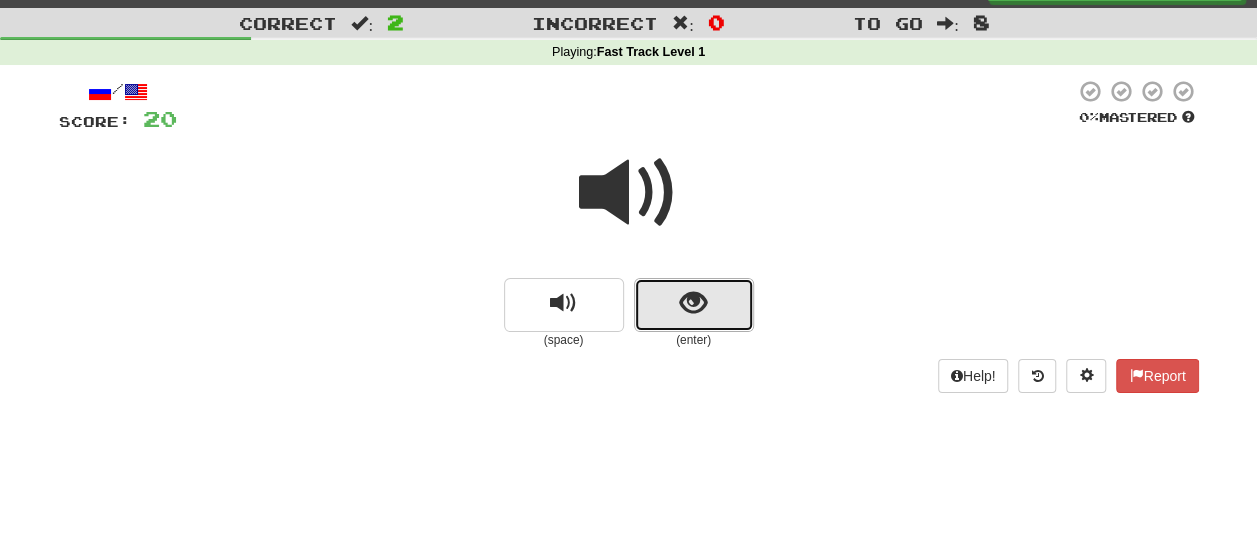 click at bounding box center (694, 305) 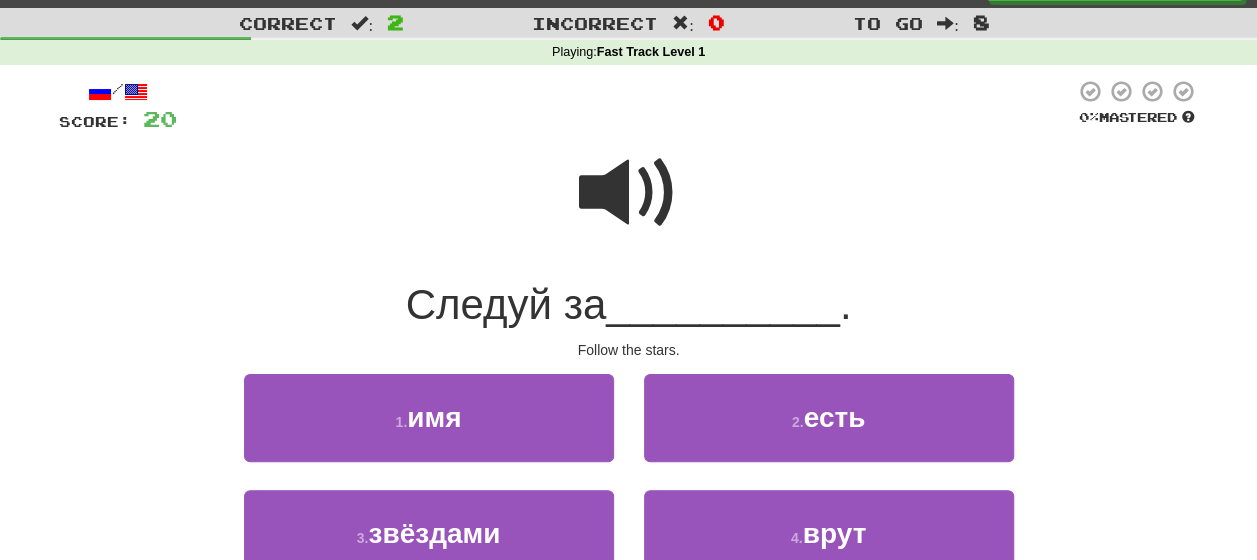 click at bounding box center [629, 193] 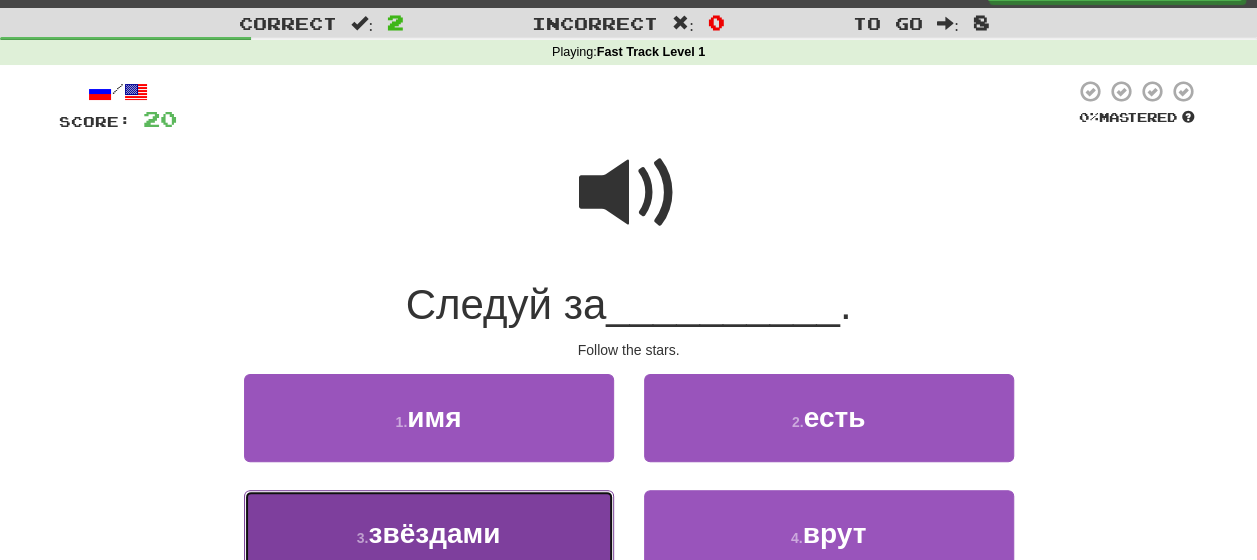 click on "звёздами" at bounding box center [434, 533] 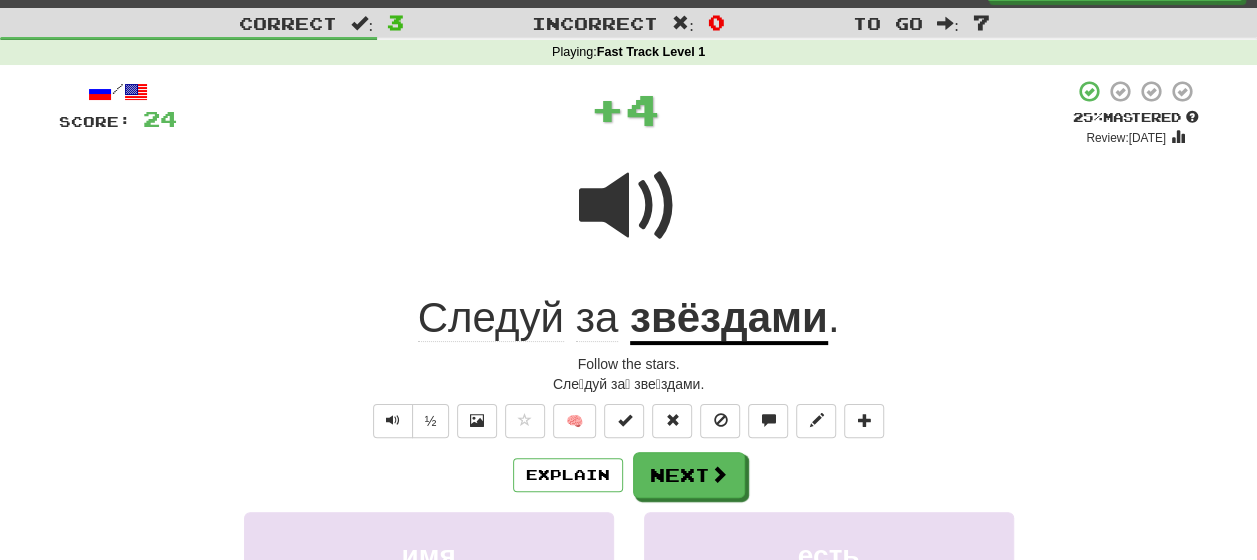click on "за" 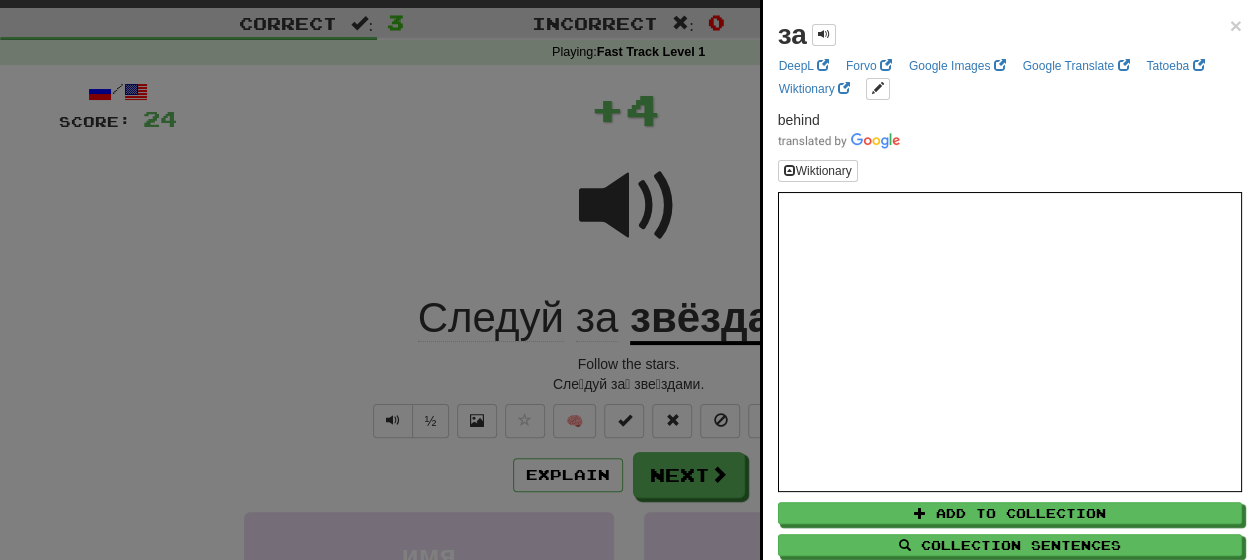 click at bounding box center (628, 280) 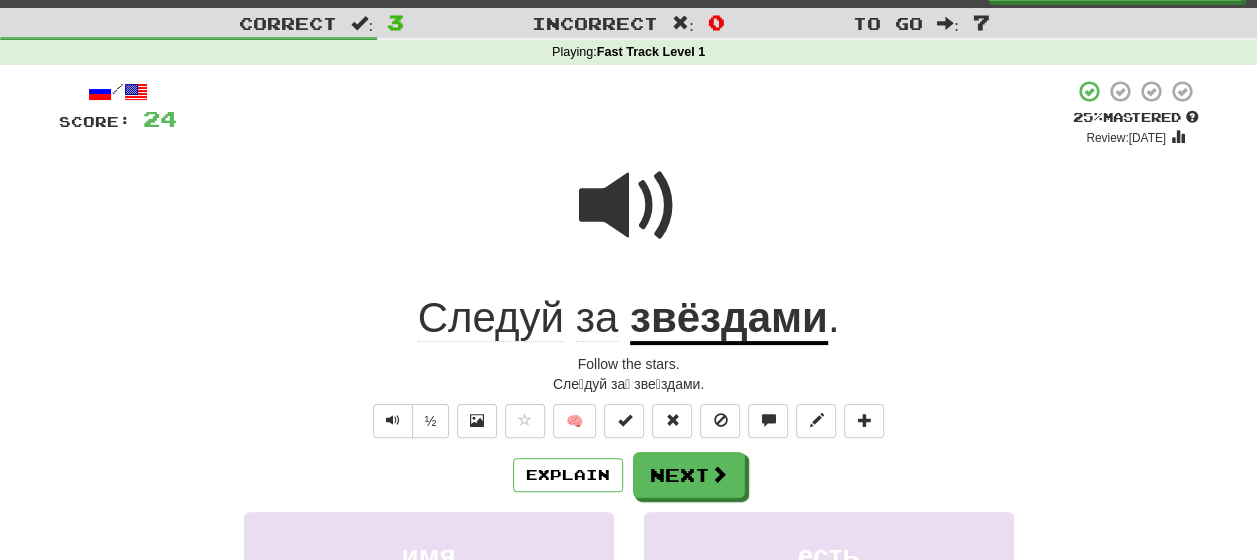click on "Следуй" 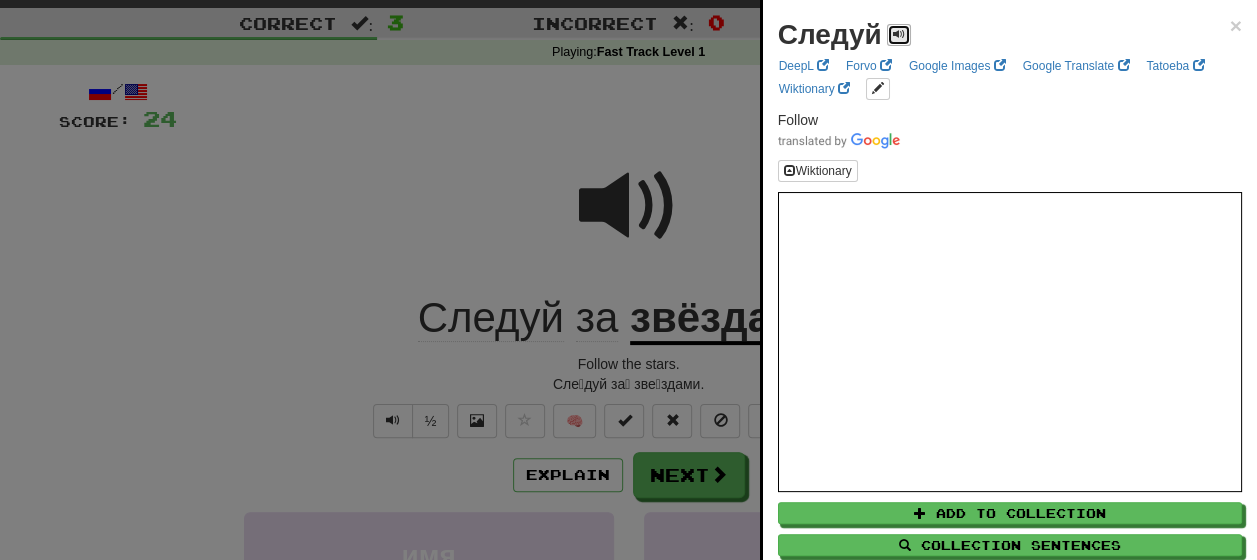 click at bounding box center [899, 34] 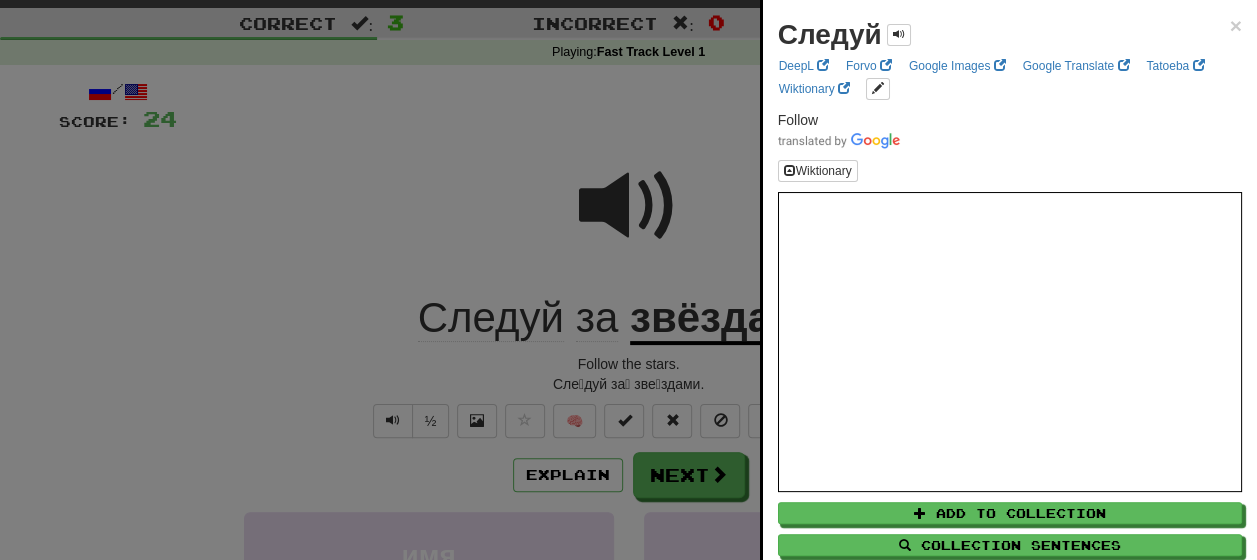 click at bounding box center (628, 280) 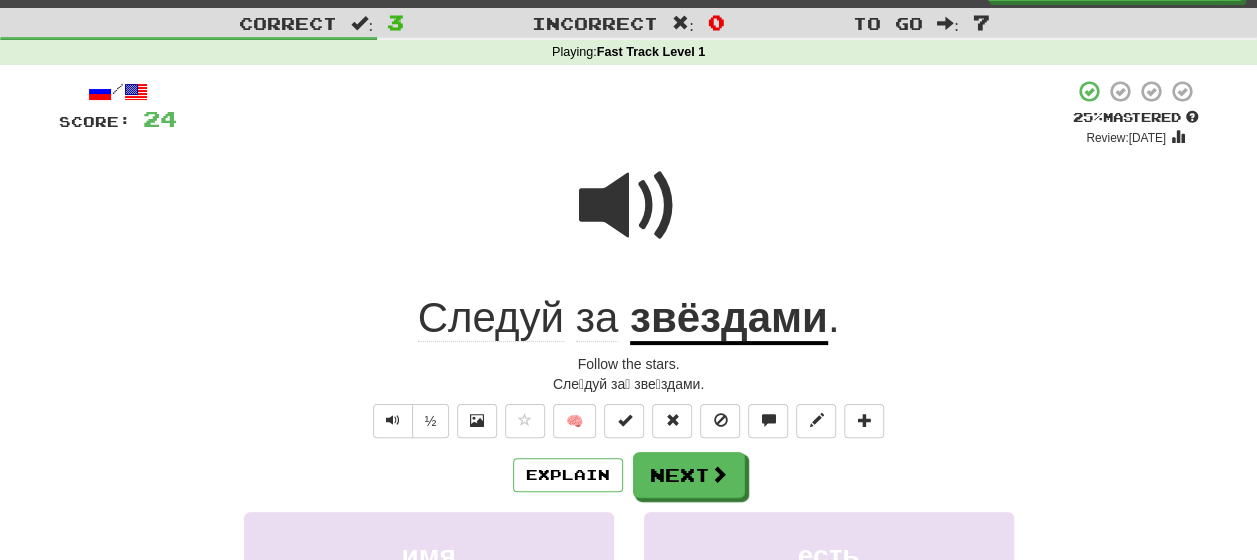 click on "звёздами" at bounding box center (729, 319) 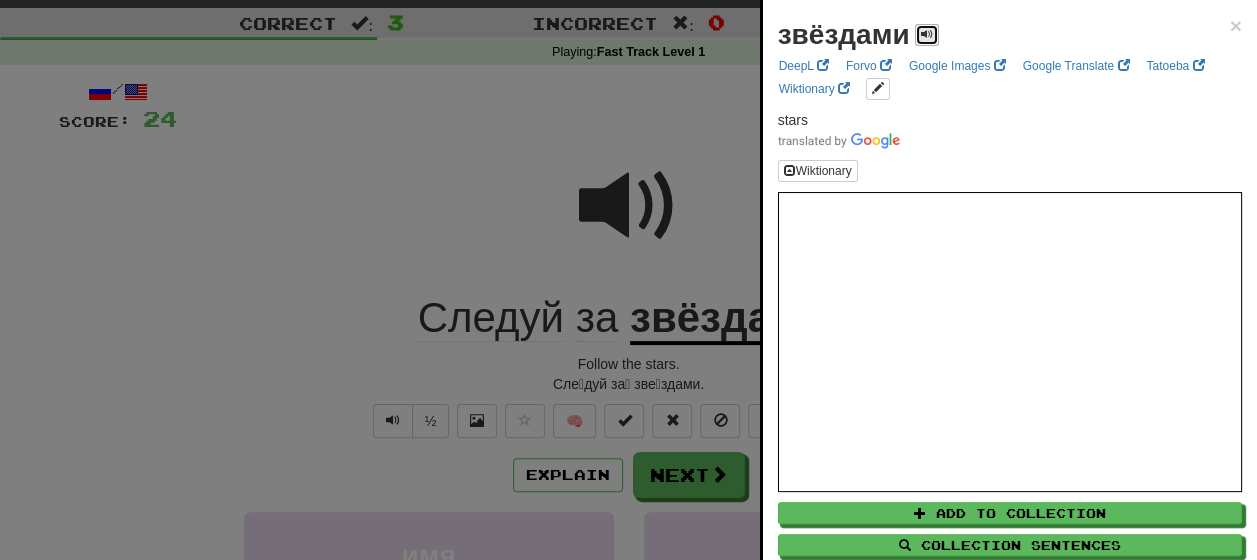 click at bounding box center [927, 35] 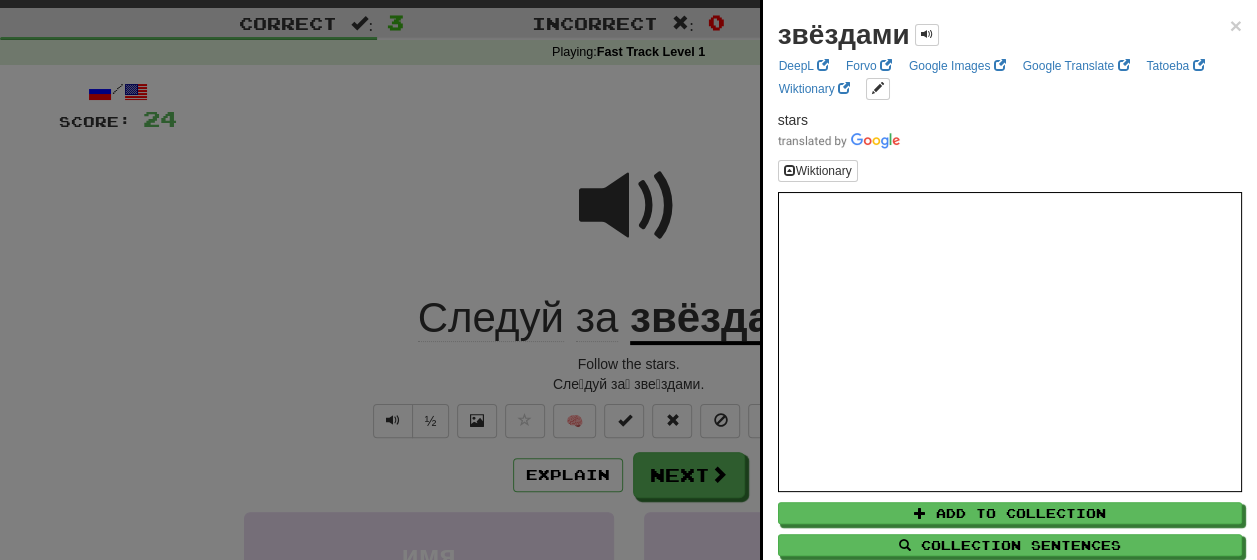 click at bounding box center [628, 280] 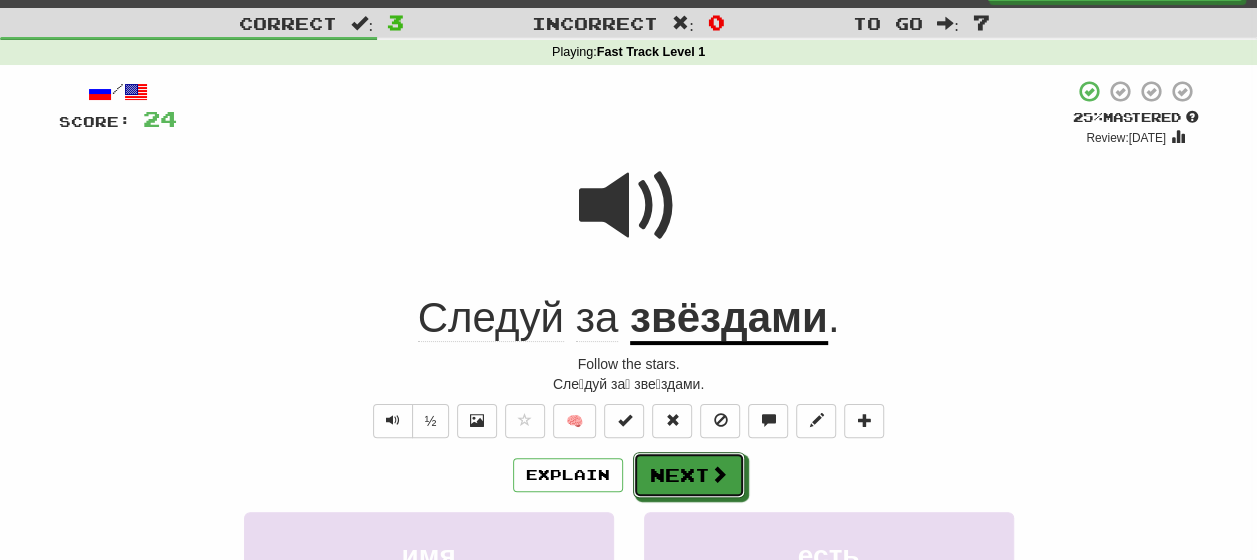 click on "Next" at bounding box center (689, 475) 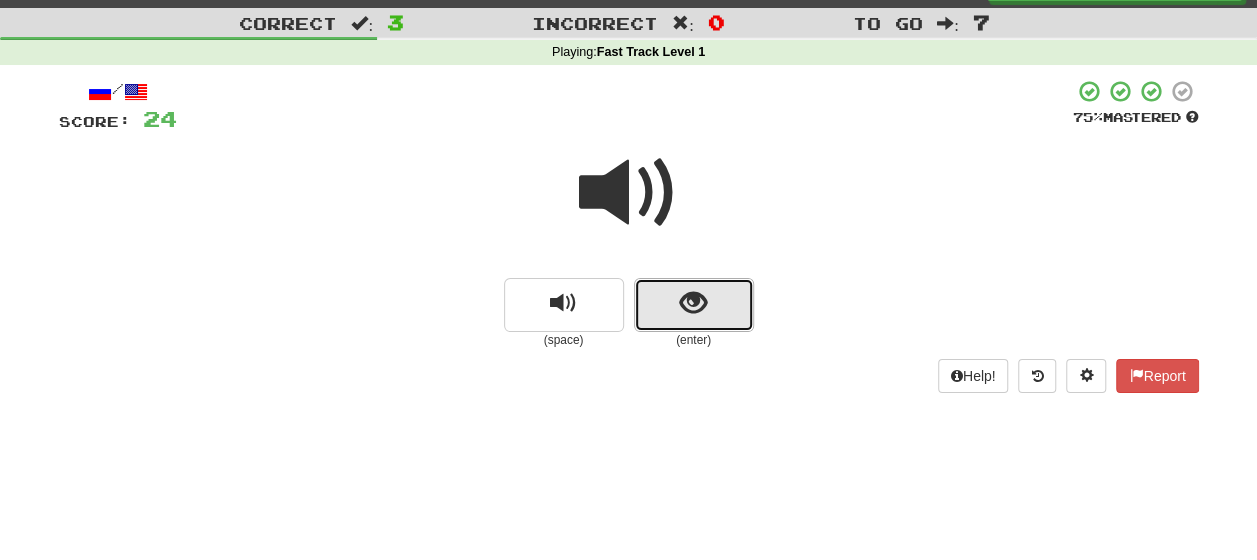 click at bounding box center [693, 303] 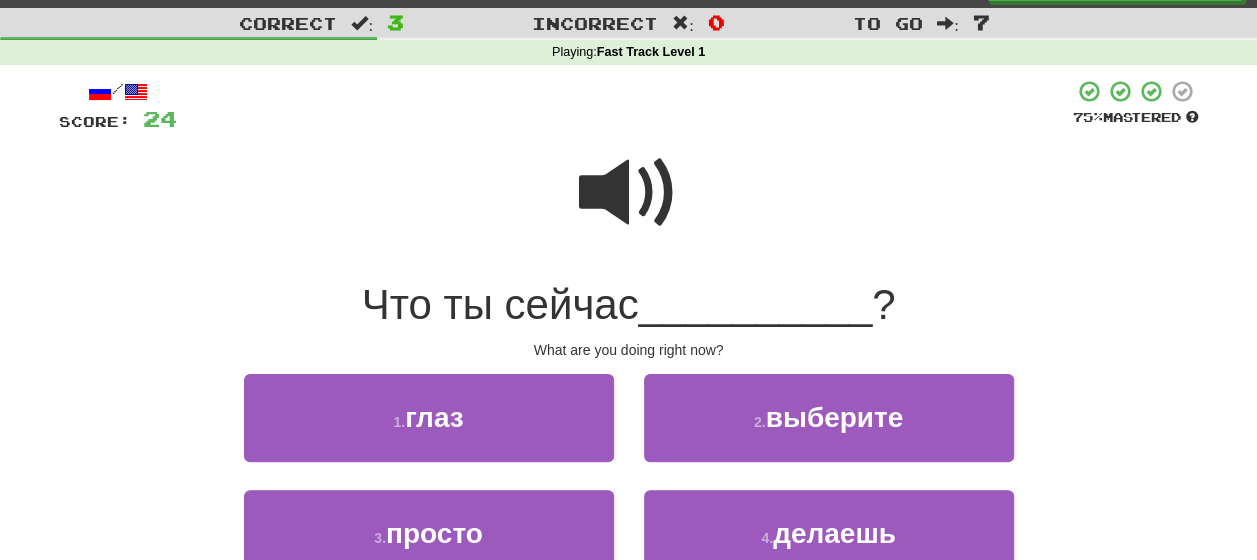 click at bounding box center [629, 193] 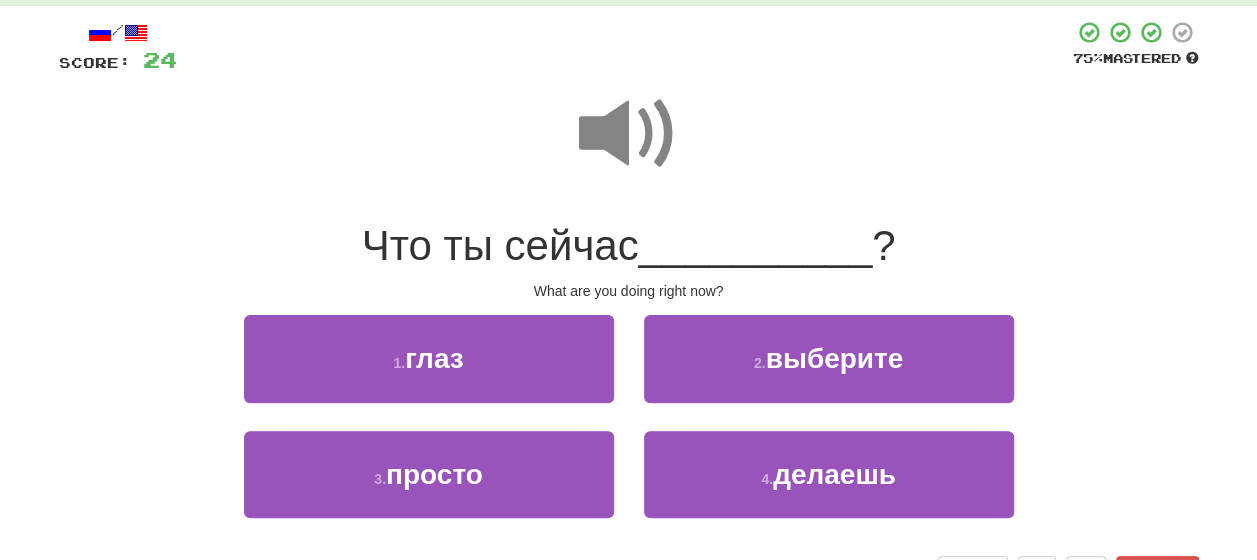 scroll, scrollTop: 143, scrollLeft: 0, axis: vertical 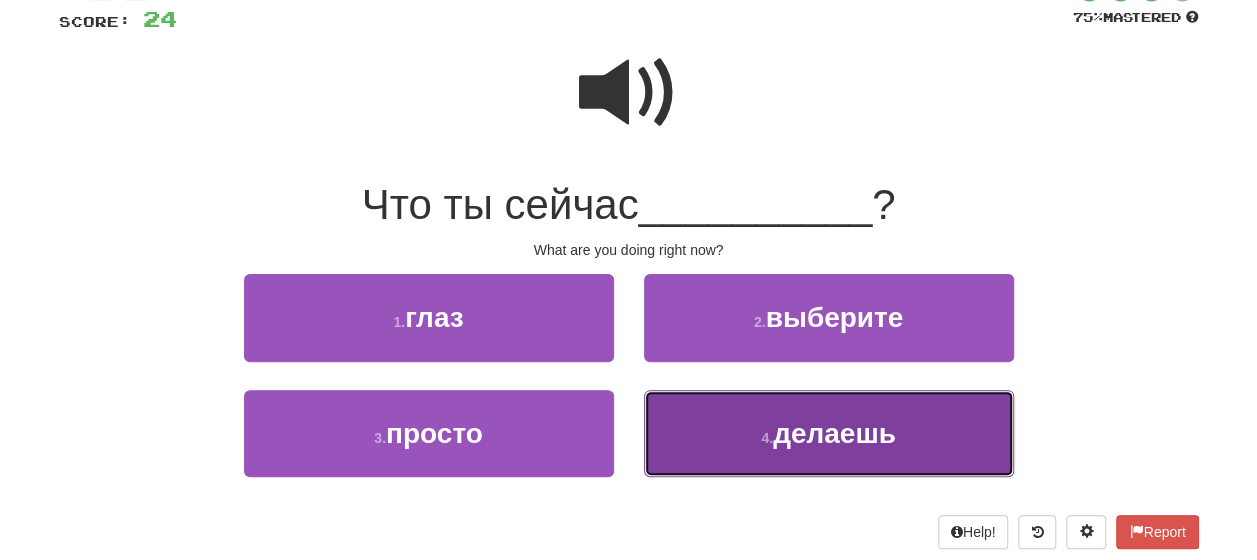 click on "делаешь" at bounding box center (834, 433) 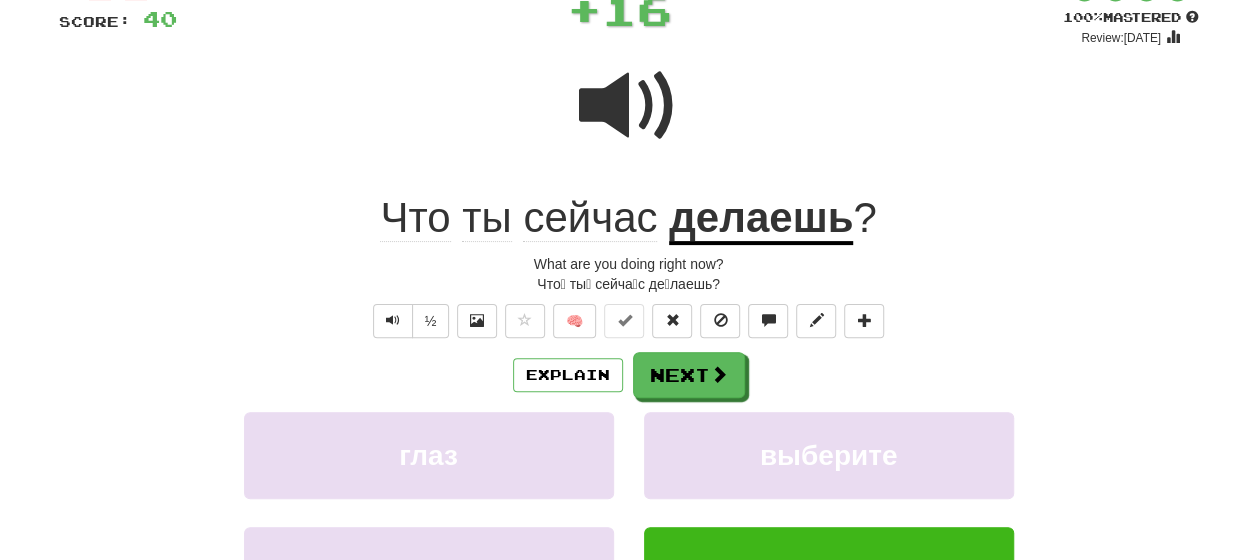 click on "Explain Next" at bounding box center (629, 375) 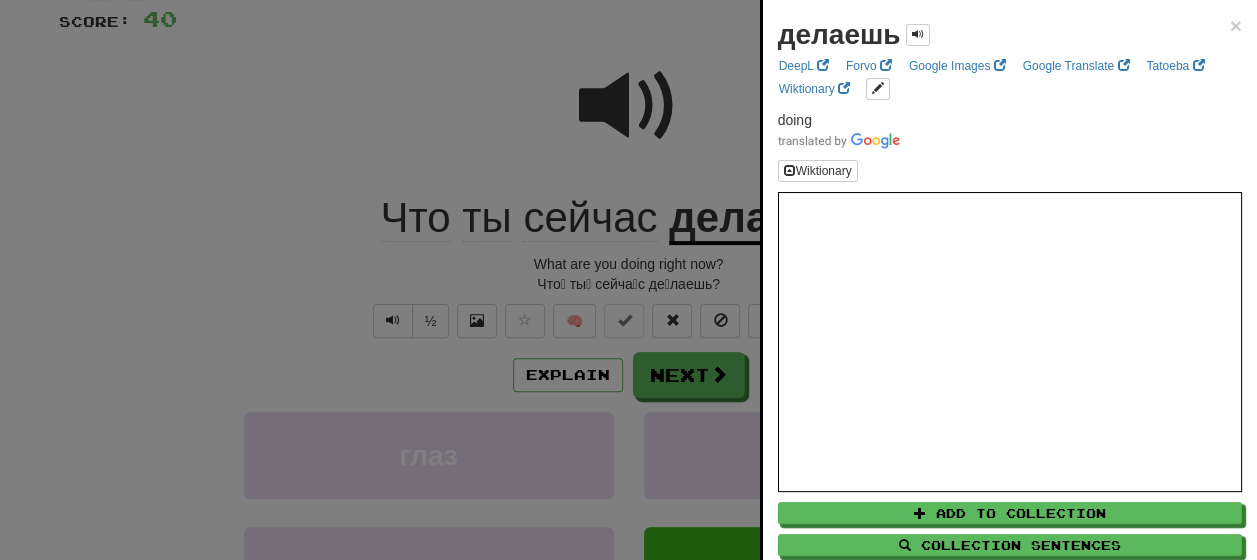 click at bounding box center (628, 280) 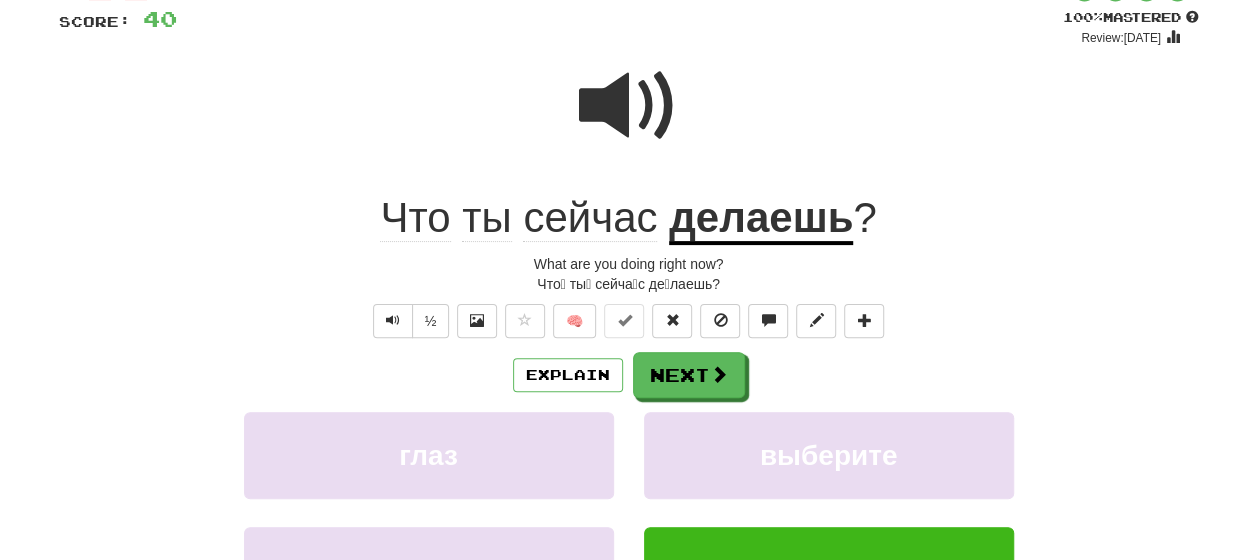 click on "делаешь" at bounding box center (761, 219) 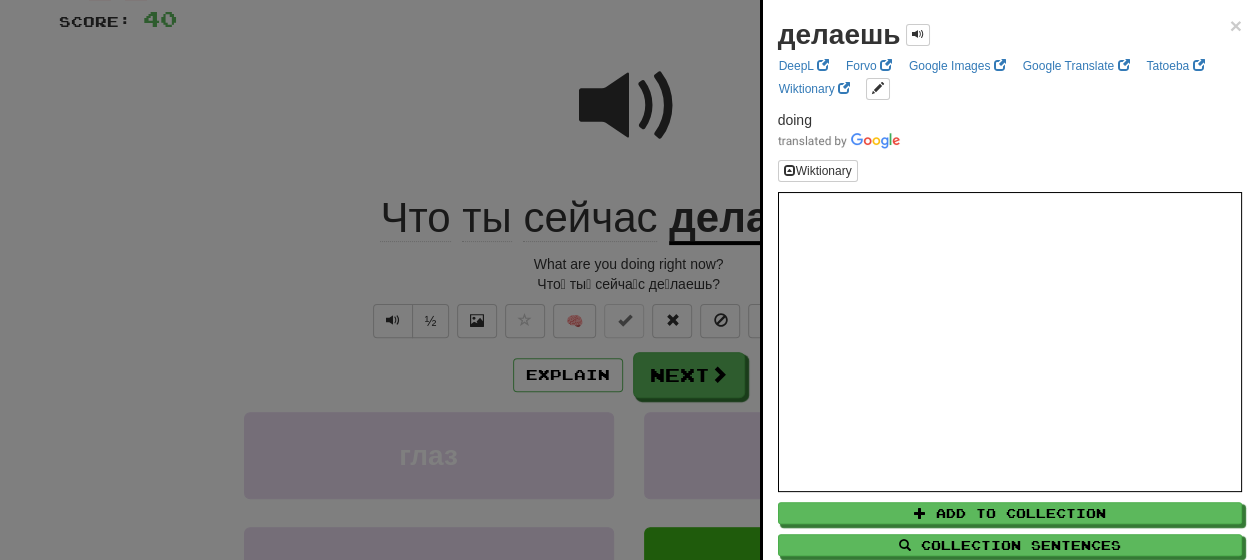 click at bounding box center [628, 280] 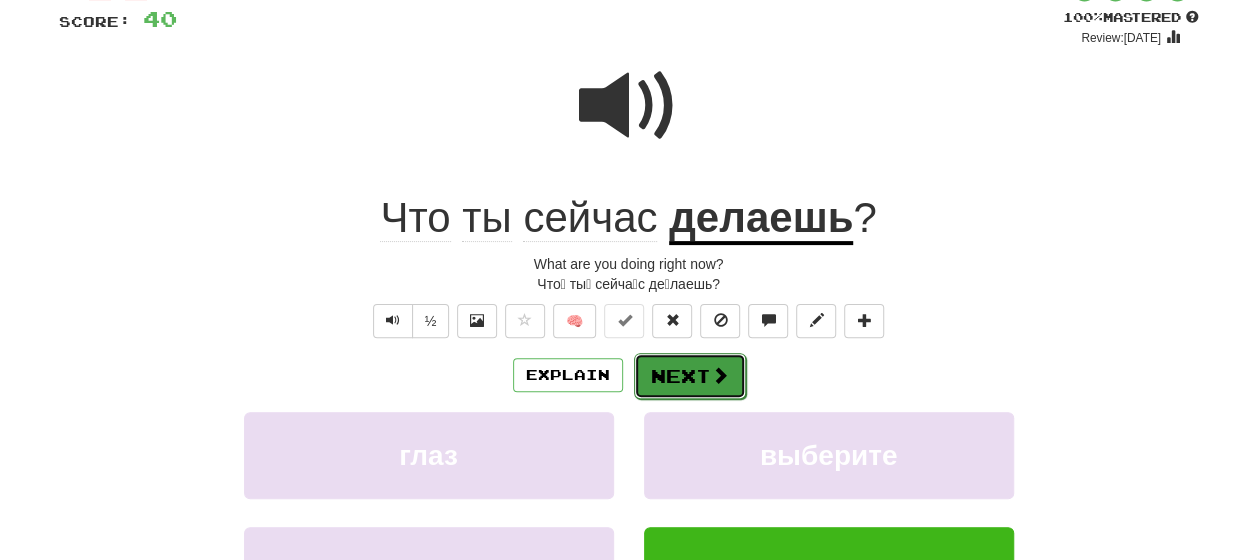 click on "Next" at bounding box center [690, 376] 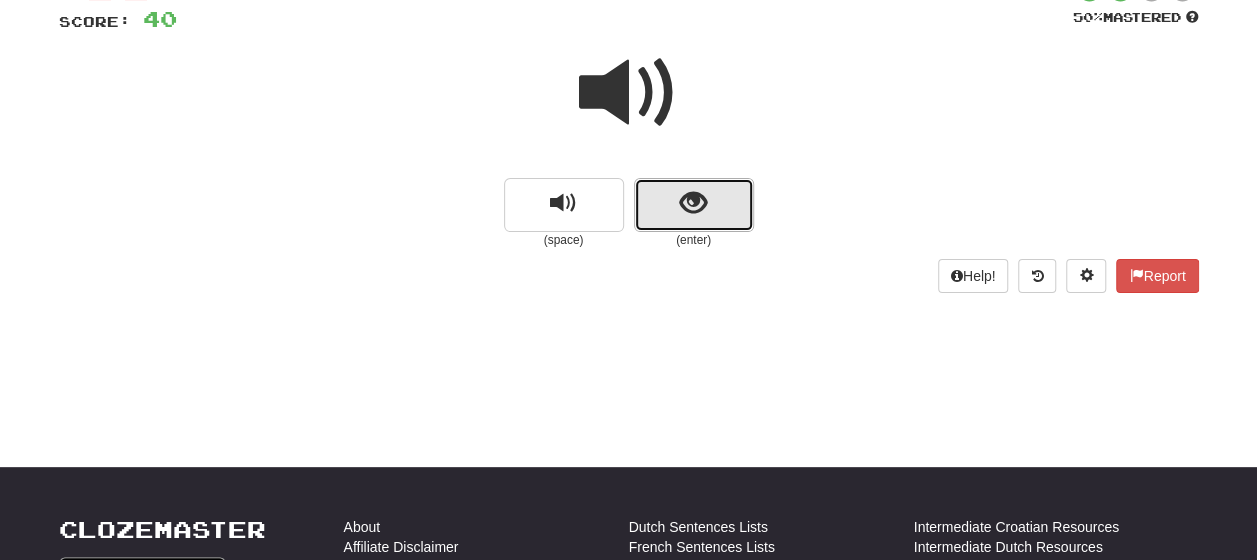 click at bounding box center [694, 205] 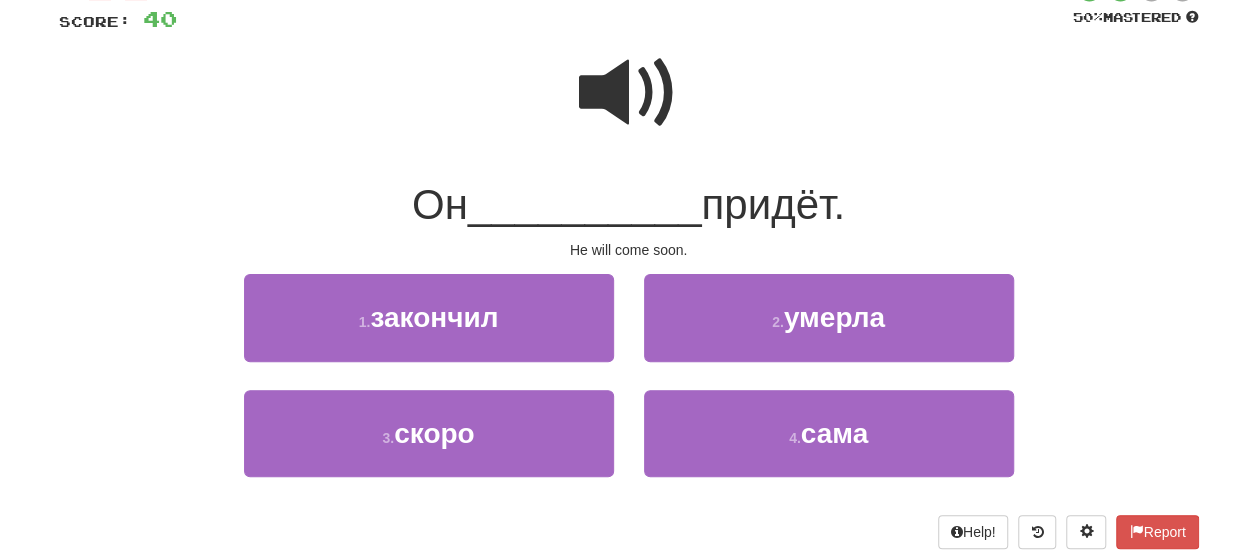 click at bounding box center [629, 93] 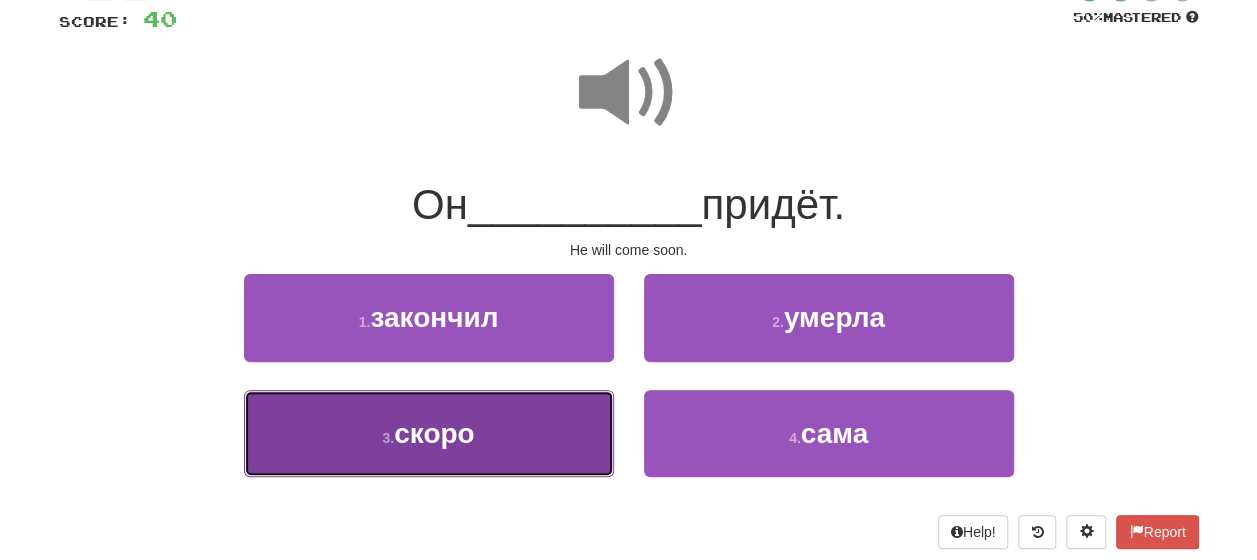 click on "3 .  скоро" at bounding box center (429, 433) 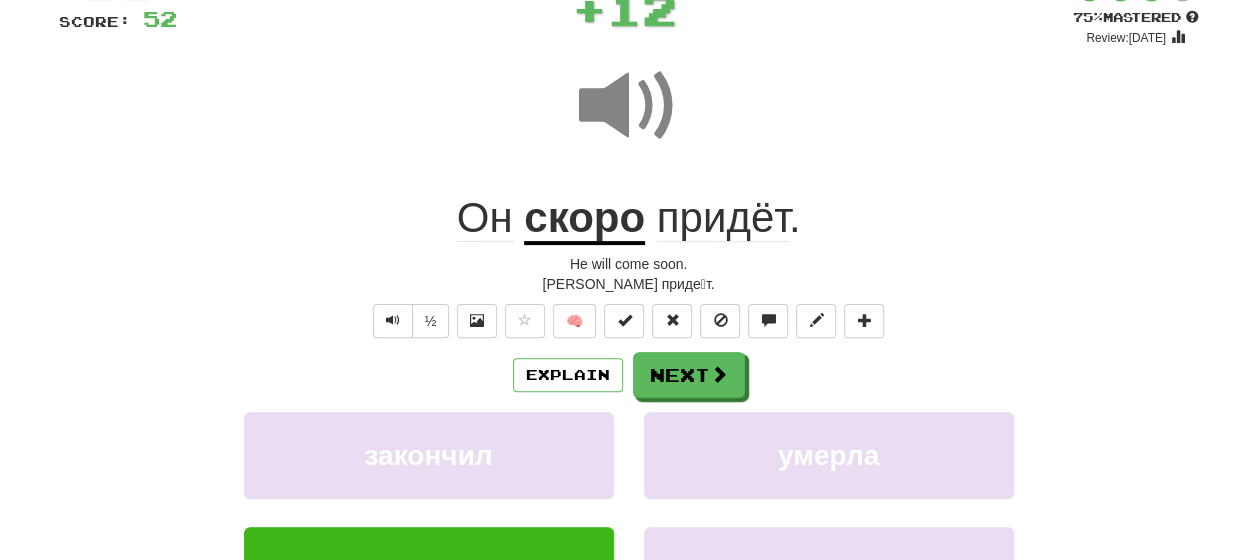 click on "Explain Next закончил умерла скоро сама Learn more: закончил умерла скоро сама" at bounding box center (629, 512) 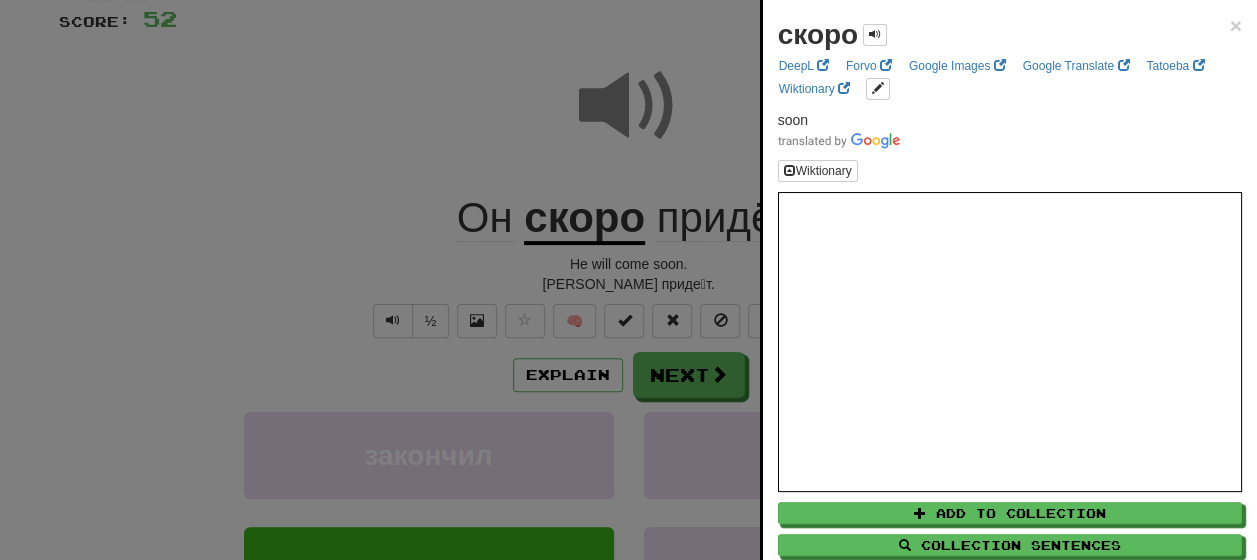 click at bounding box center [628, 280] 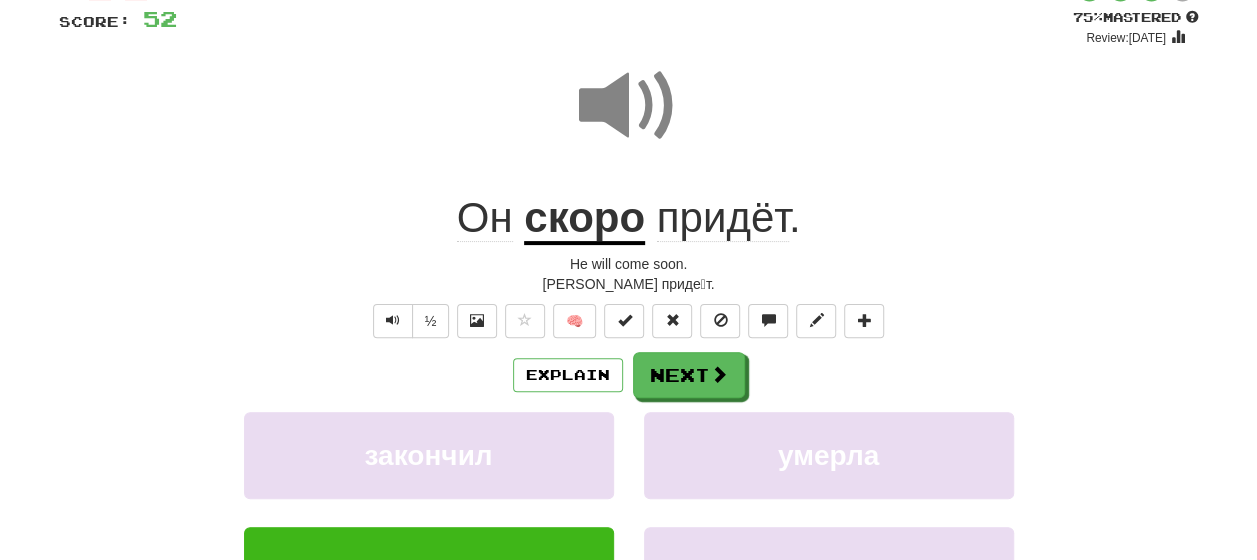 click on "придёт" at bounding box center [723, 218] 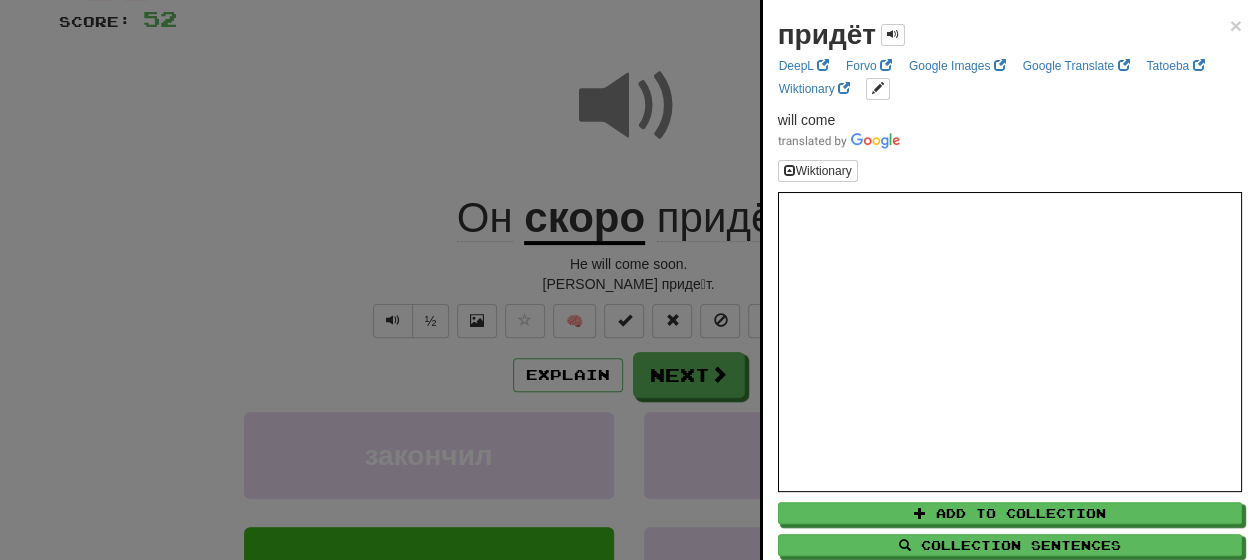 click at bounding box center [628, 280] 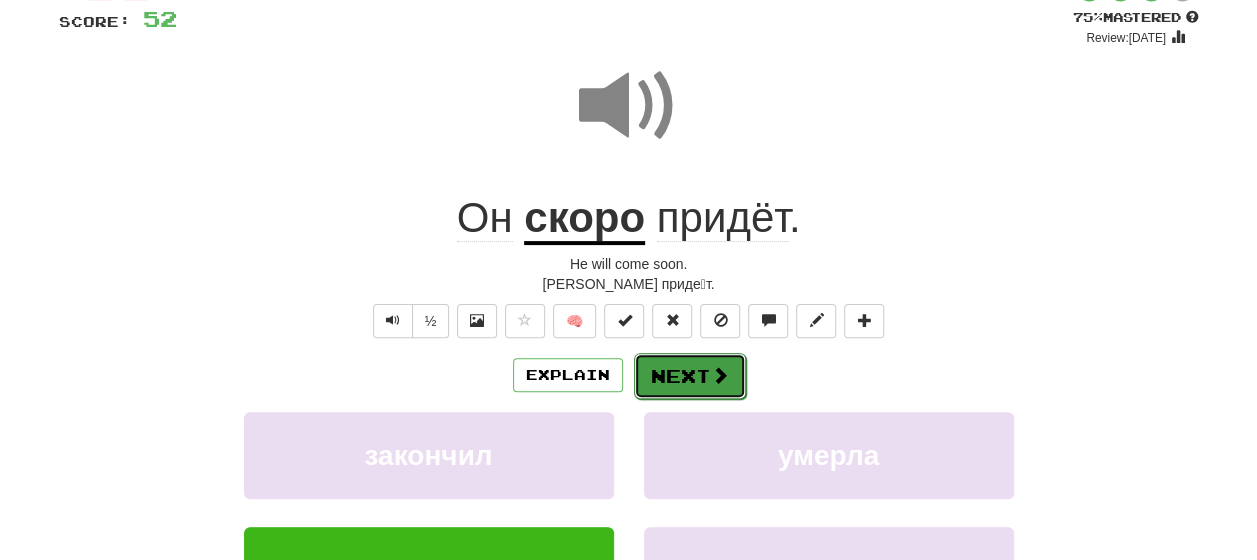 click on "Next" at bounding box center (690, 376) 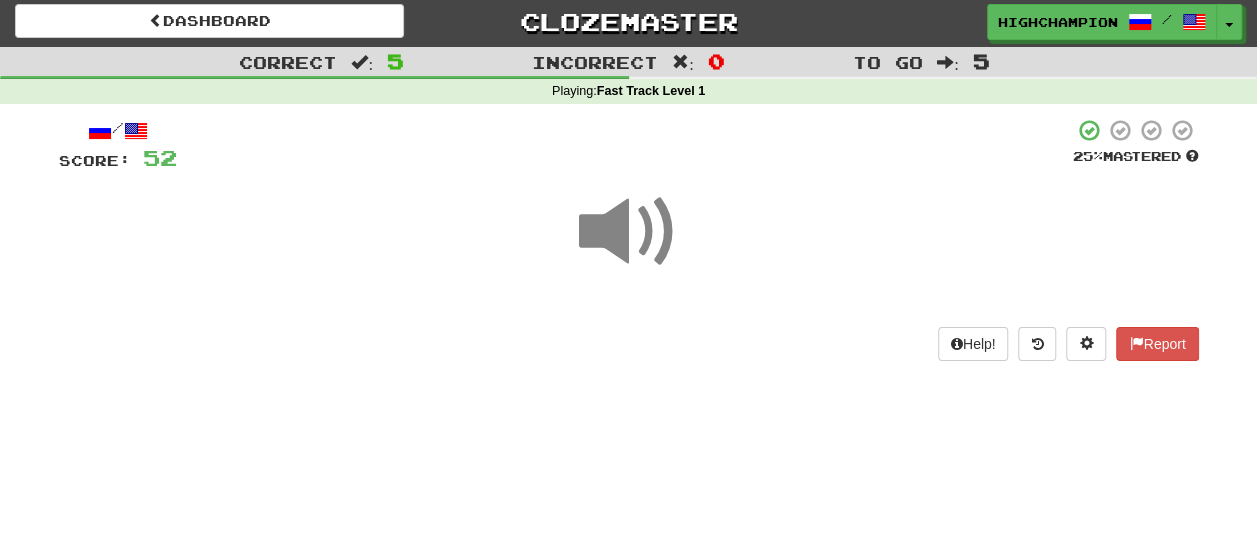 scroll, scrollTop: 0, scrollLeft: 0, axis: both 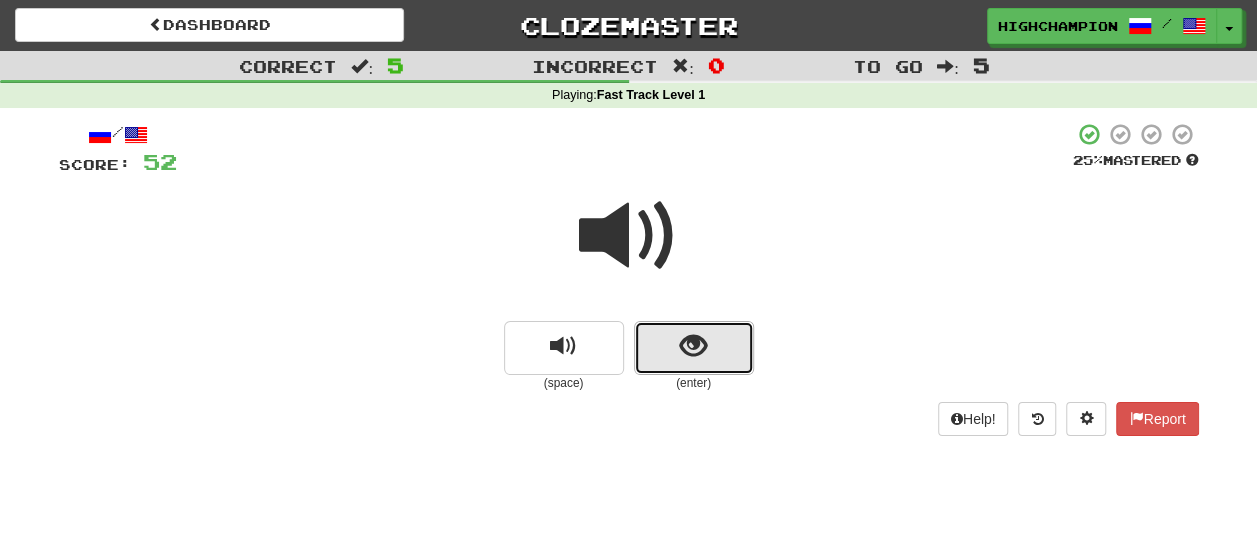 click at bounding box center [693, 346] 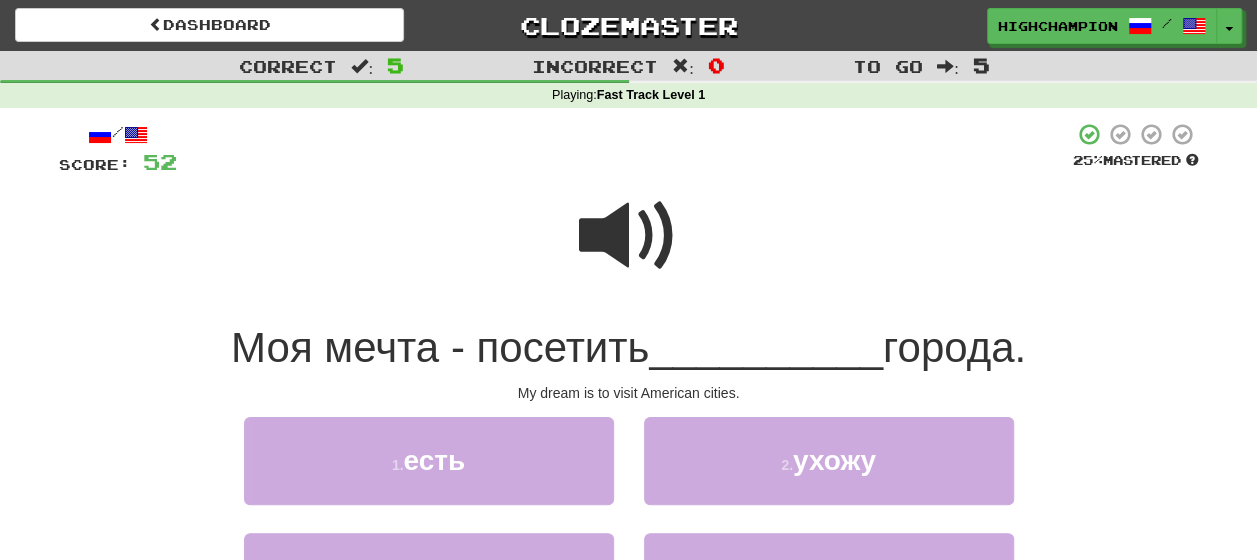 click at bounding box center (629, 236) 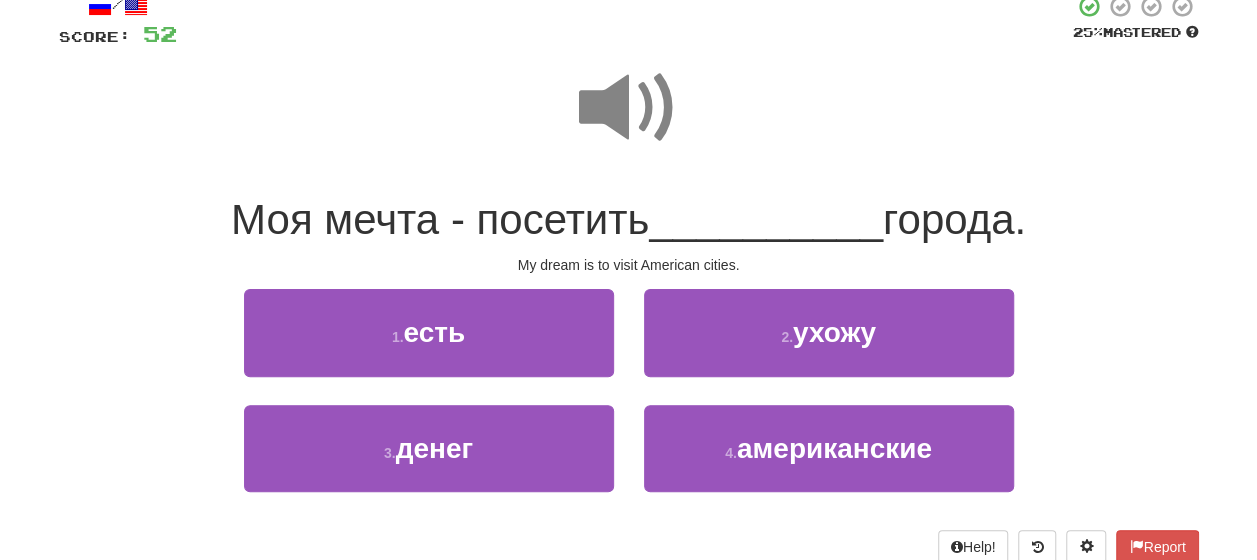 scroll, scrollTop: 100, scrollLeft: 0, axis: vertical 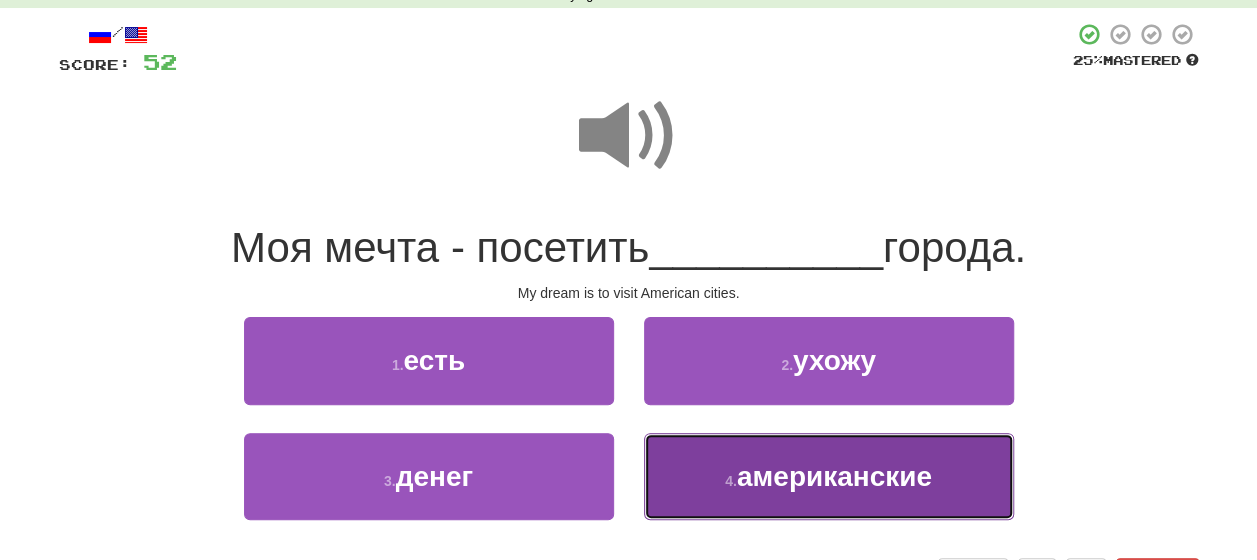 click on "американские" at bounding box center (834, 476) 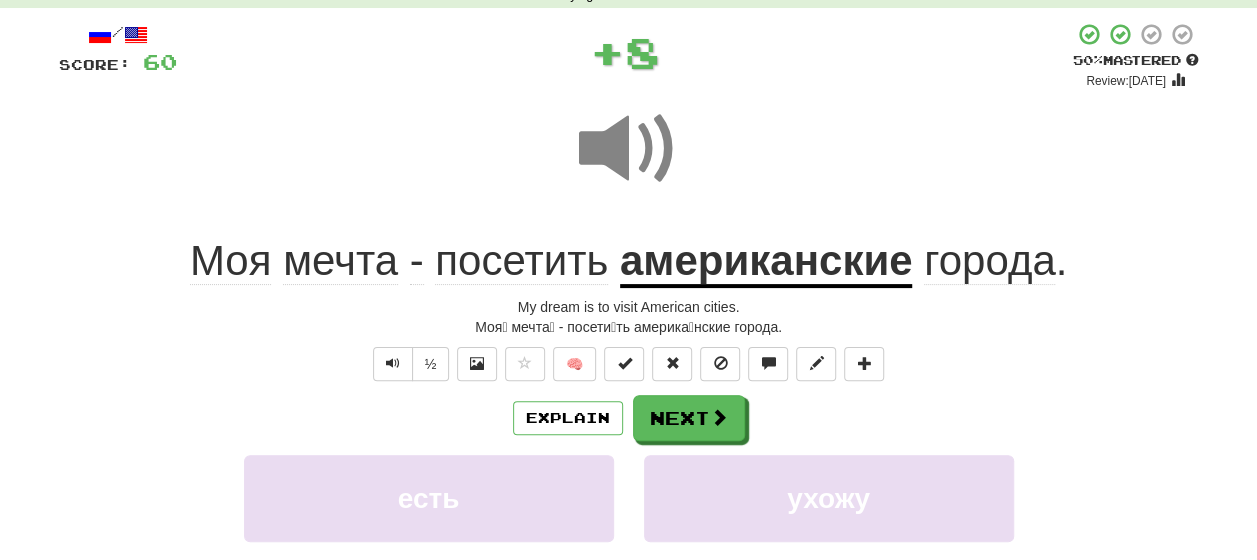 click on "Explain Next" at bounding box center (629, 418) 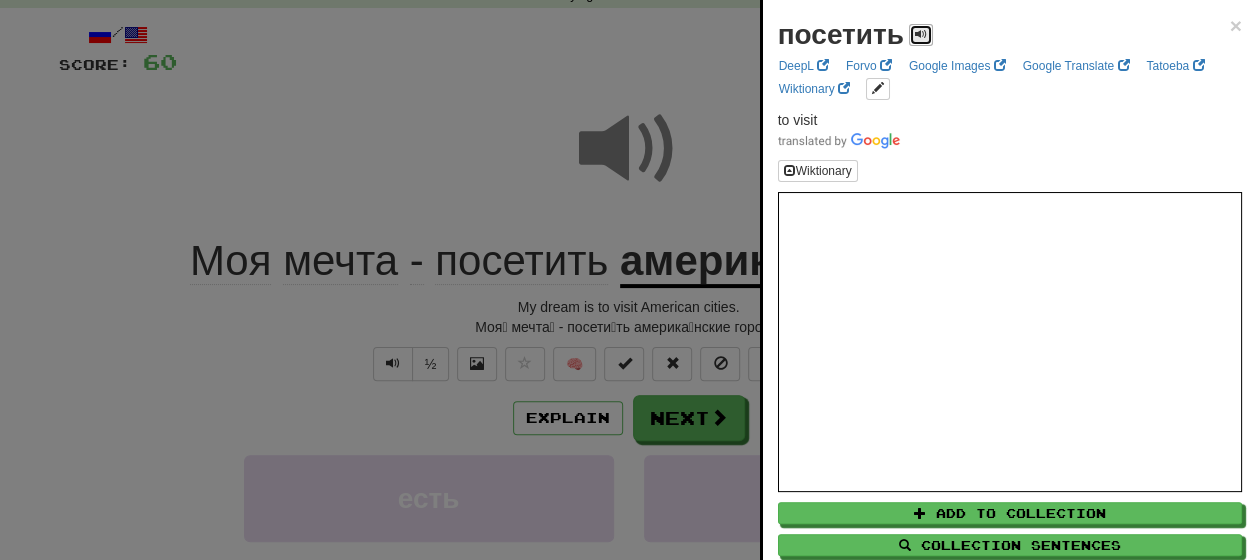 click at bounding box center (921, 34) 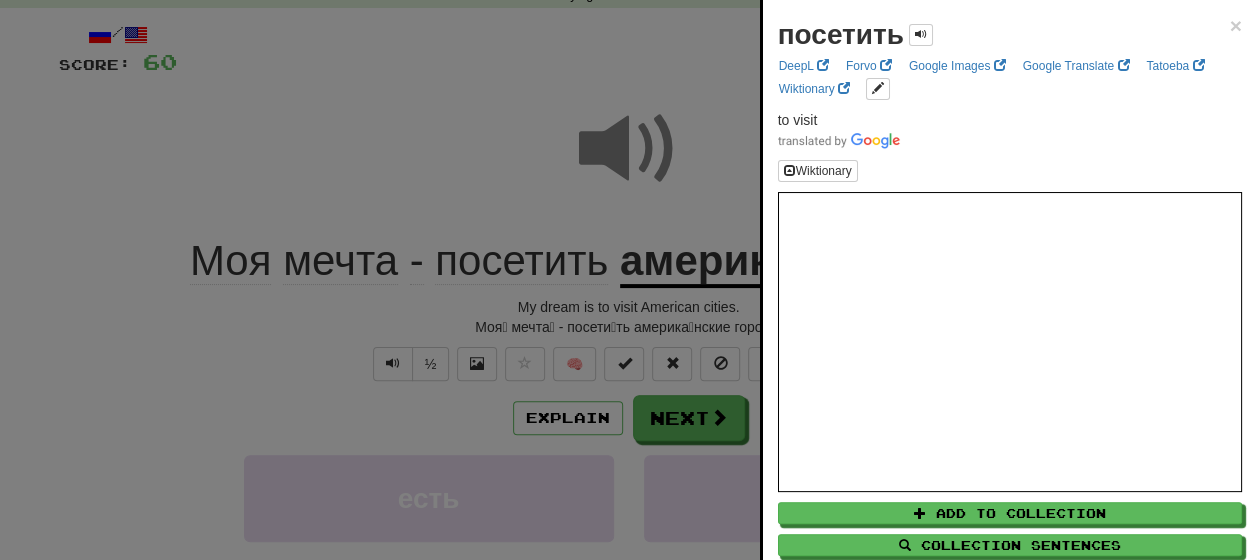 click at bounding box center (628, 280) 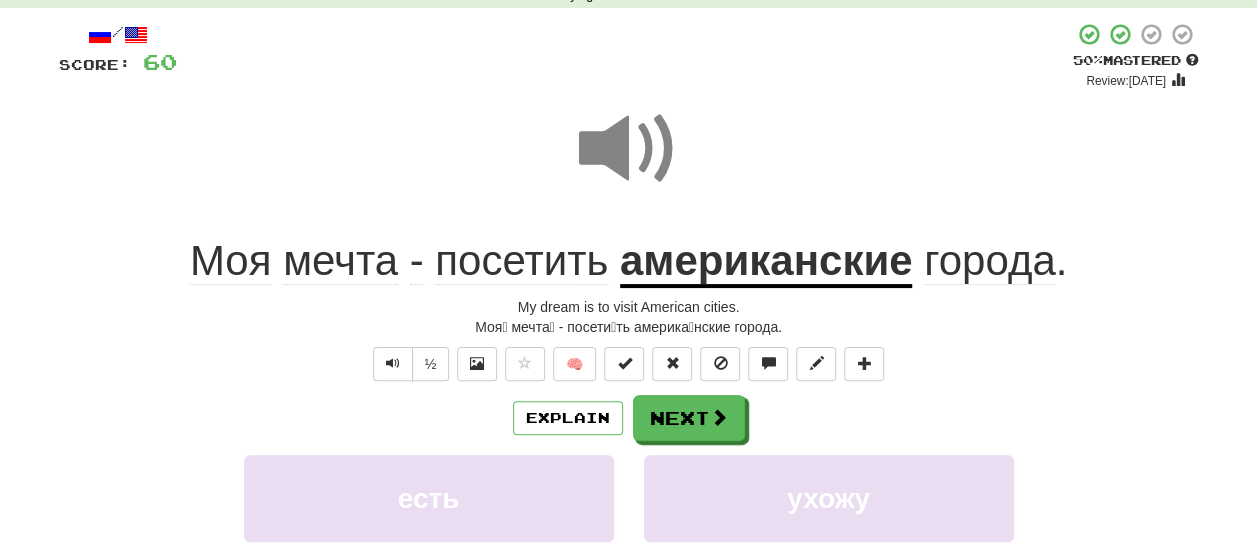click at bounding box center [629, 162] 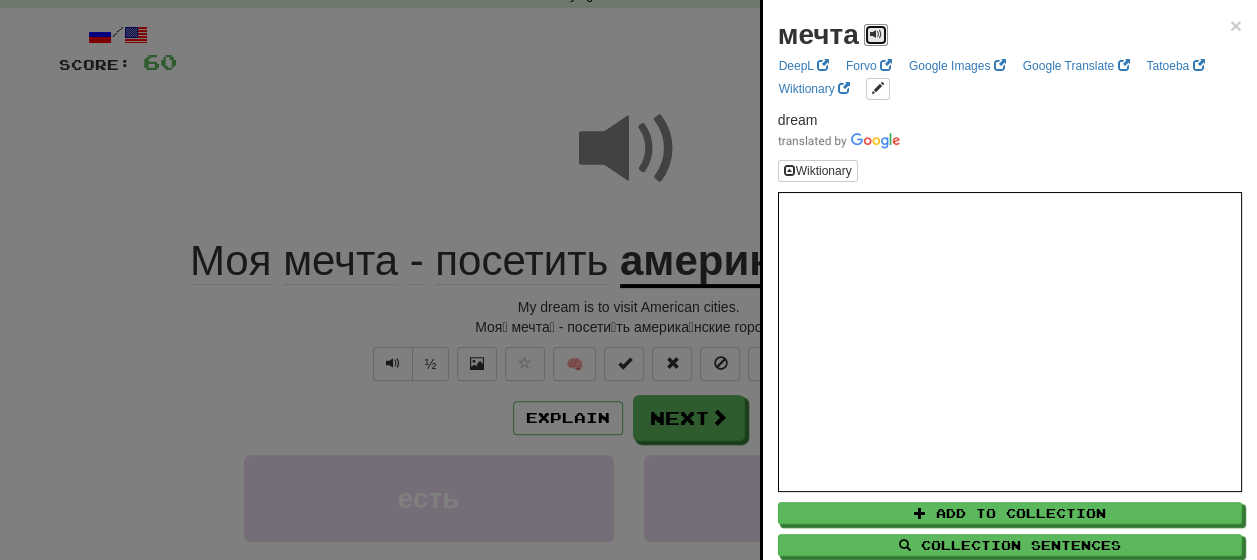 drag, startPoint x: 874, startPoint y: 36, endPoint x: 920, endPoint y: 36, distance: 46 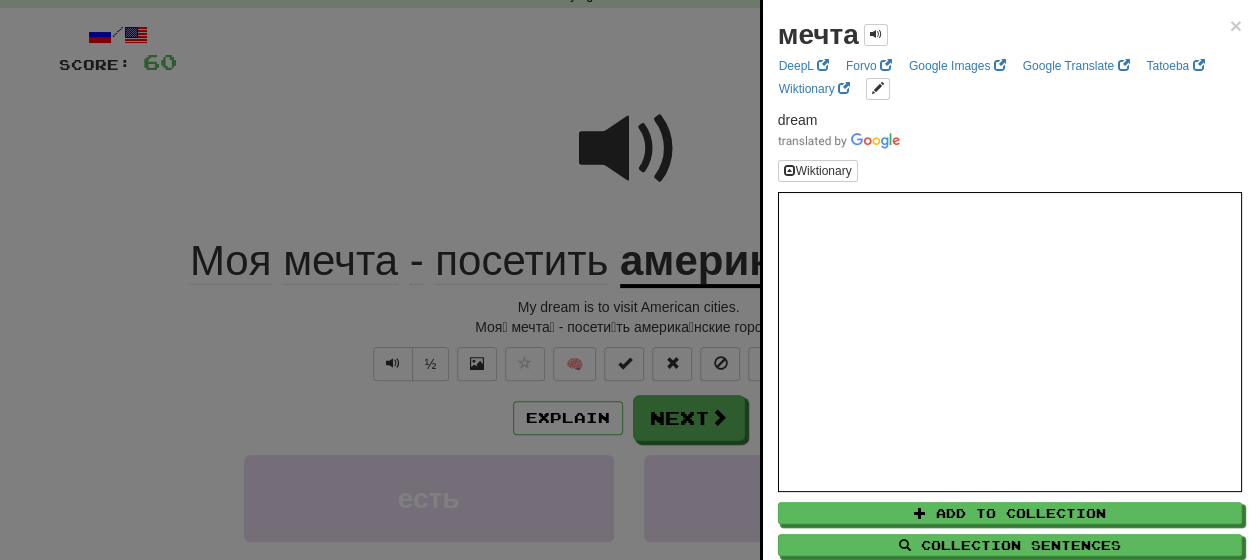 click at bounding box center (628, 280) 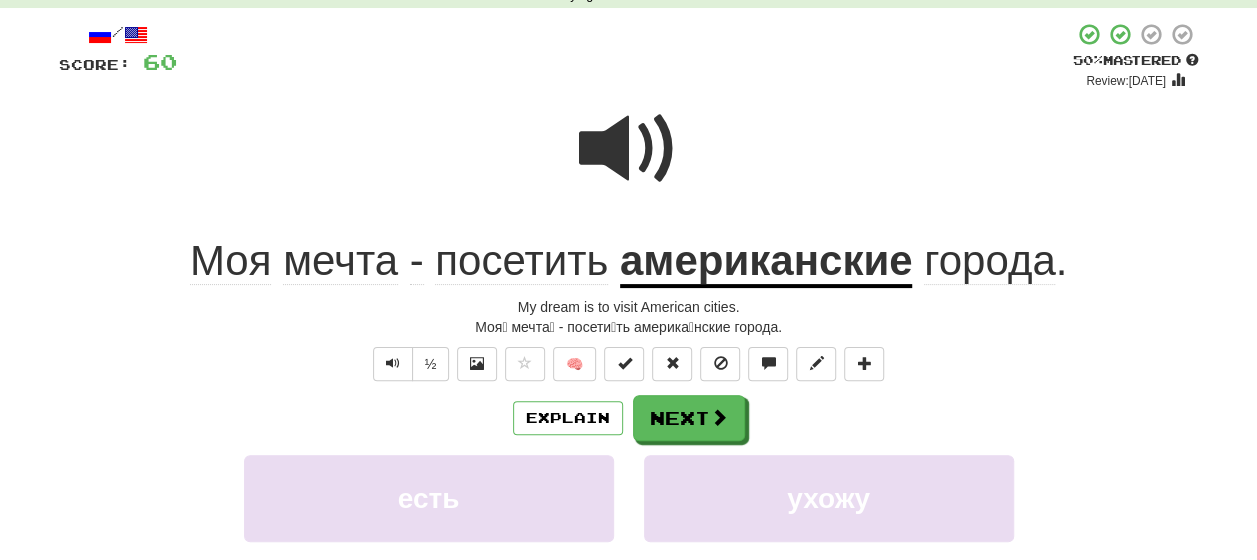 click on "посетить" 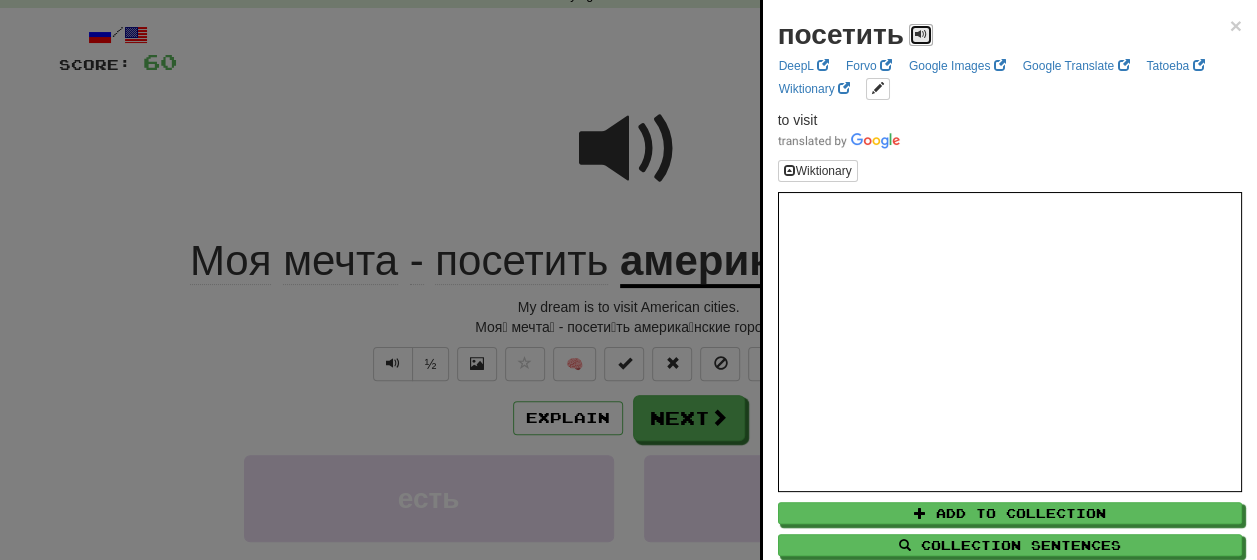 click at bounding box center [921, 35] 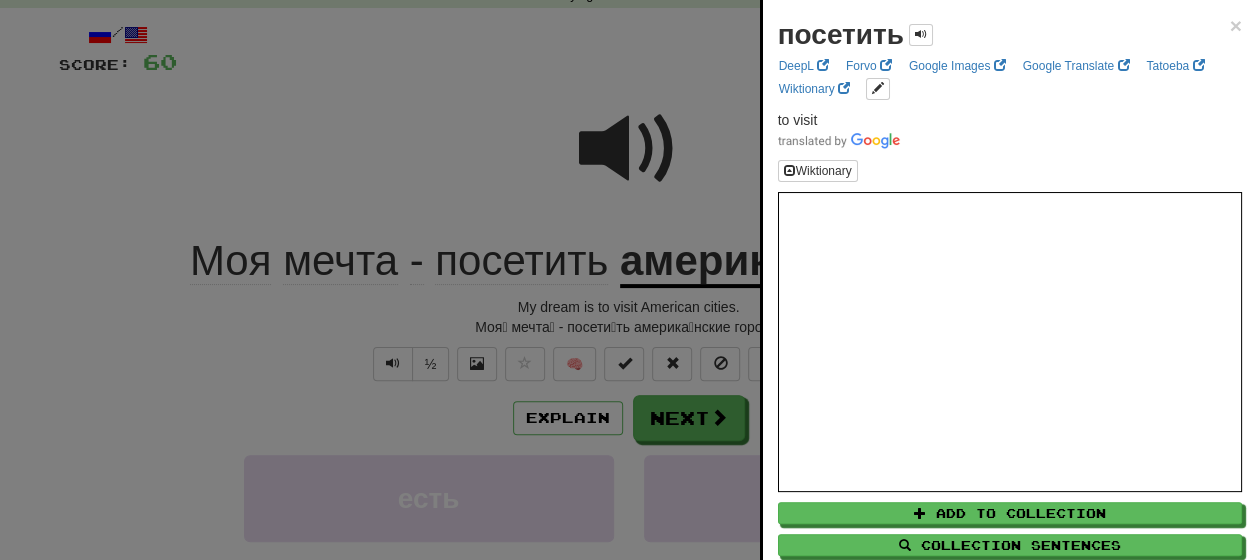 click at bounding box center [628, 280] 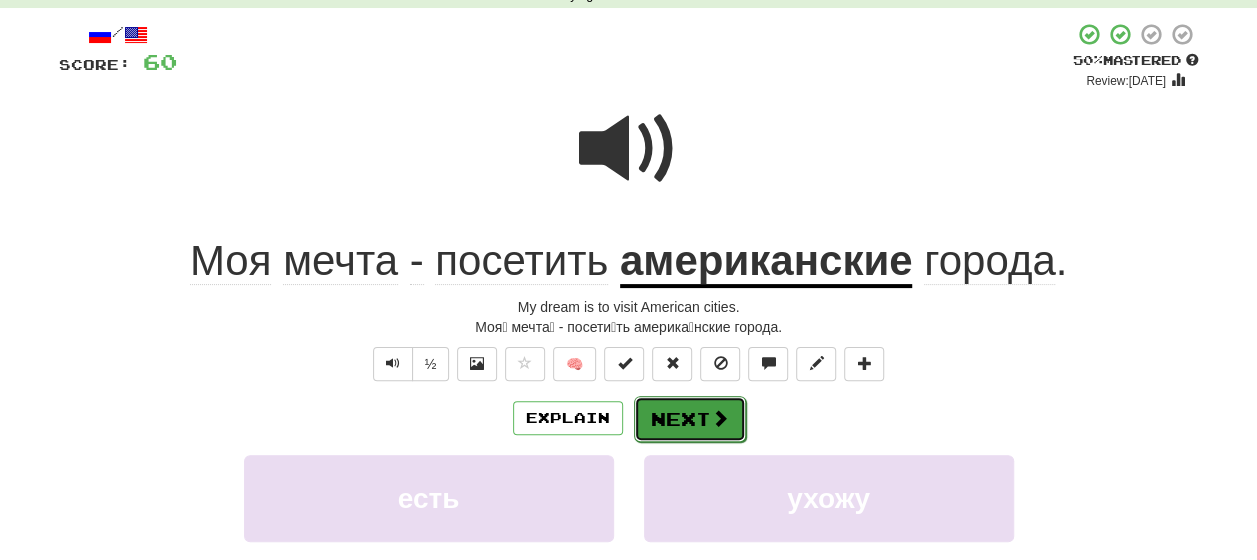 click on "Next" at bounding box center (690, 419) 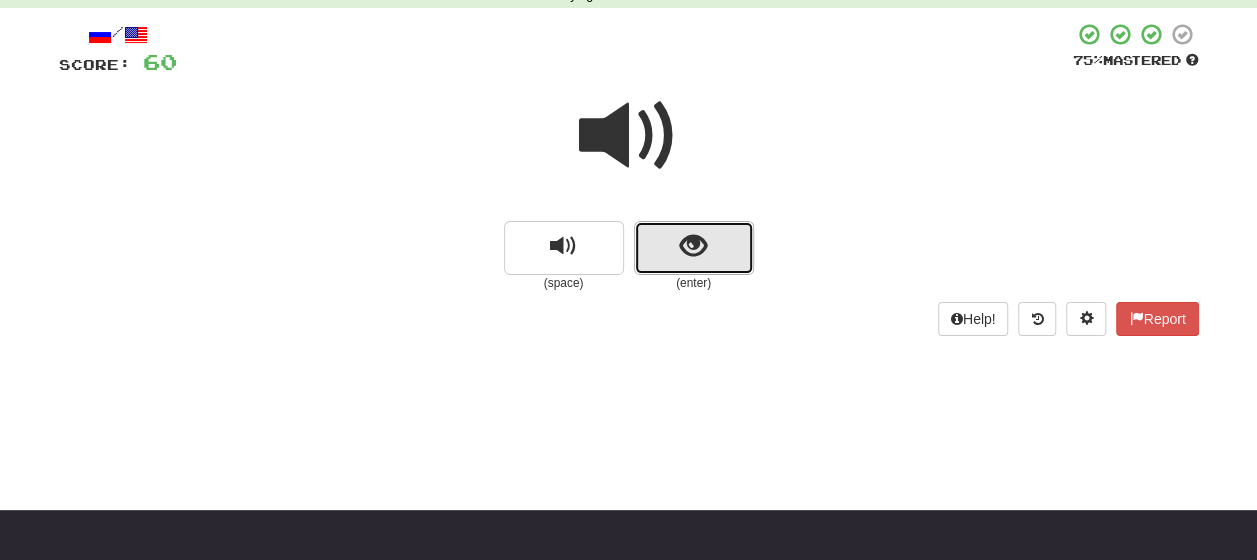 click at bounding box center [693, 246] 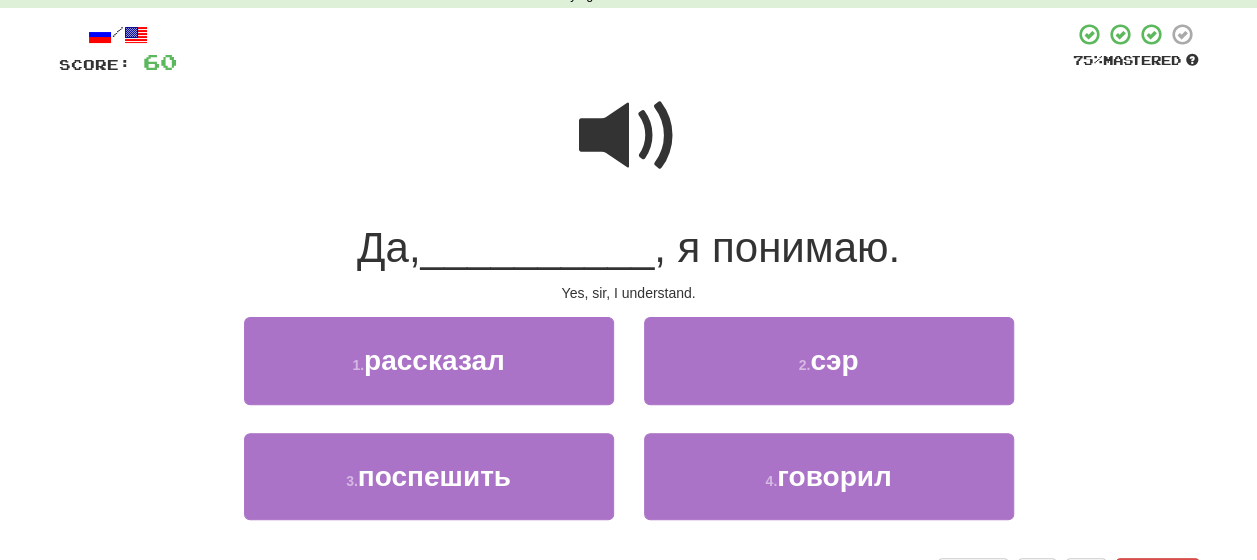 click at bounding box center (629, 136) 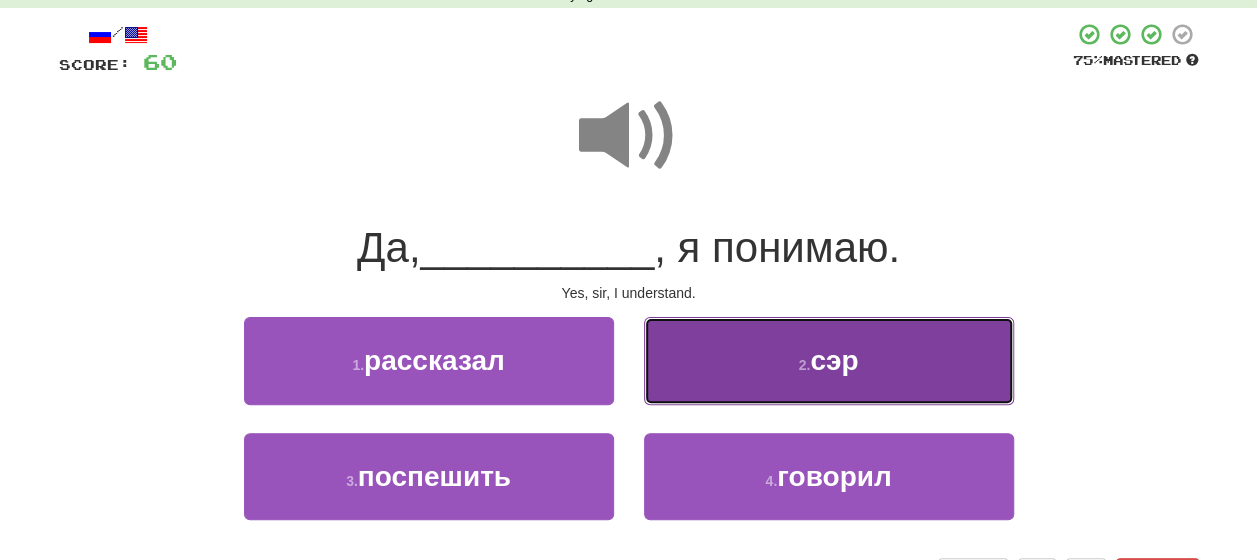click on "2 .  сэр" at bounding box center (829, 360) 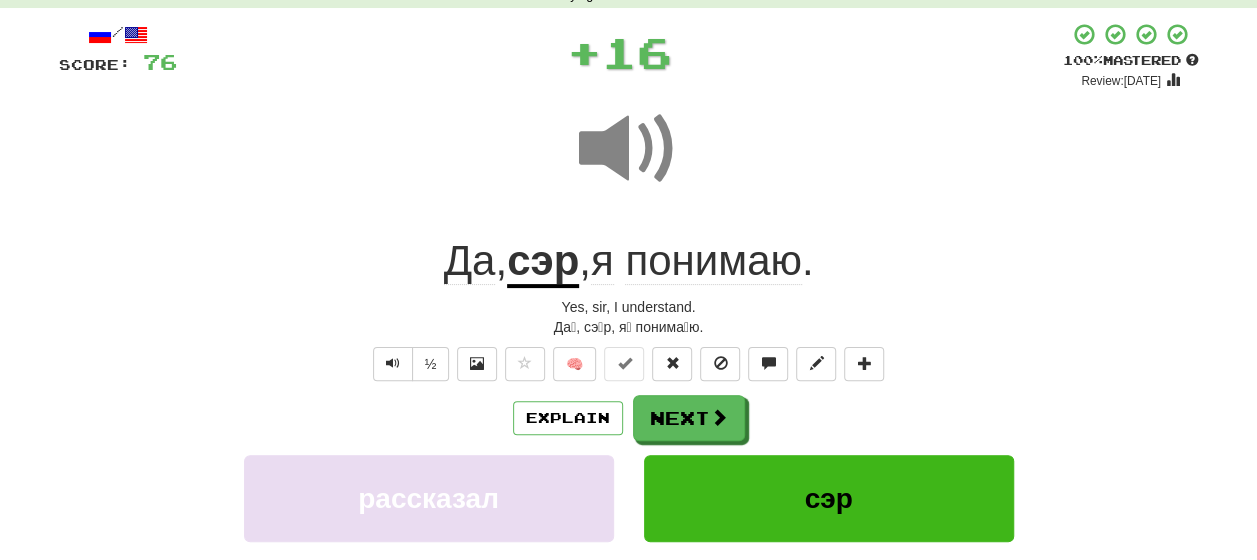 click on "Explain Next" at bounding box center (629, 418) 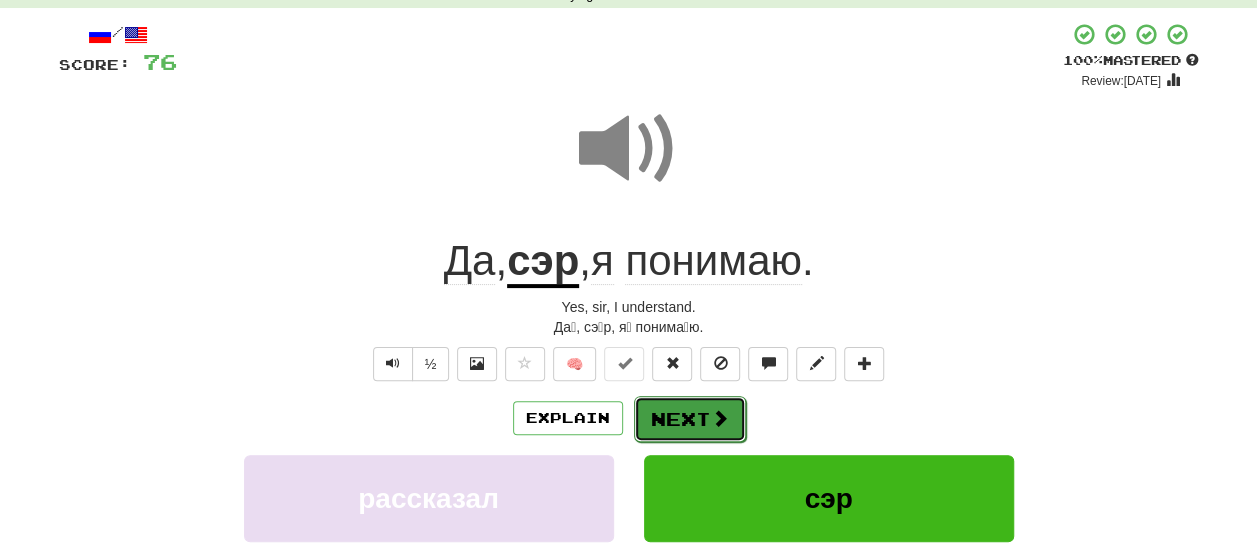 click on "Next" at bounding box center (690, 419) 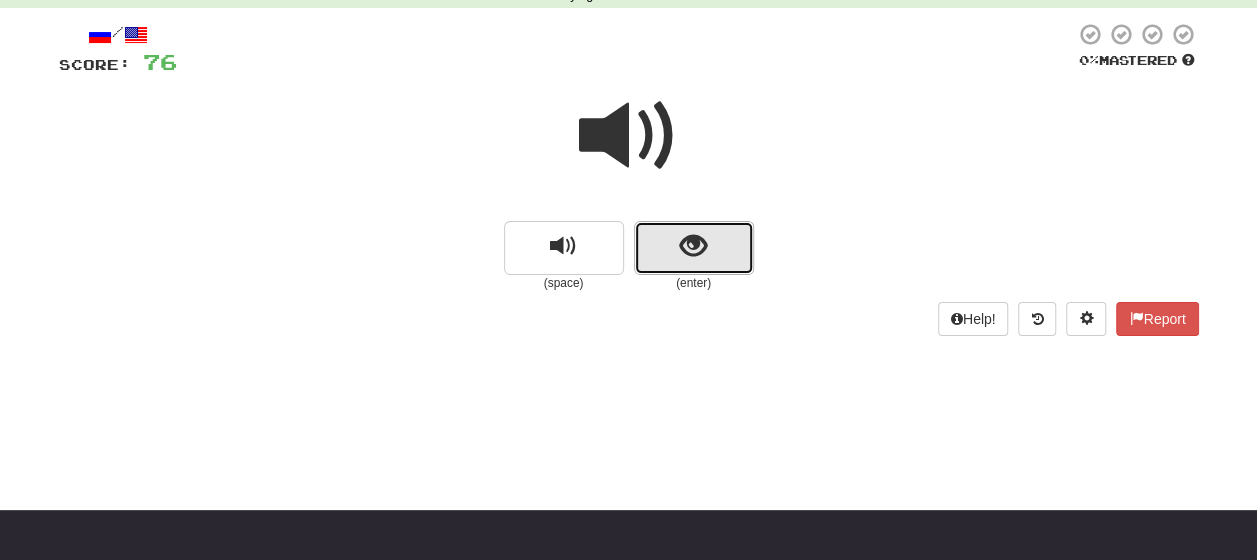 click at bounding box center (693, 246) 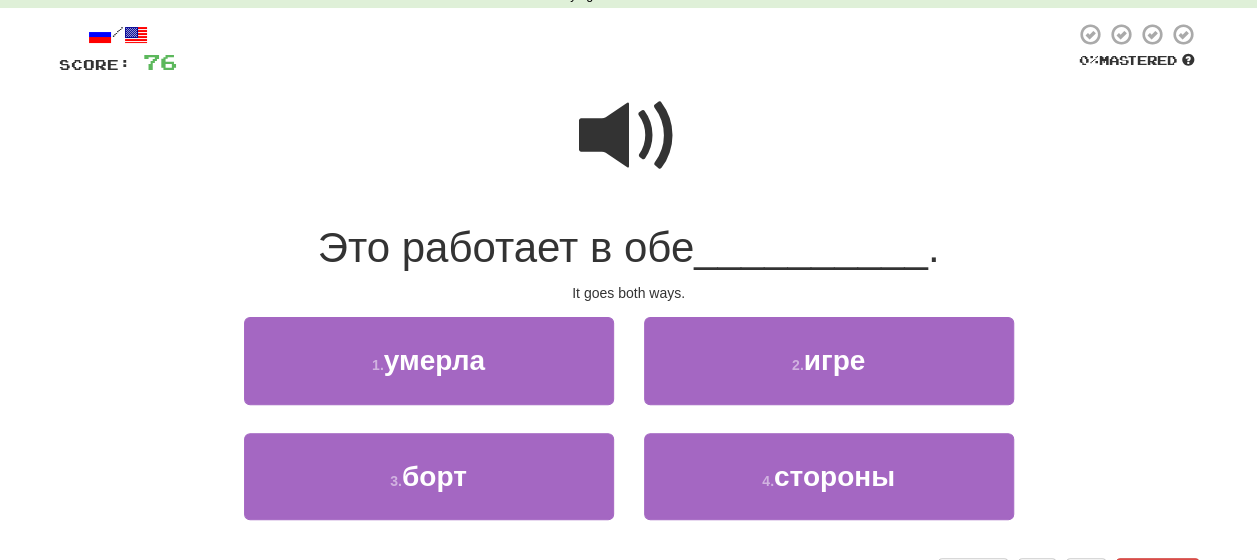 click at bounding box center (629, 136) 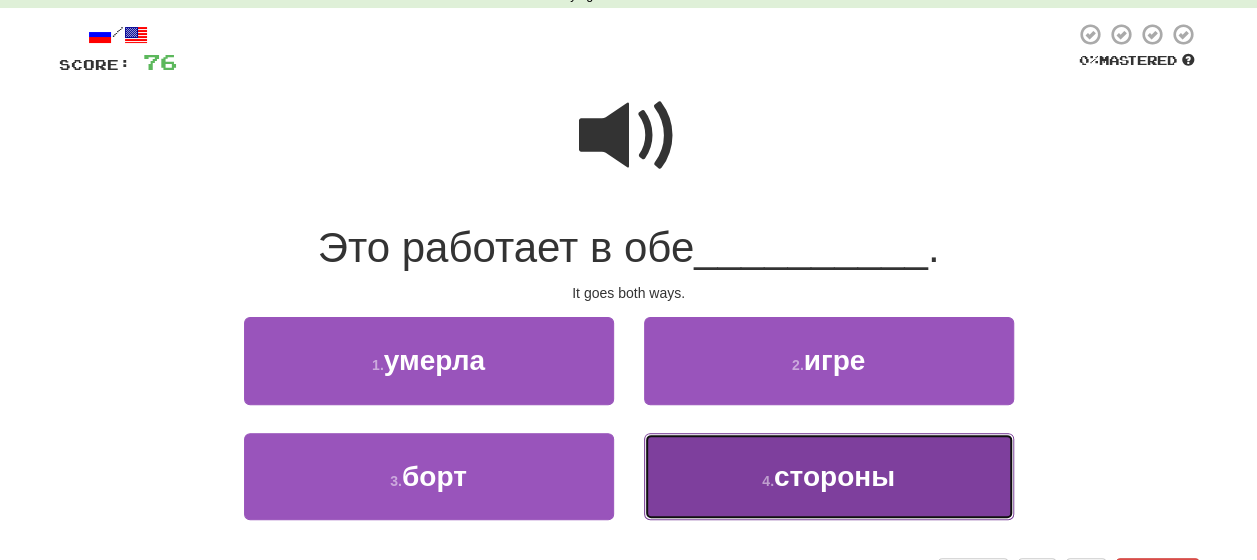 click on "4 .  стороны" at bounding box center (829, 476) 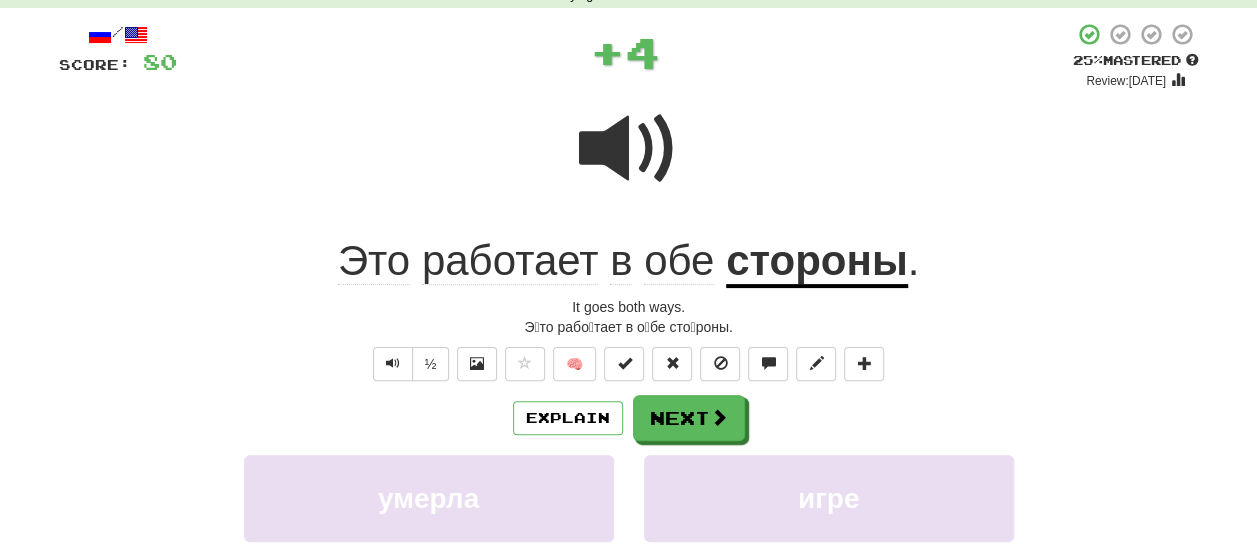 click on "Explain Next" at bounding box center [629, 418] 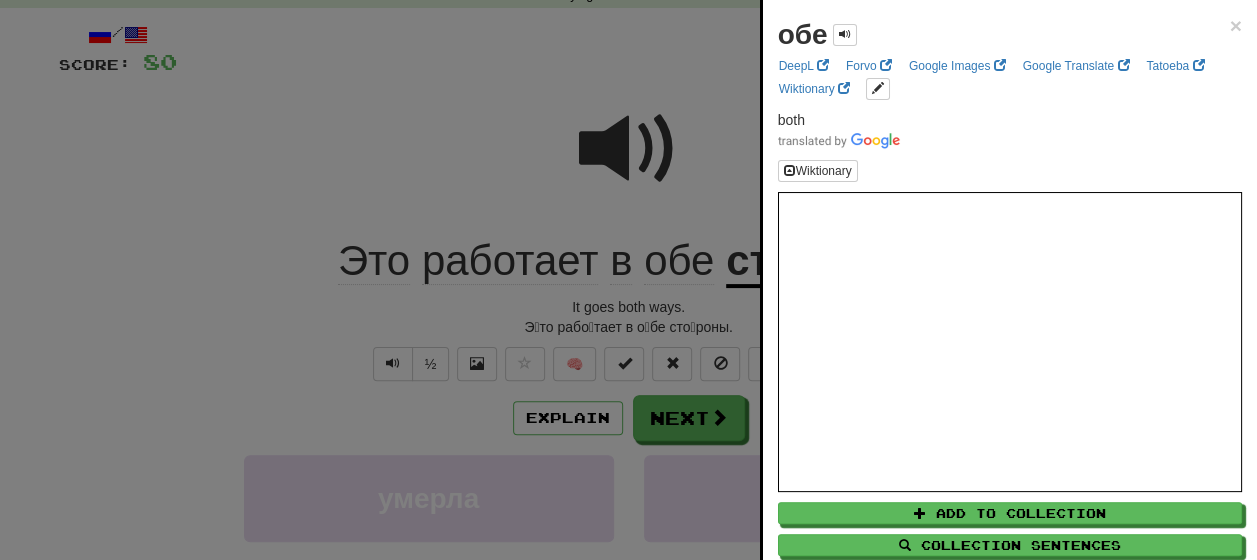 click at bounding box center (628, 280) 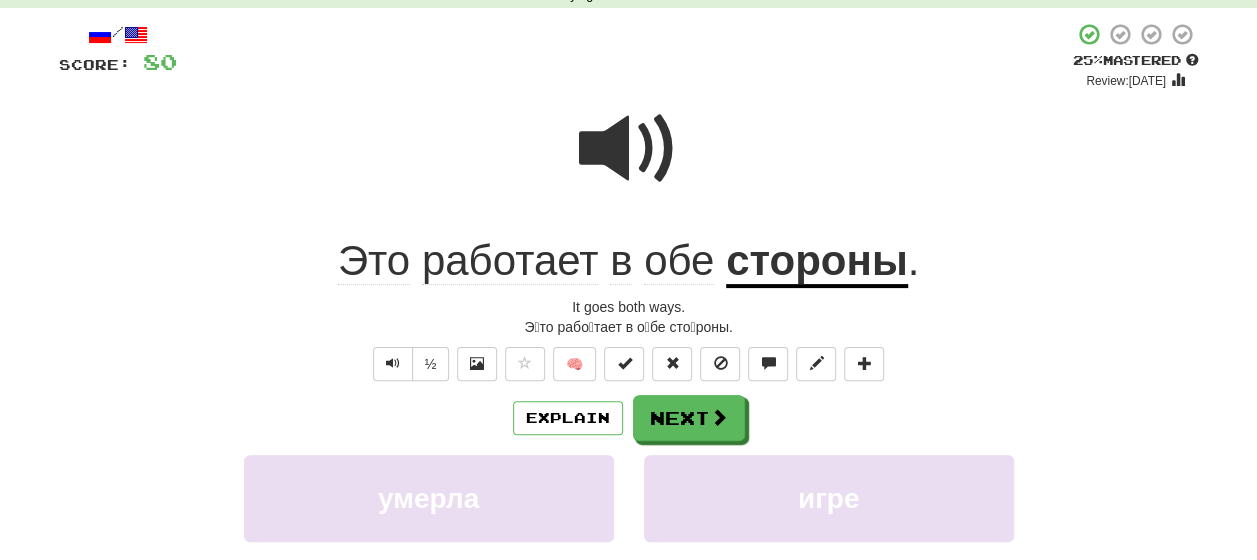 click on "стороны" at bounding box center [817, 262] 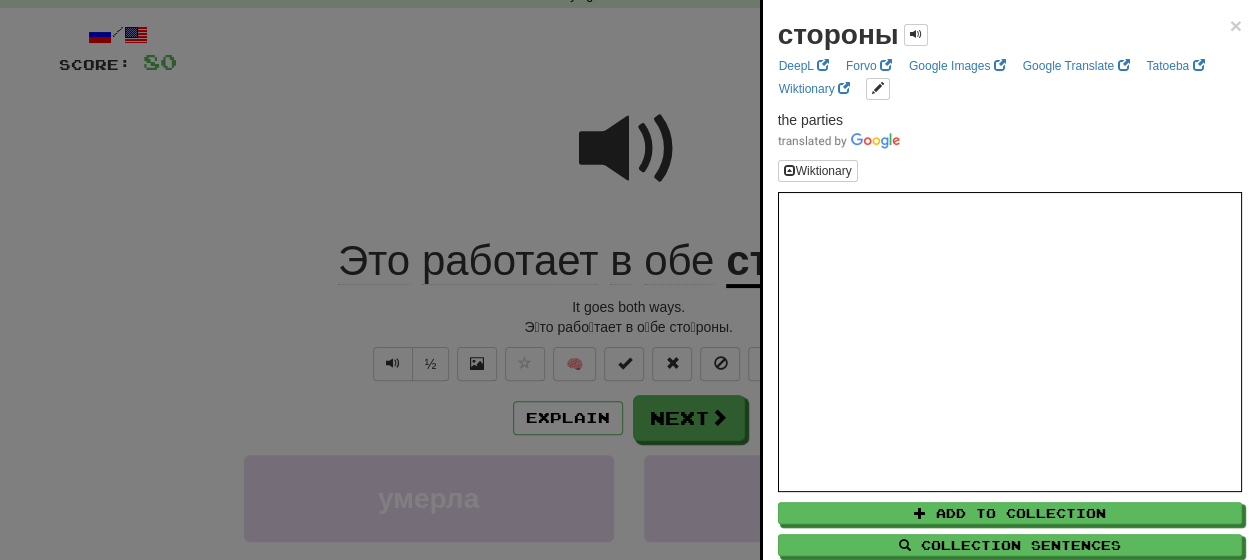 click at bounding box center [628, 280] 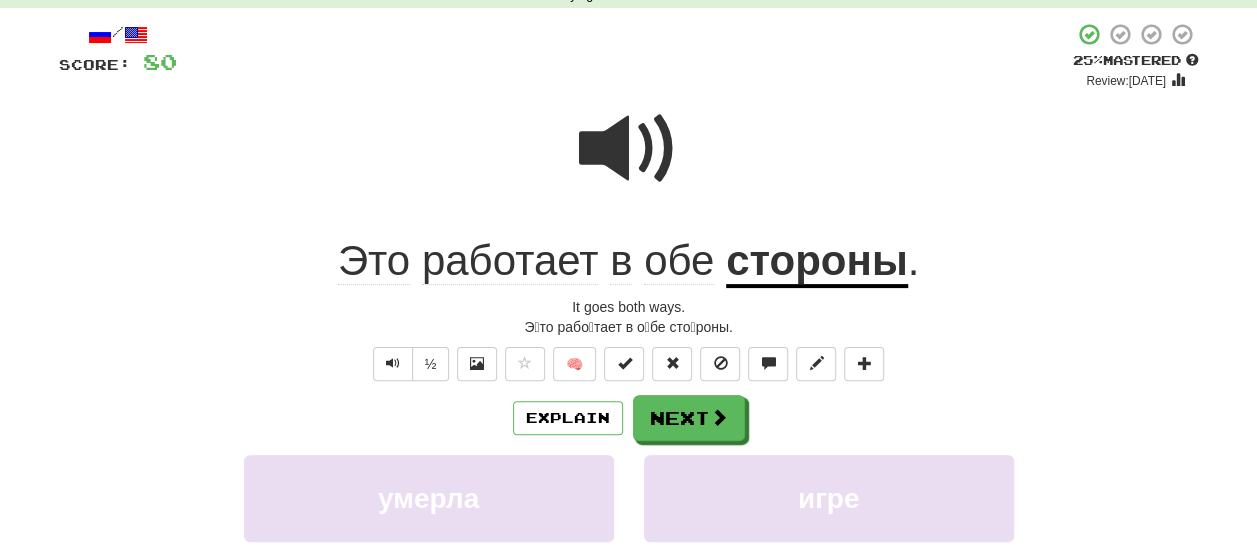 click at bounding box center [629, 149] 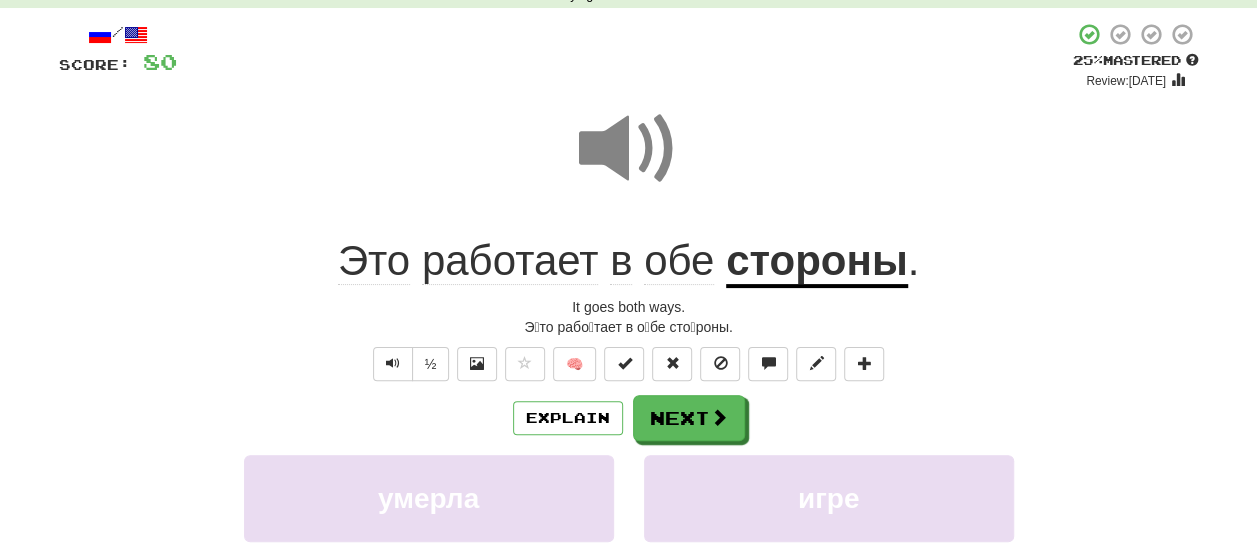 click on "обе" 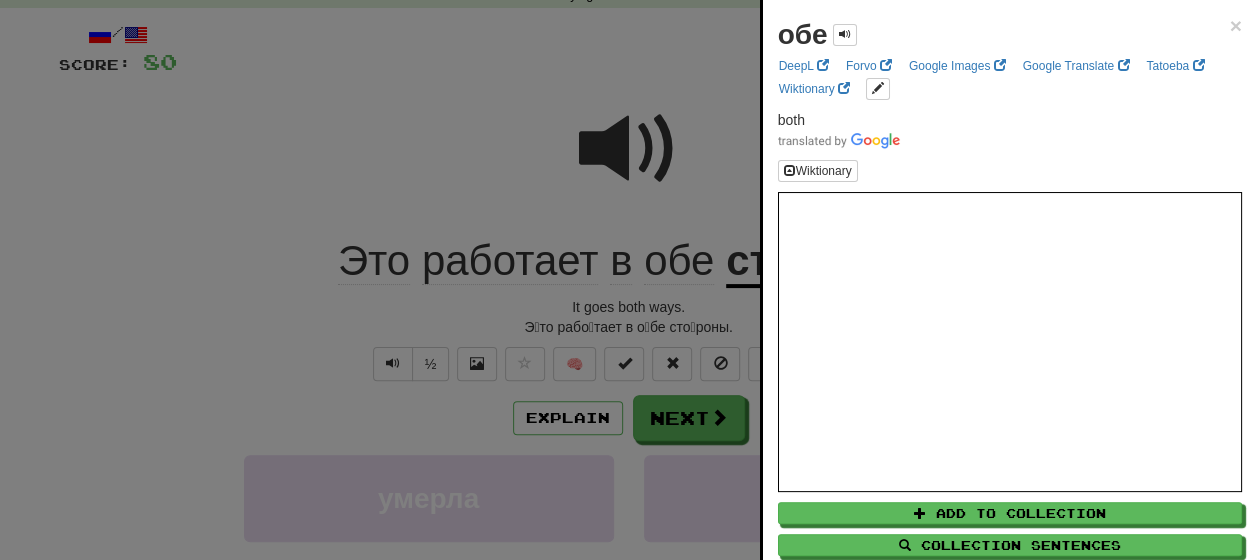 click at bounding box center (628, 280) 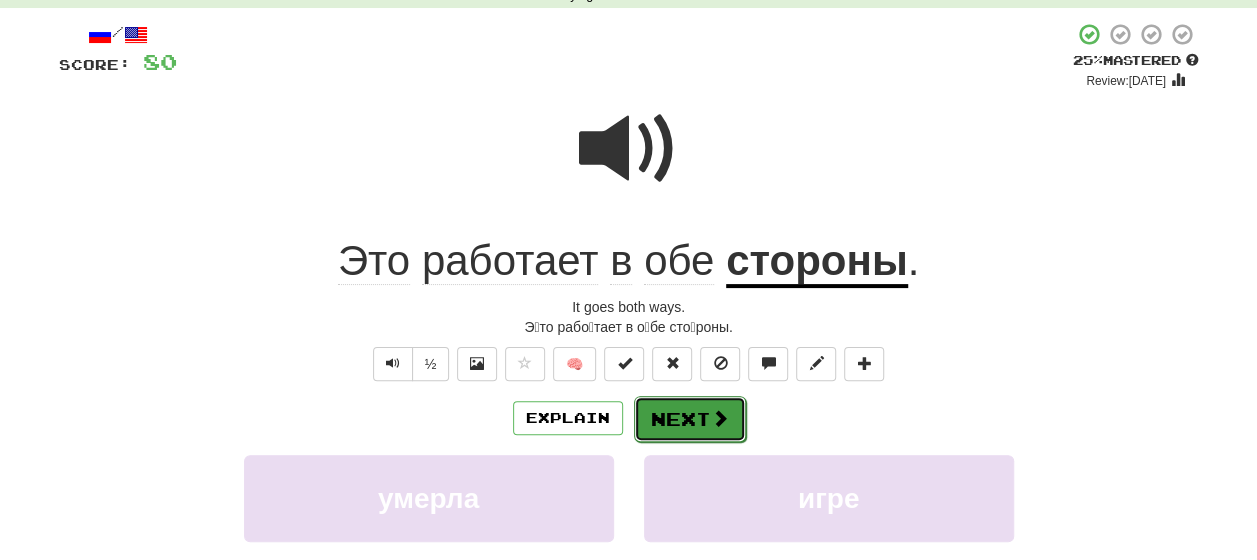 click on "Next" at bounding box center (690, 419) 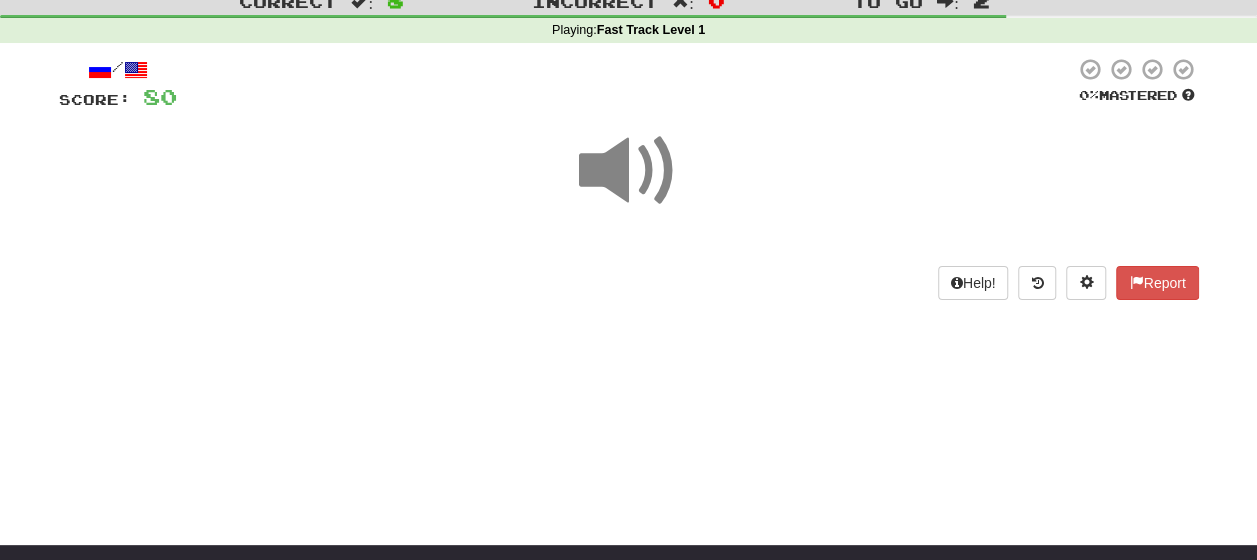scroll, scrollTop: 38, scrollLeft: 0, axis: vertical 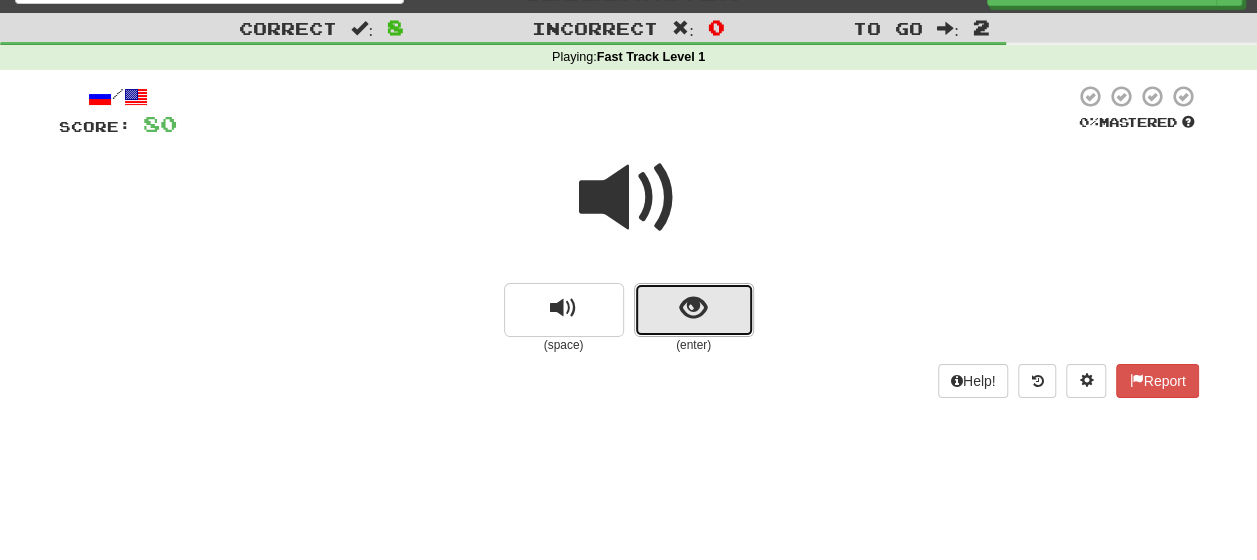 click at bounding box center [694, 310] 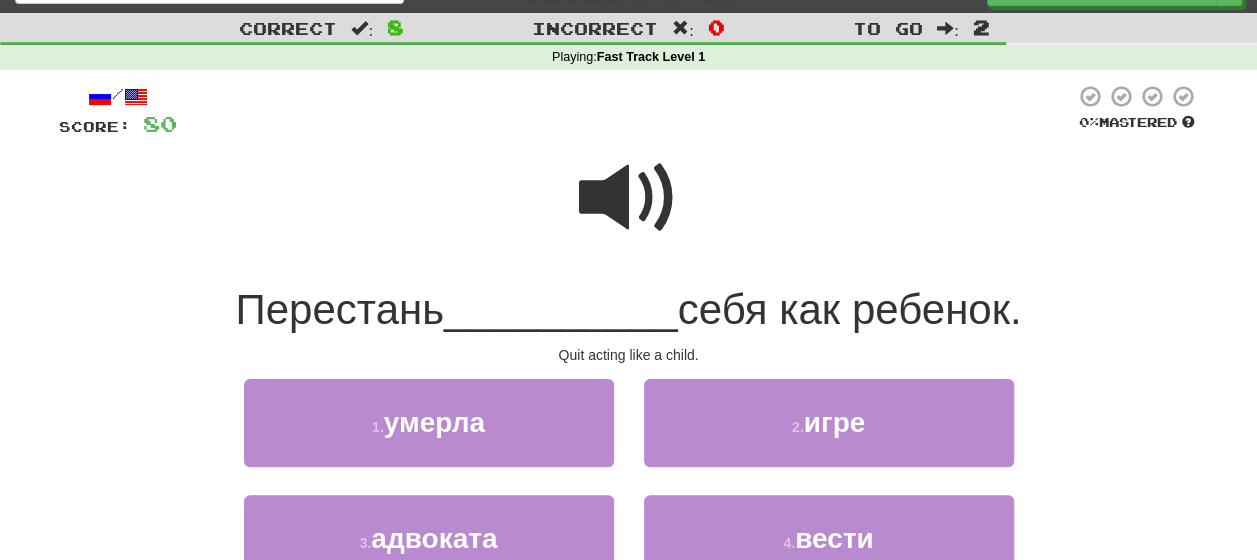 click at bounding box center [629, 198] 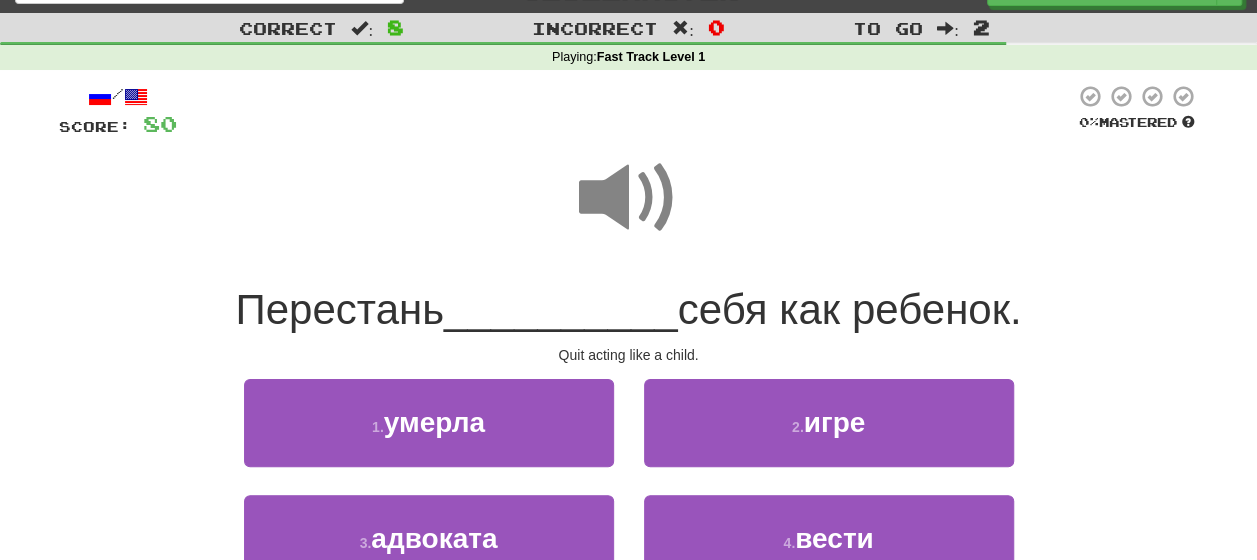 scroll, scrollTop: 138, scrollLeft: 0, axis: vertical 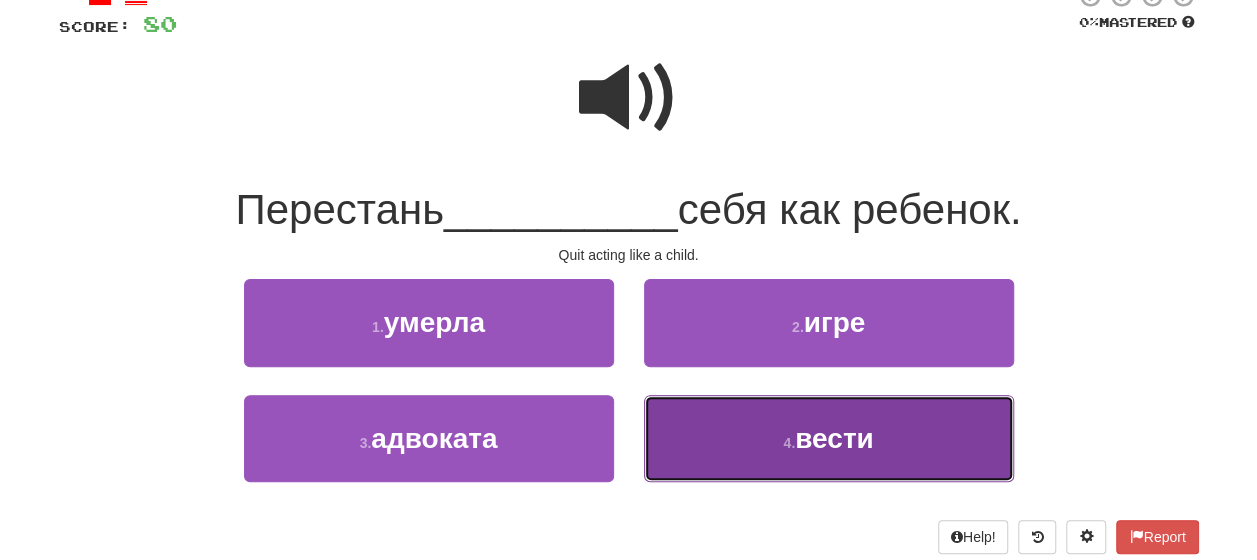click on "вести" at bounding box center [834, 438] 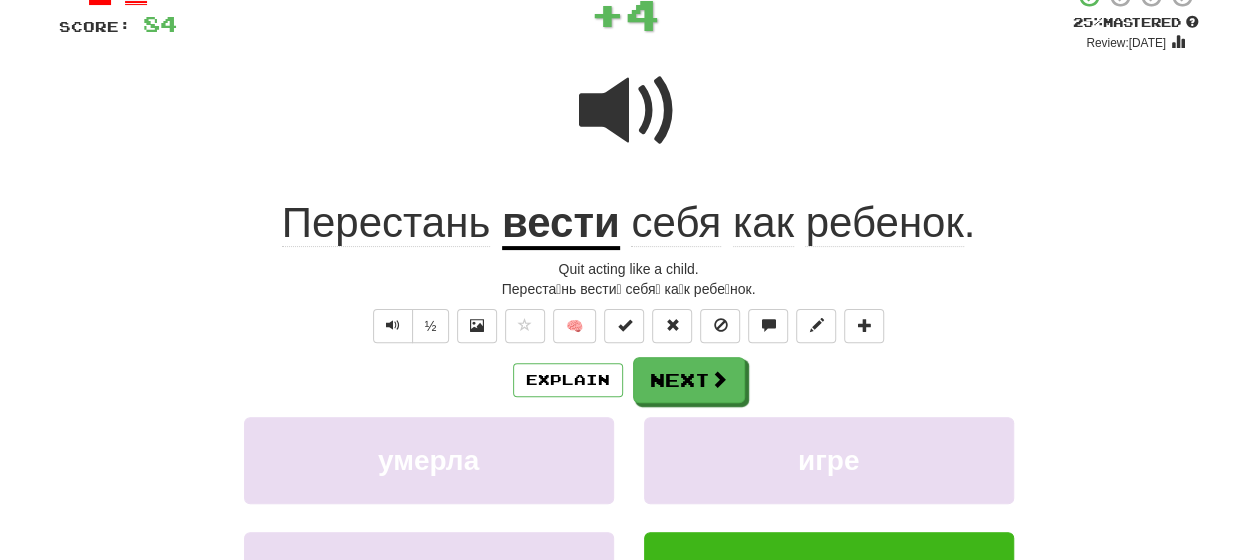 click on "Explain Next" at bounding box center [629, 380] 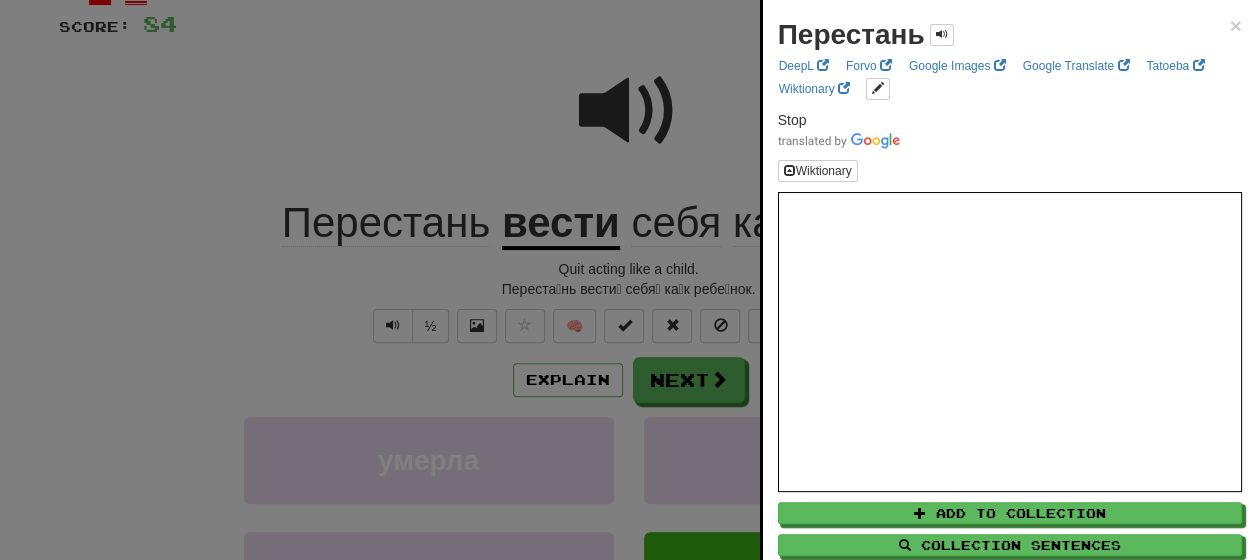 click on "Перестань ×" at bounding box center [1010, 35] 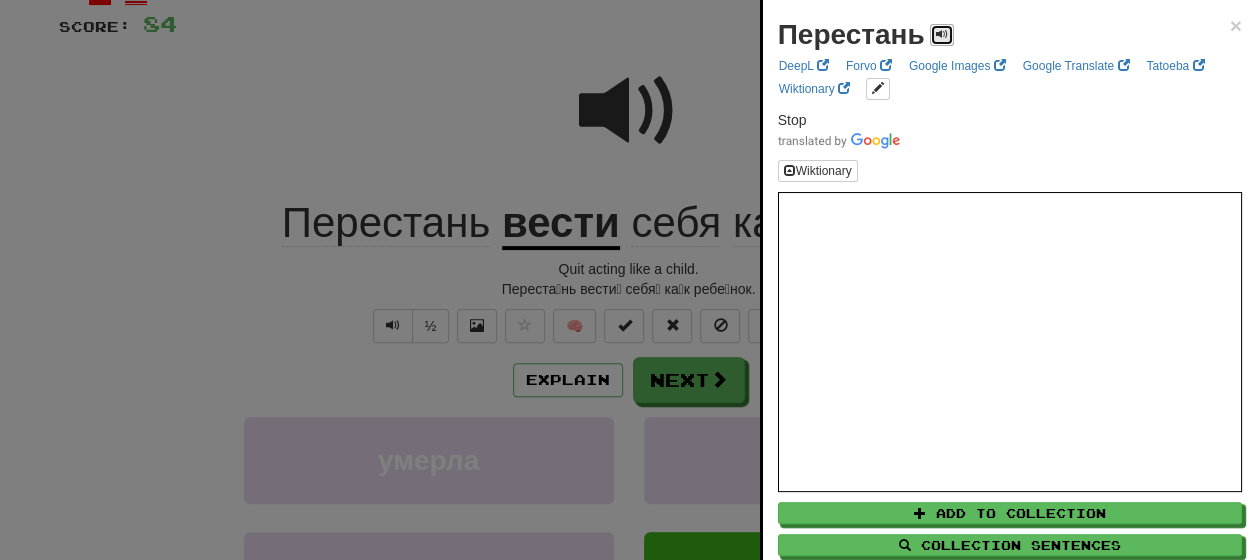 click at bounding box center (942, 34) 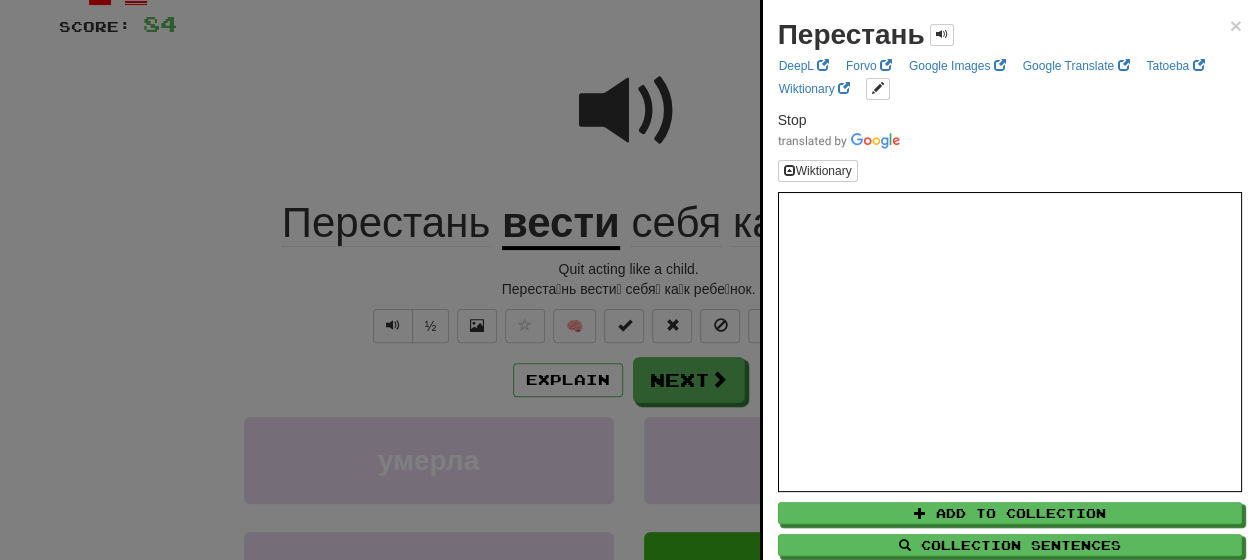 click at bounding box center [628, 280] 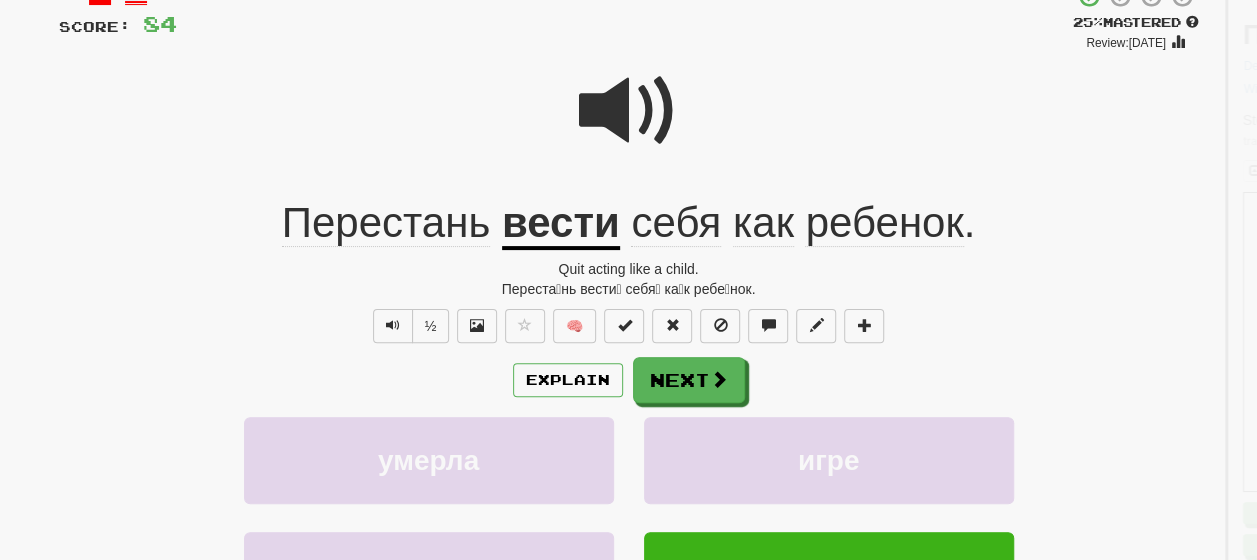 click on "вести" at bounding box center [561, 224] 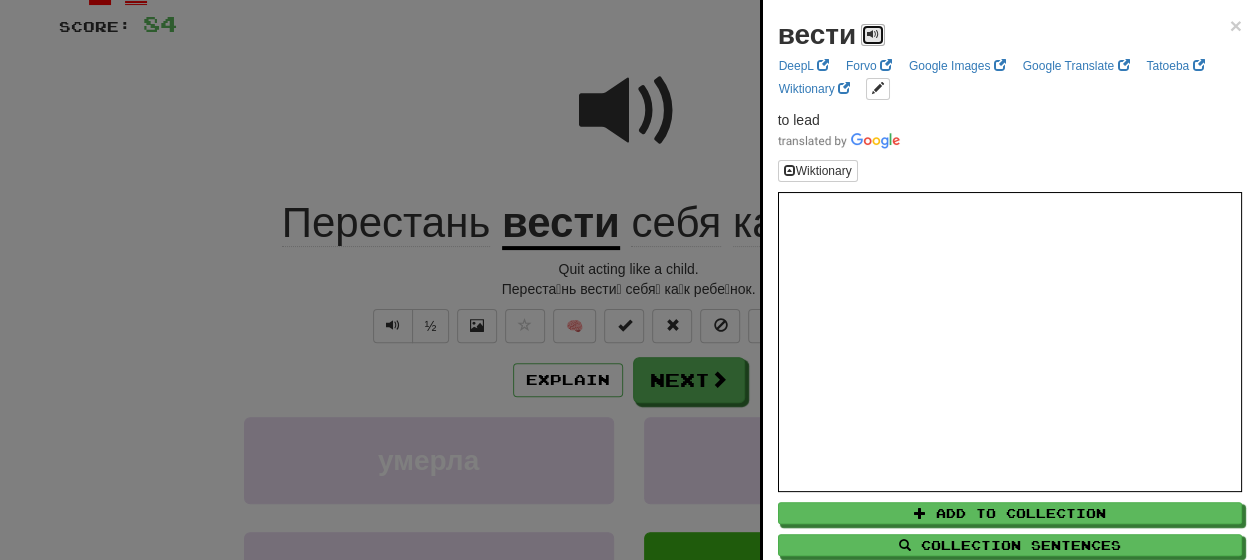 click at bounding box center (873, 34) 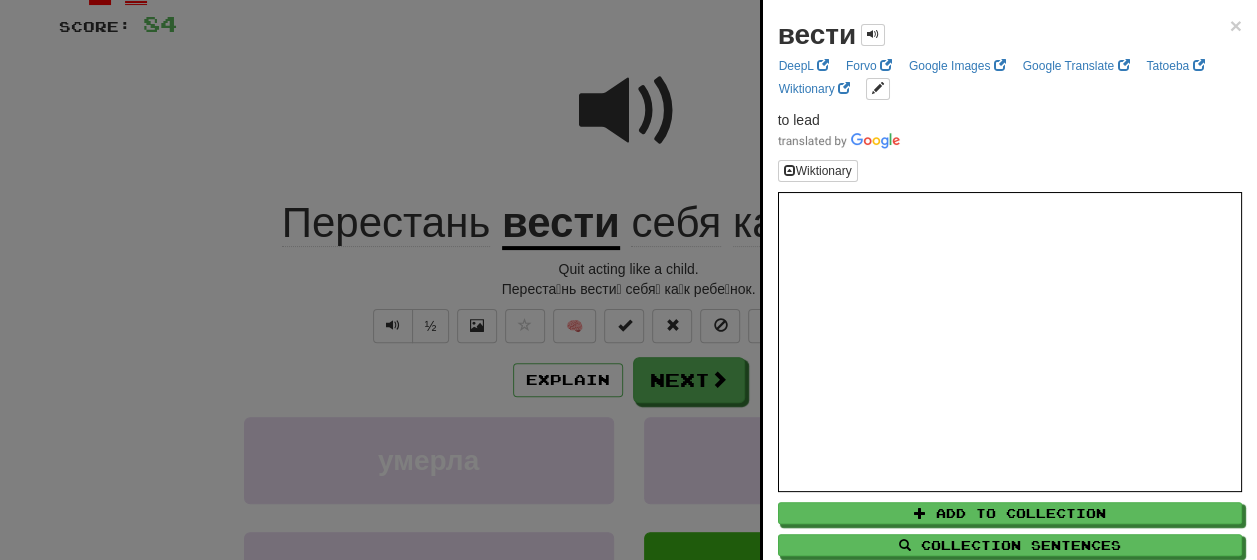 click at bounding box center (628, 280) 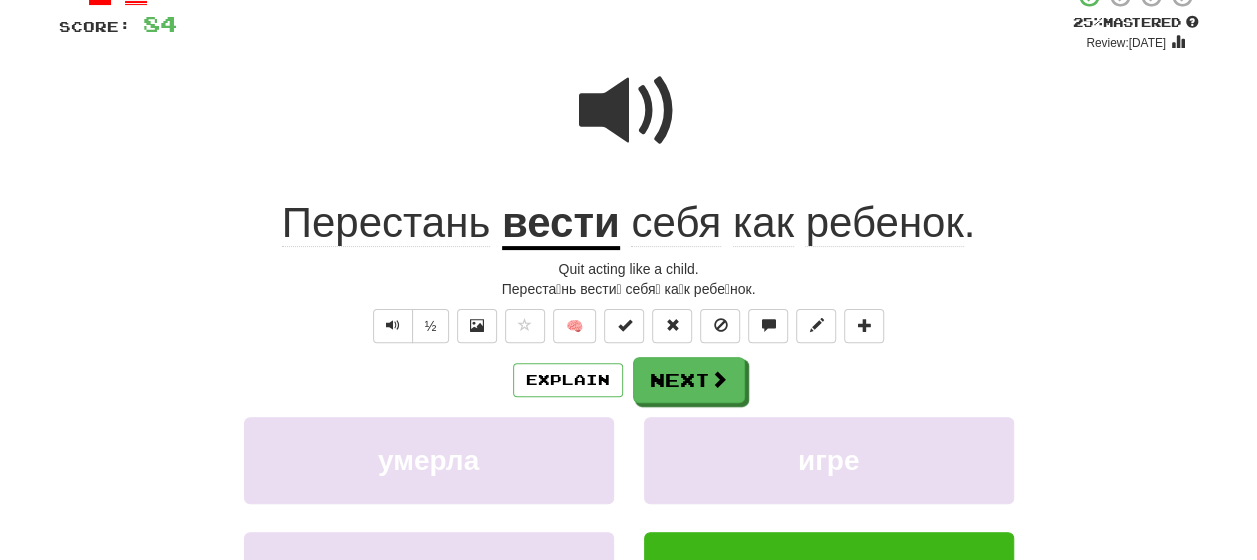 click on "ребенок" at bounding box center (884, 223) 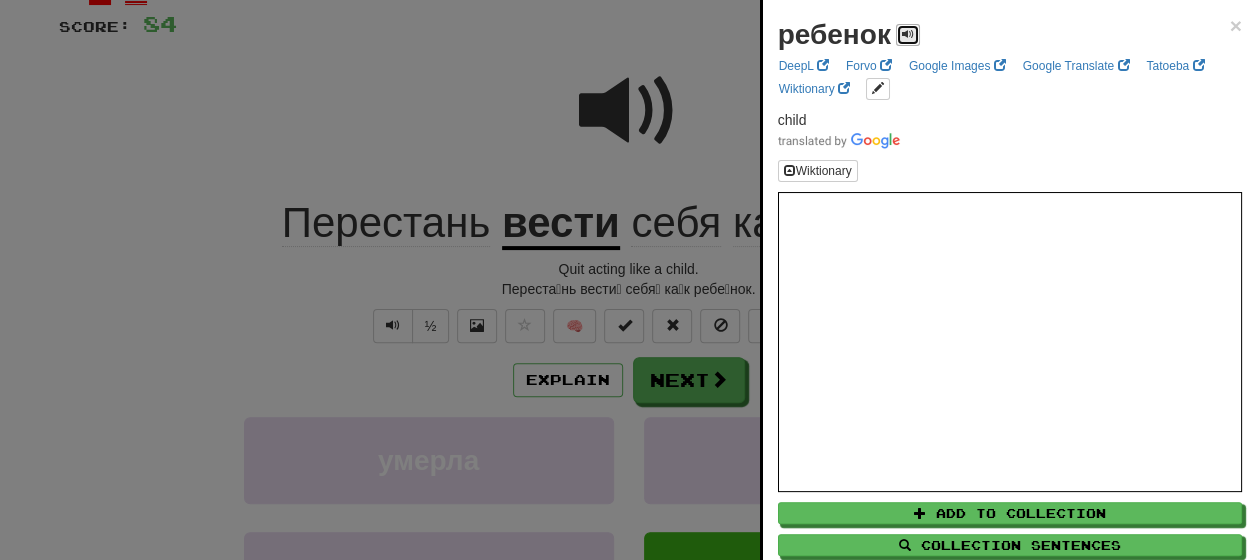 click at bounding box center [908, 35] 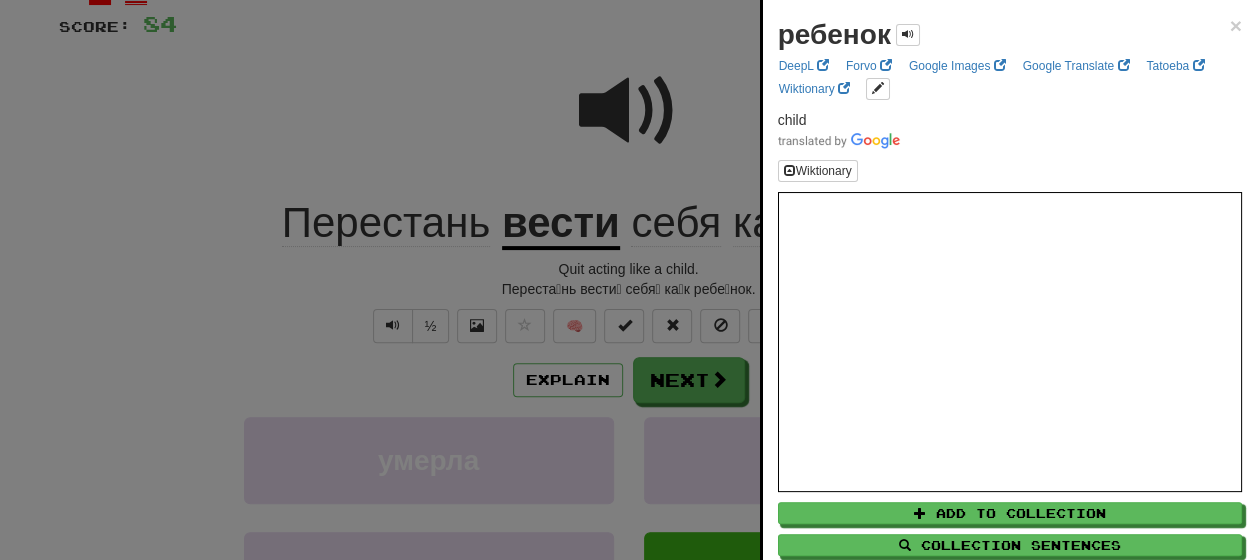 click at bounding box center [628, 280] 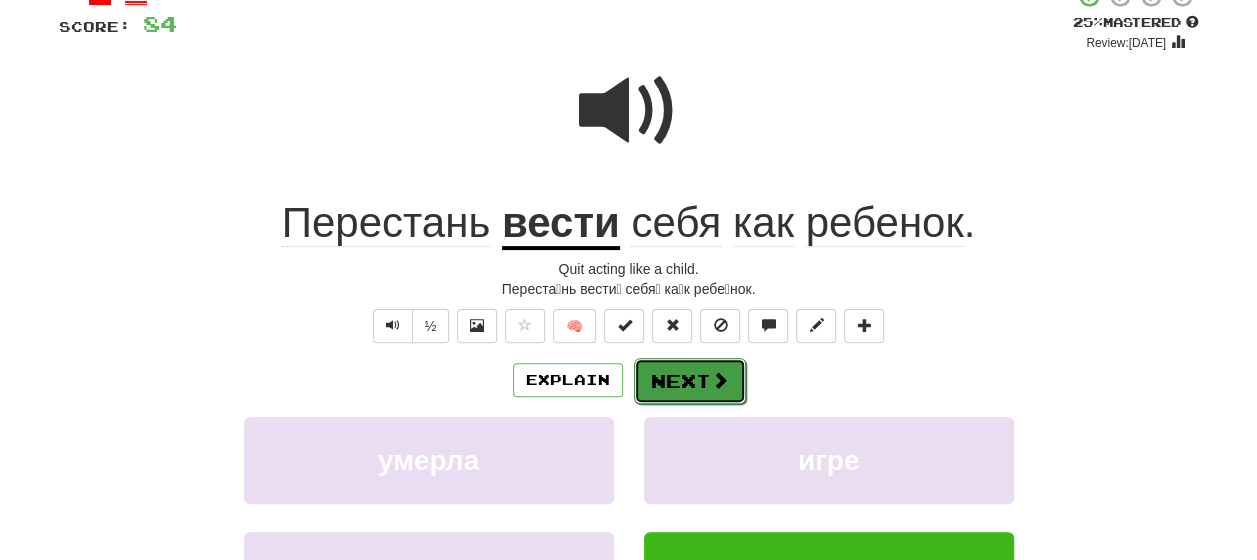 click on "Next" at bounding box center [690, 381] 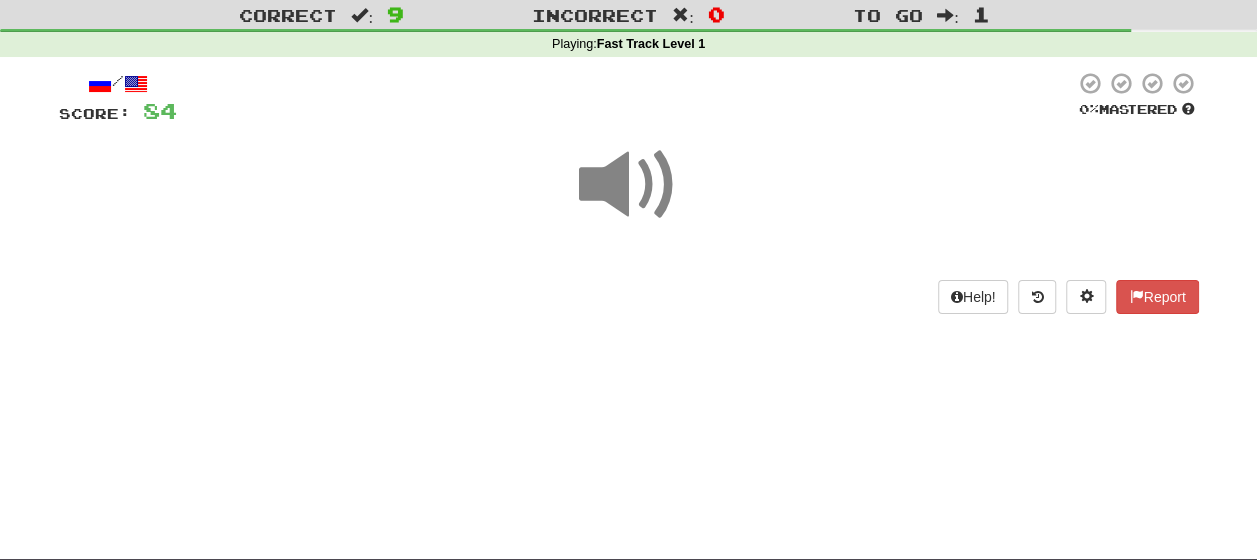 scroll, scrollTop: 48, scrollLeft: 0, axis: vertical 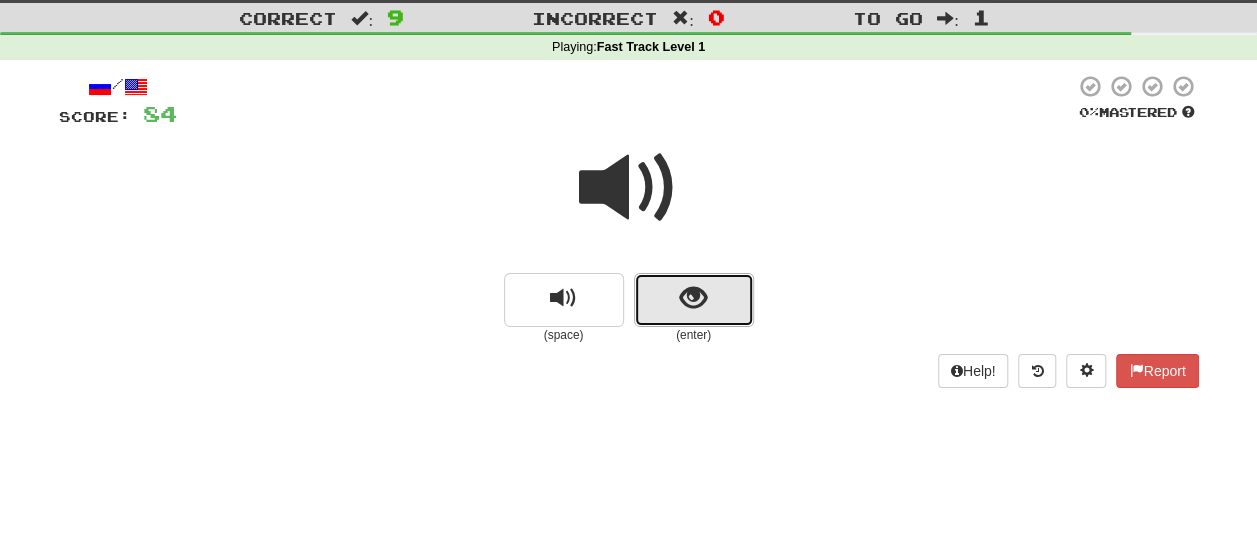 click at bounding box center [693, 298] 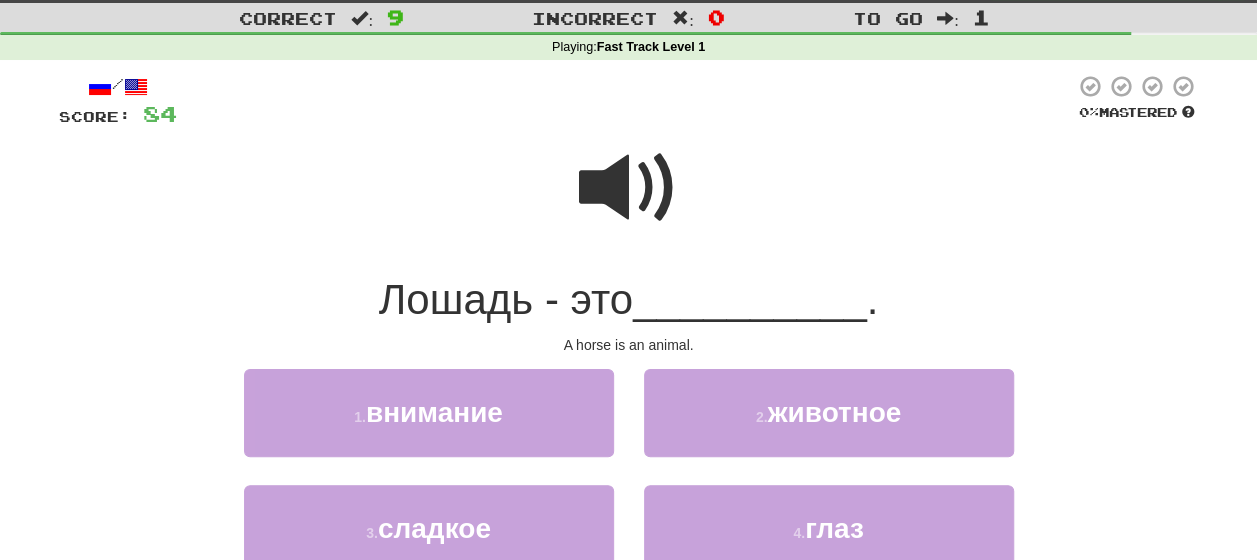 click at bounding box center [629, 188] 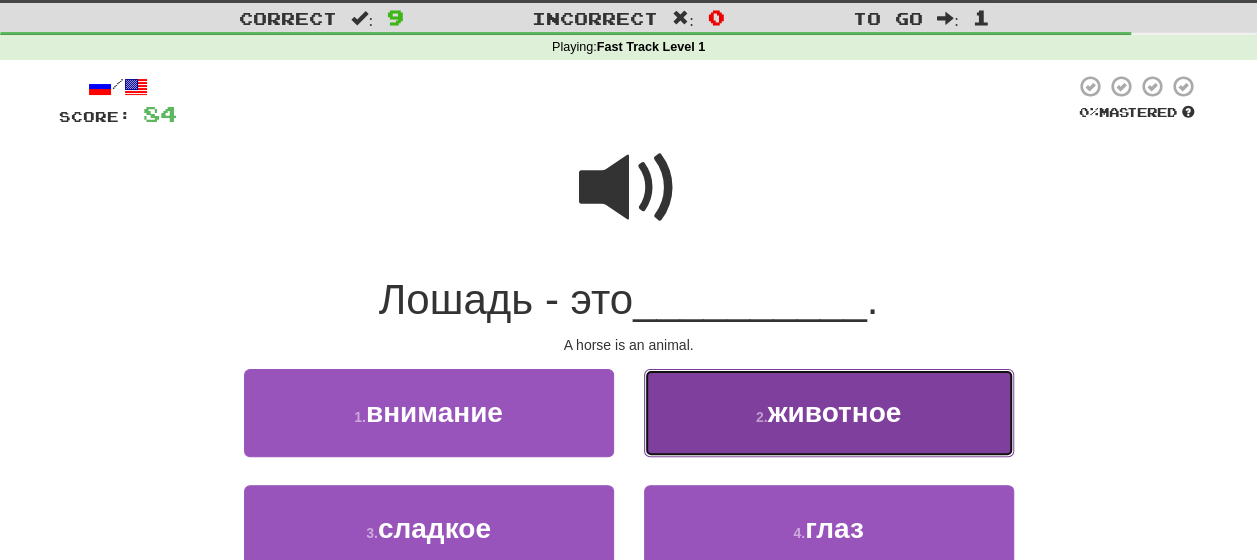 click on "животное" at bounding box center [835, 412] 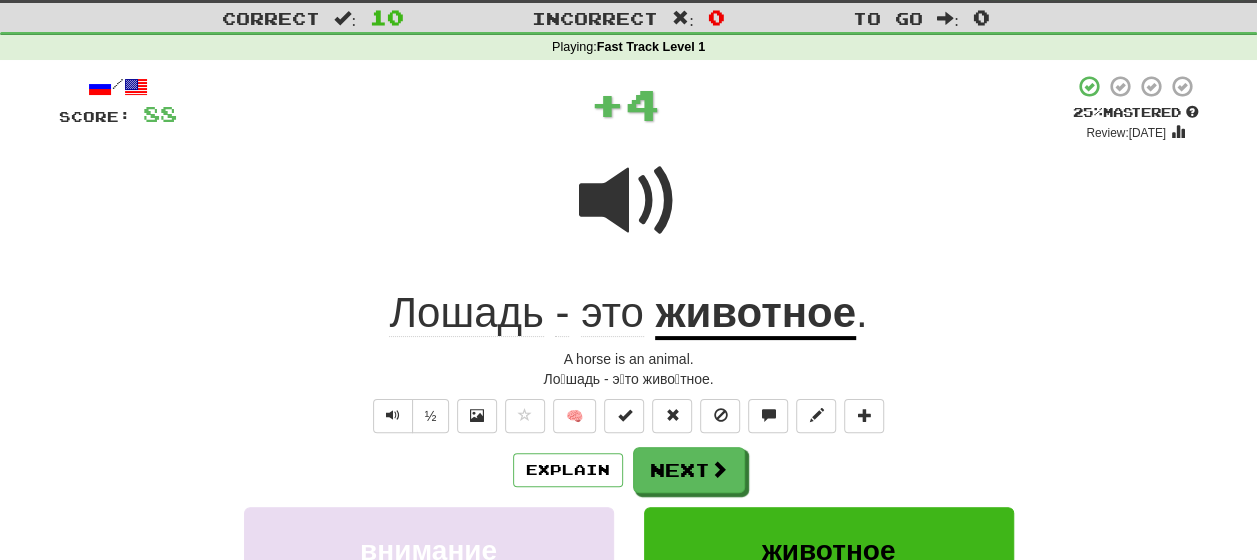 click on "Explain Next" at bounding box center [629, 470] 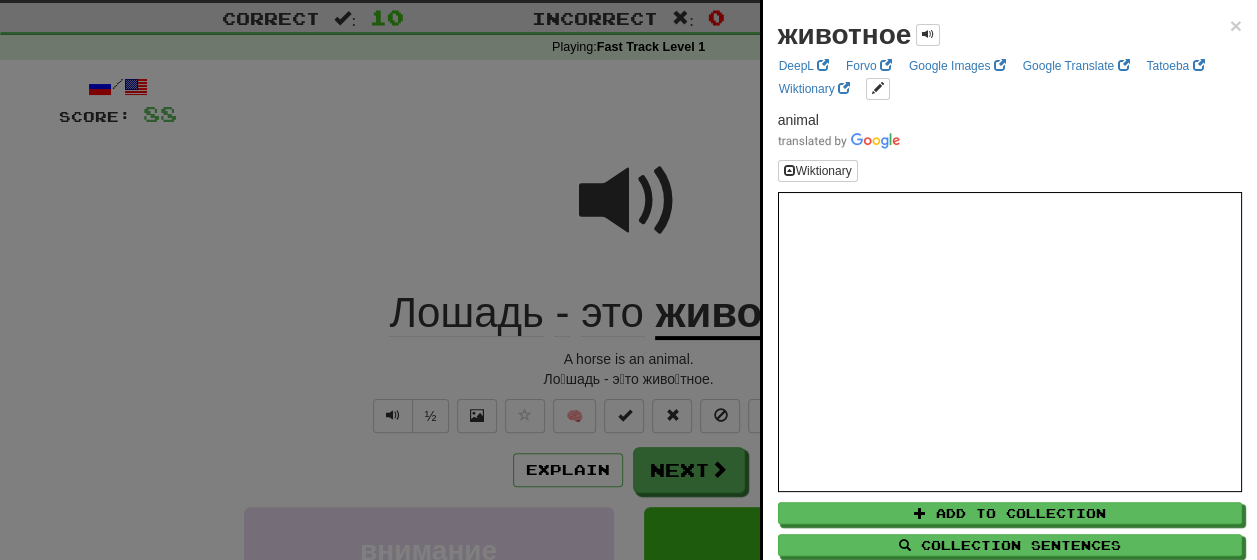 click at bounding box center [628, 280] 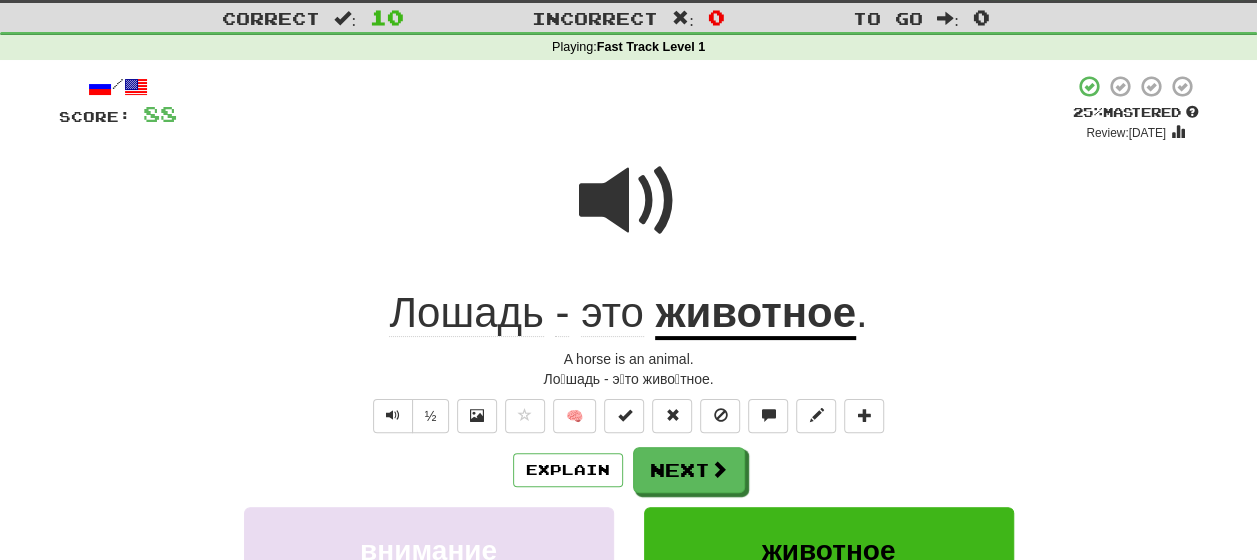 click on "Лошадь" 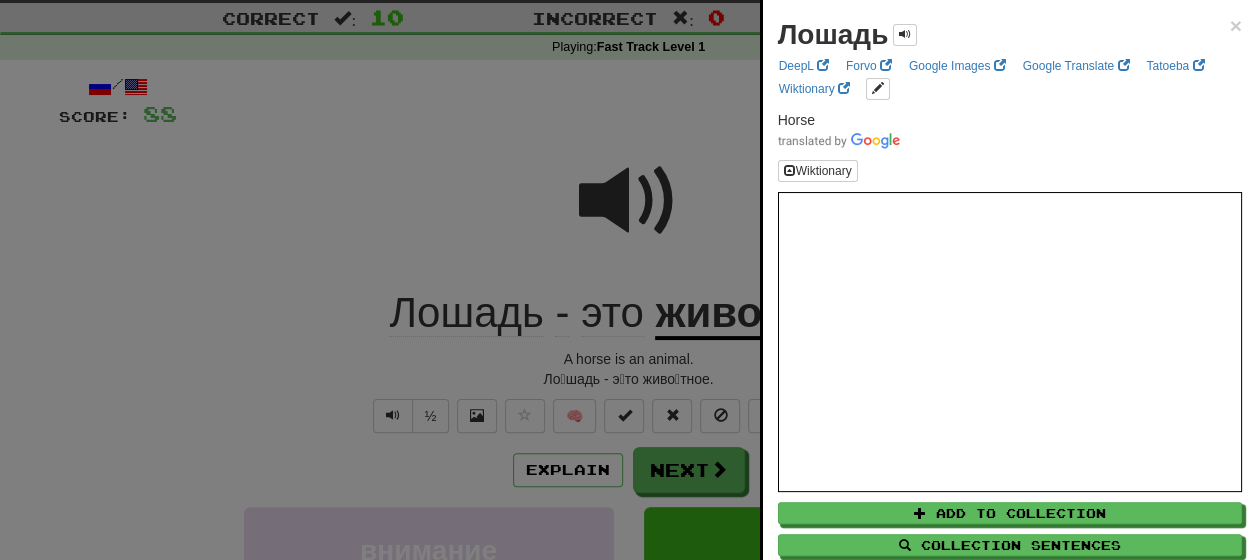click at bounding box center (628, 280) 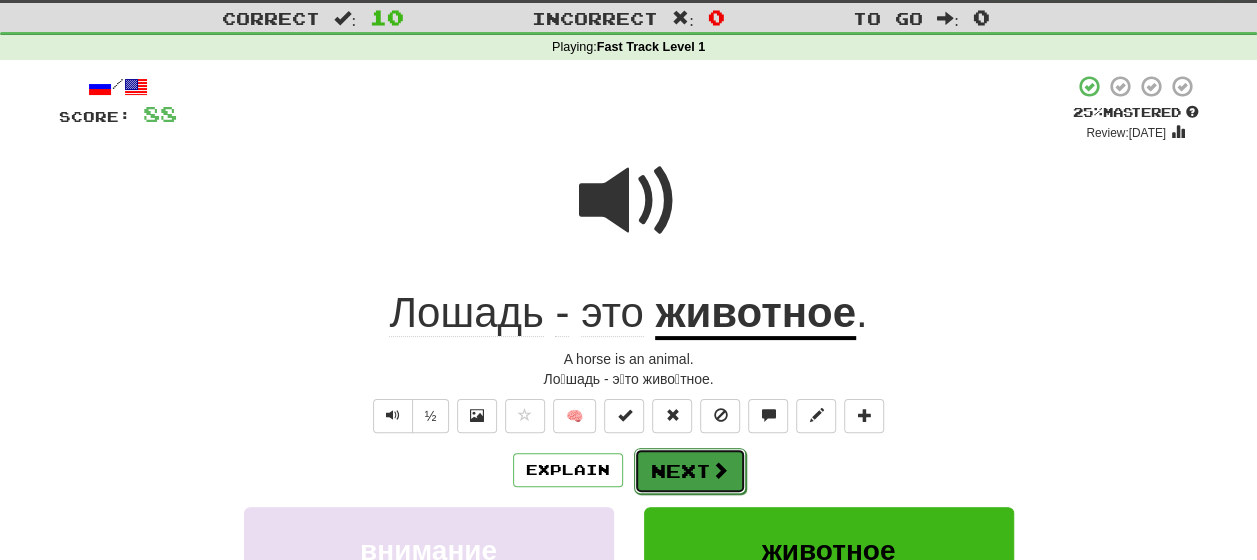 click on "Next" at bounding box center [690, 471] 